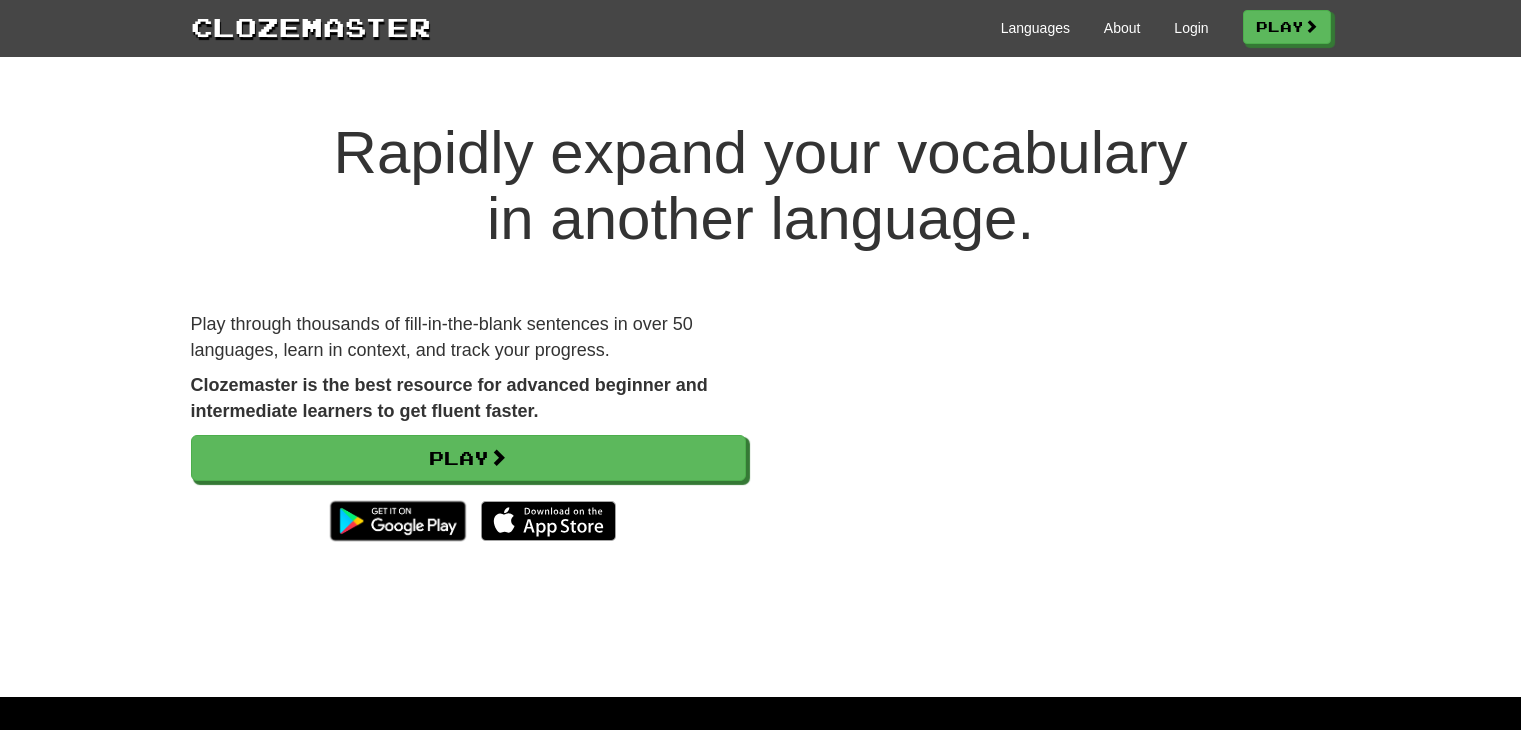 scroll, scrollTop: 0, scrollLeft: 0, axis: both 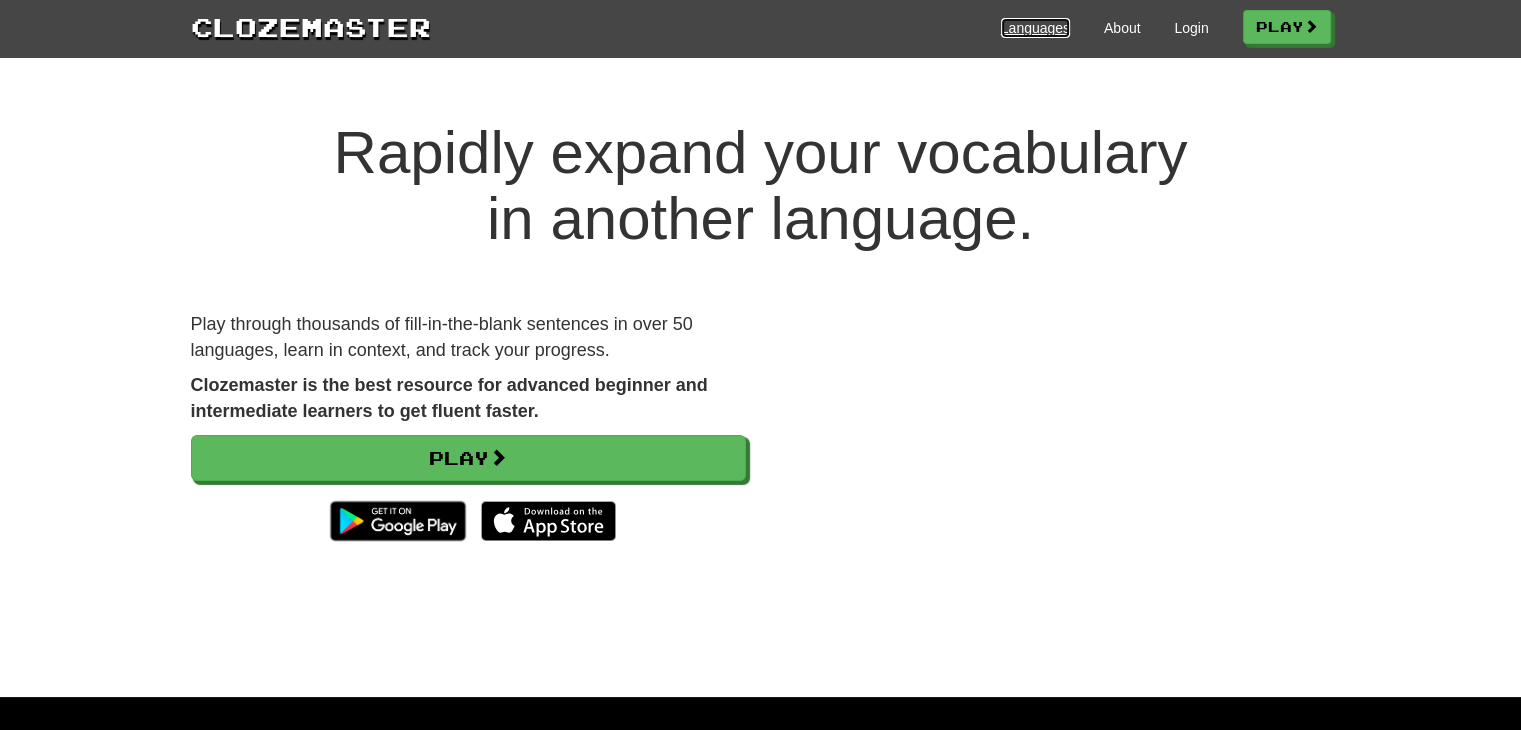 click on "Languages" at bounding box center [1035, 28] 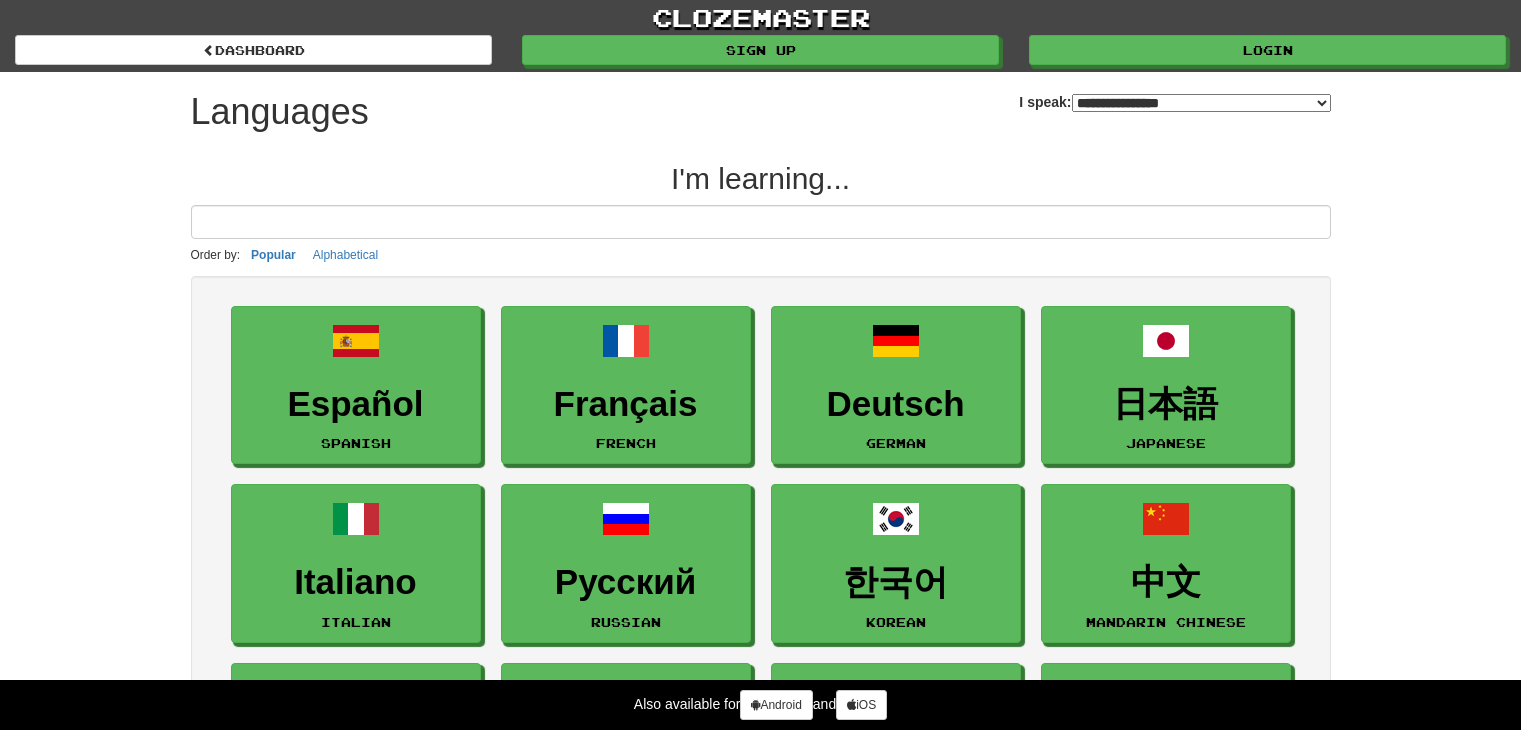 select on "*******" 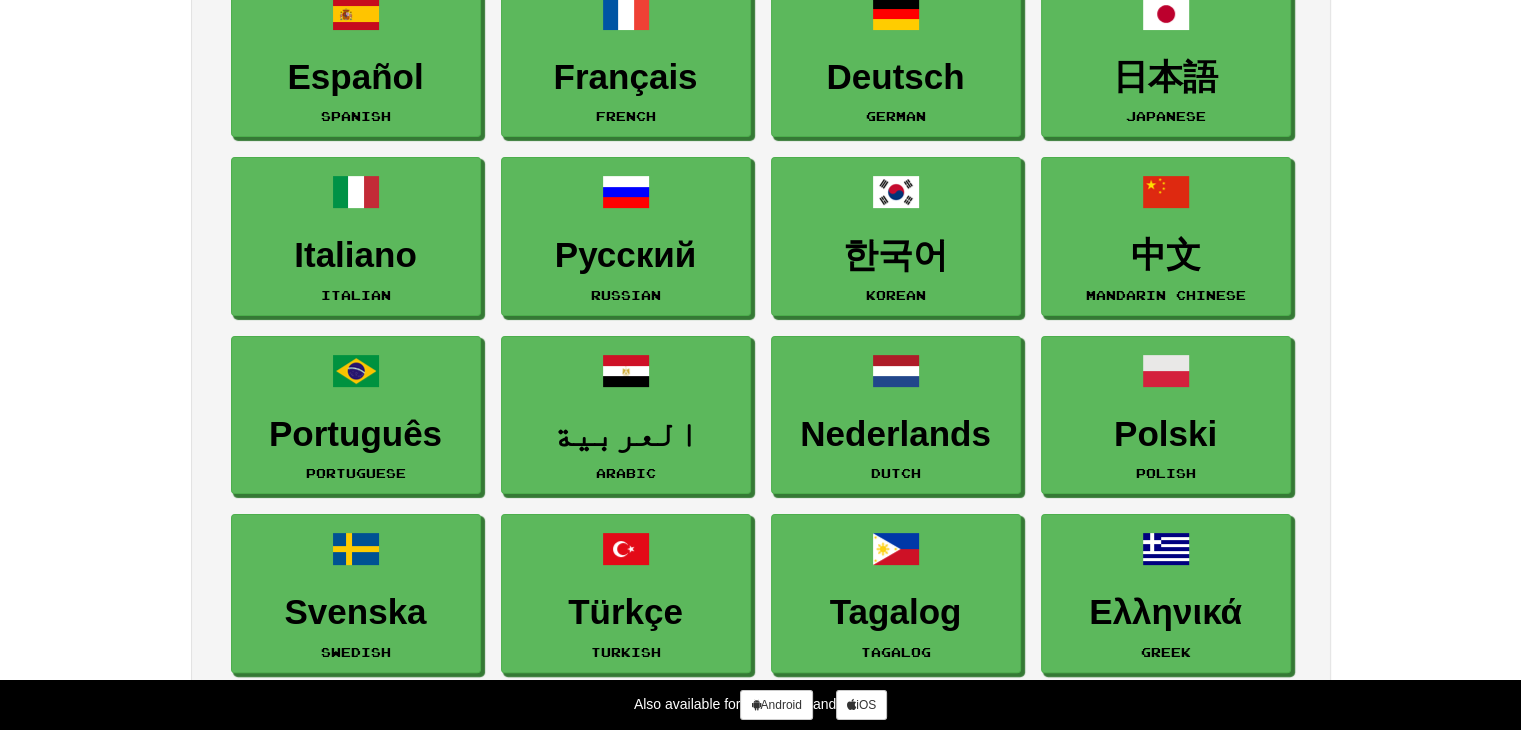 scroll, scrollTop: 100, scrollLeft: 0, axis: vertical 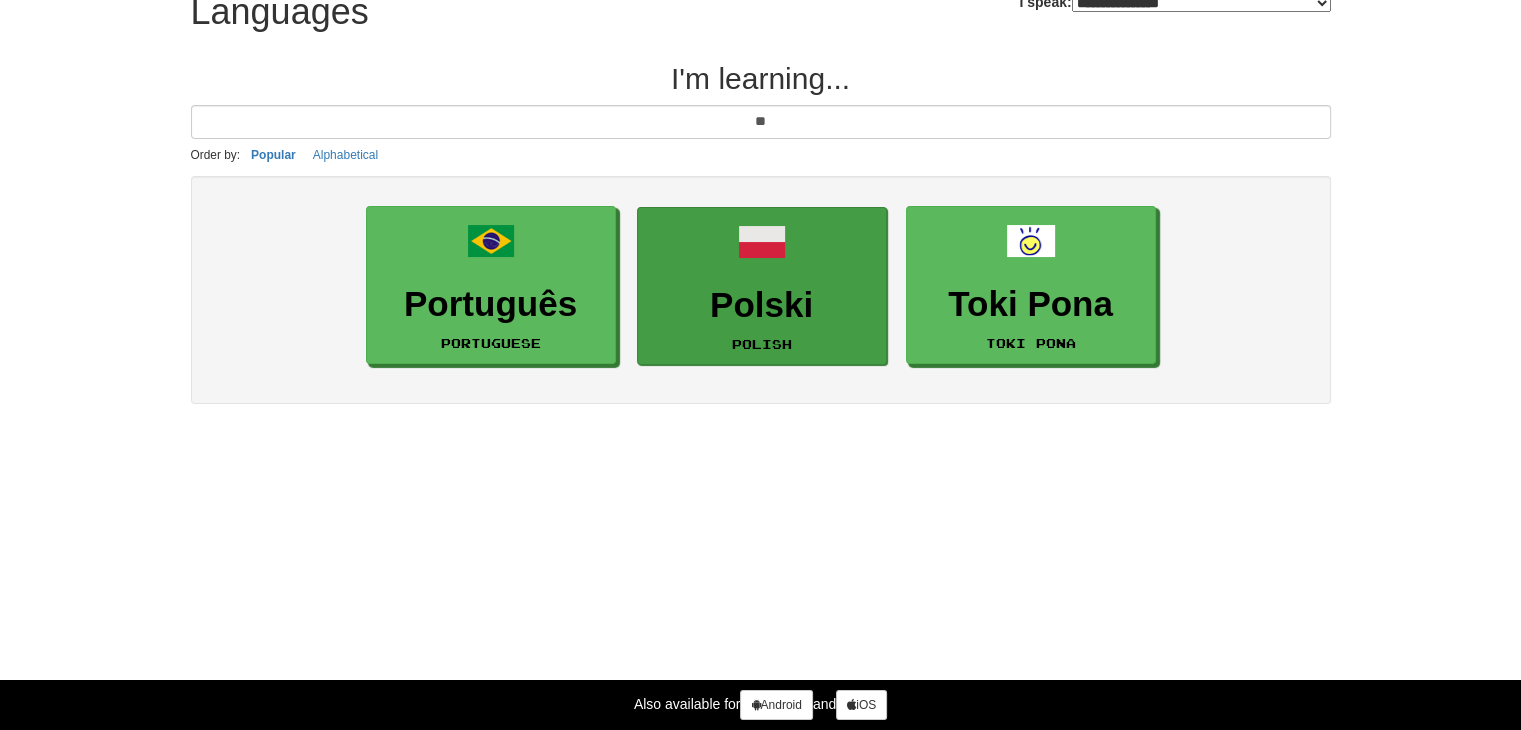 type on "**" 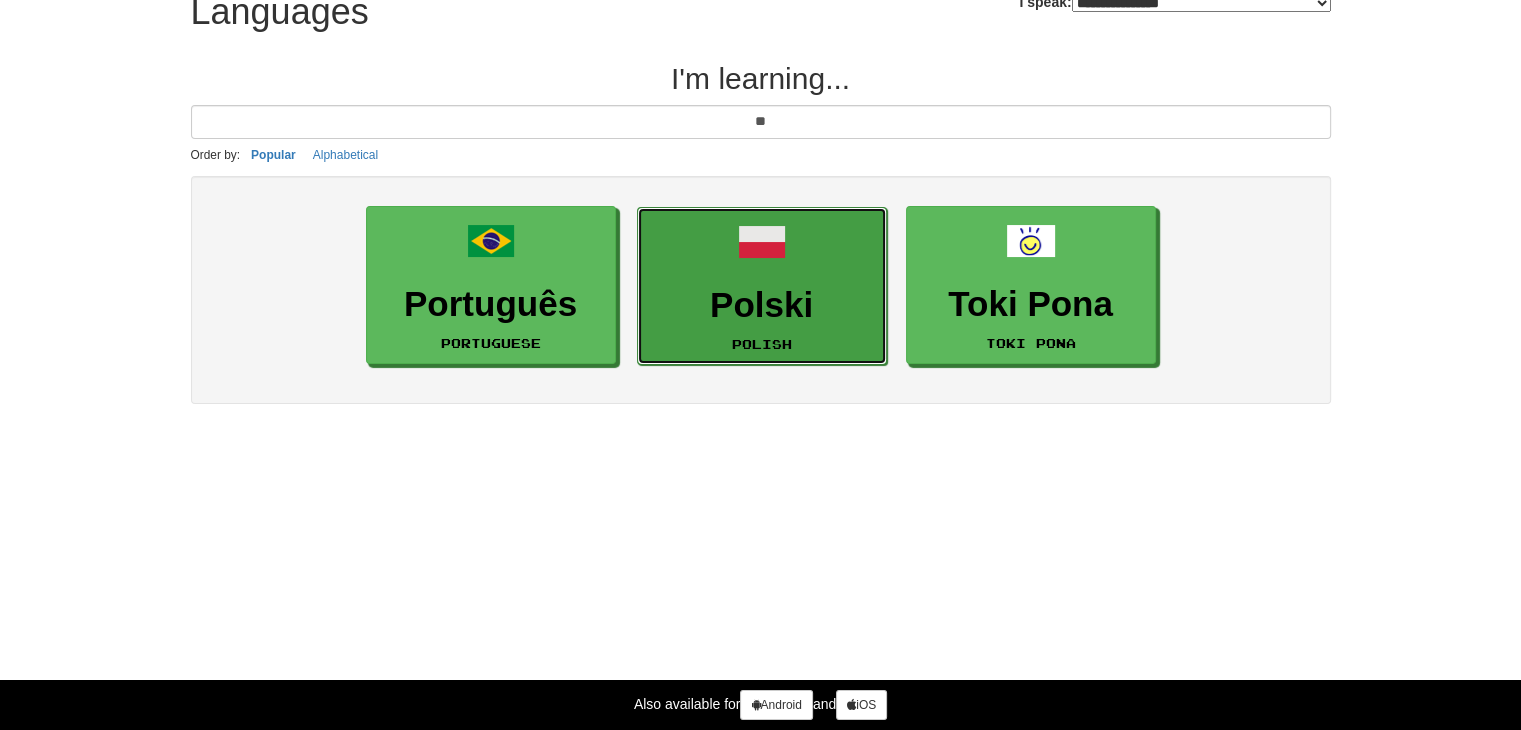 click on "Polski Polish" at bounding box center [762, 286] 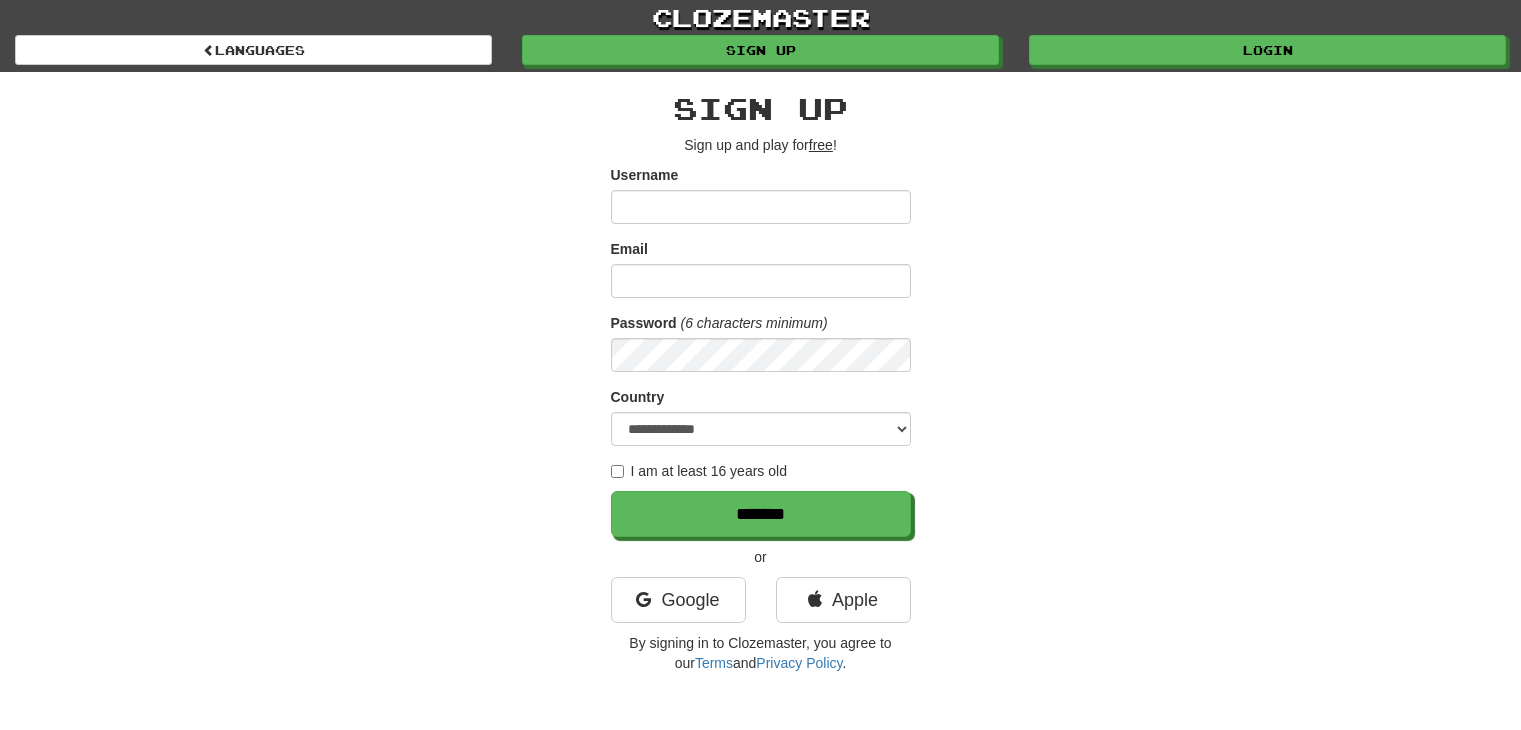 scroll, scrollTop: 0, scrollLeft: 0, axis: both 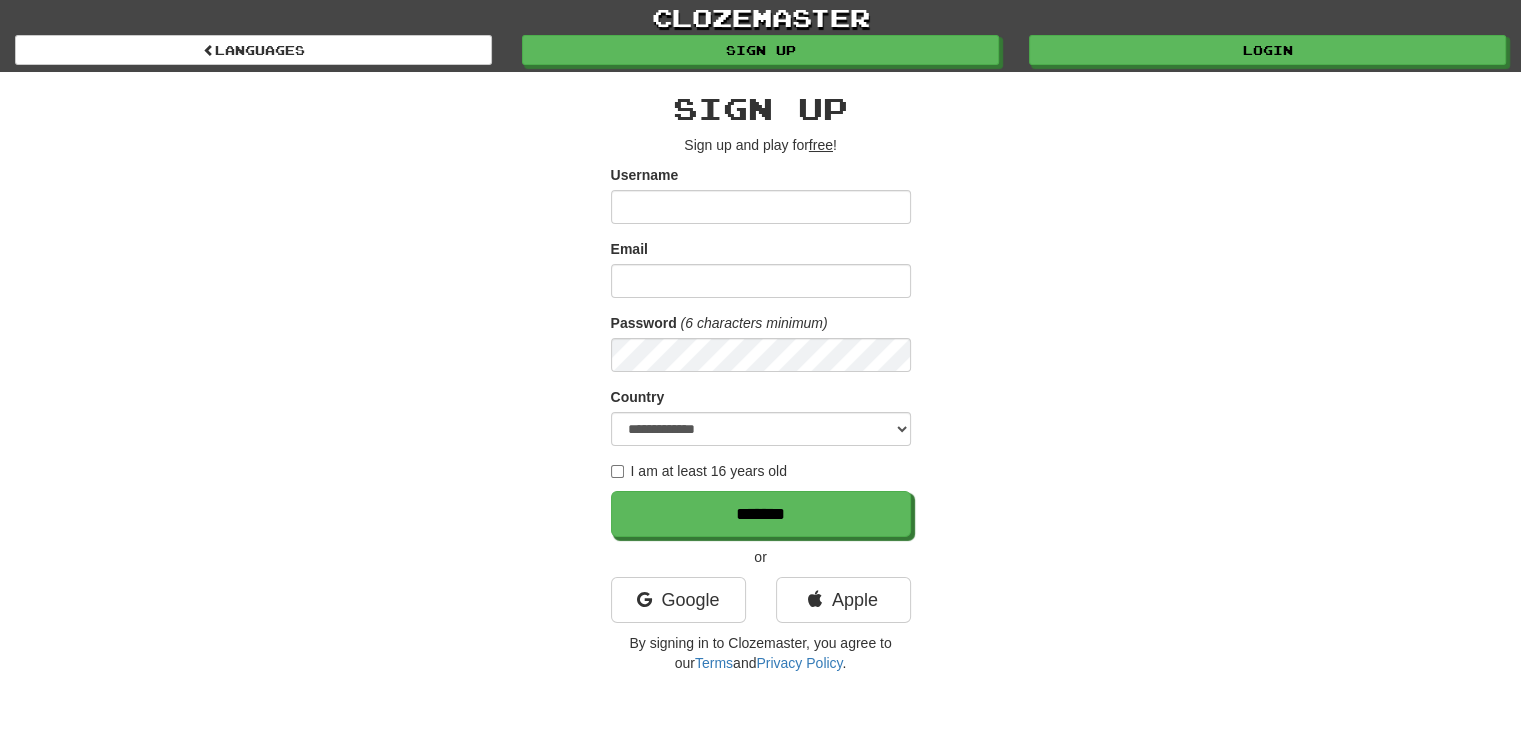 click on "Username" at bounding box center (761, 194) 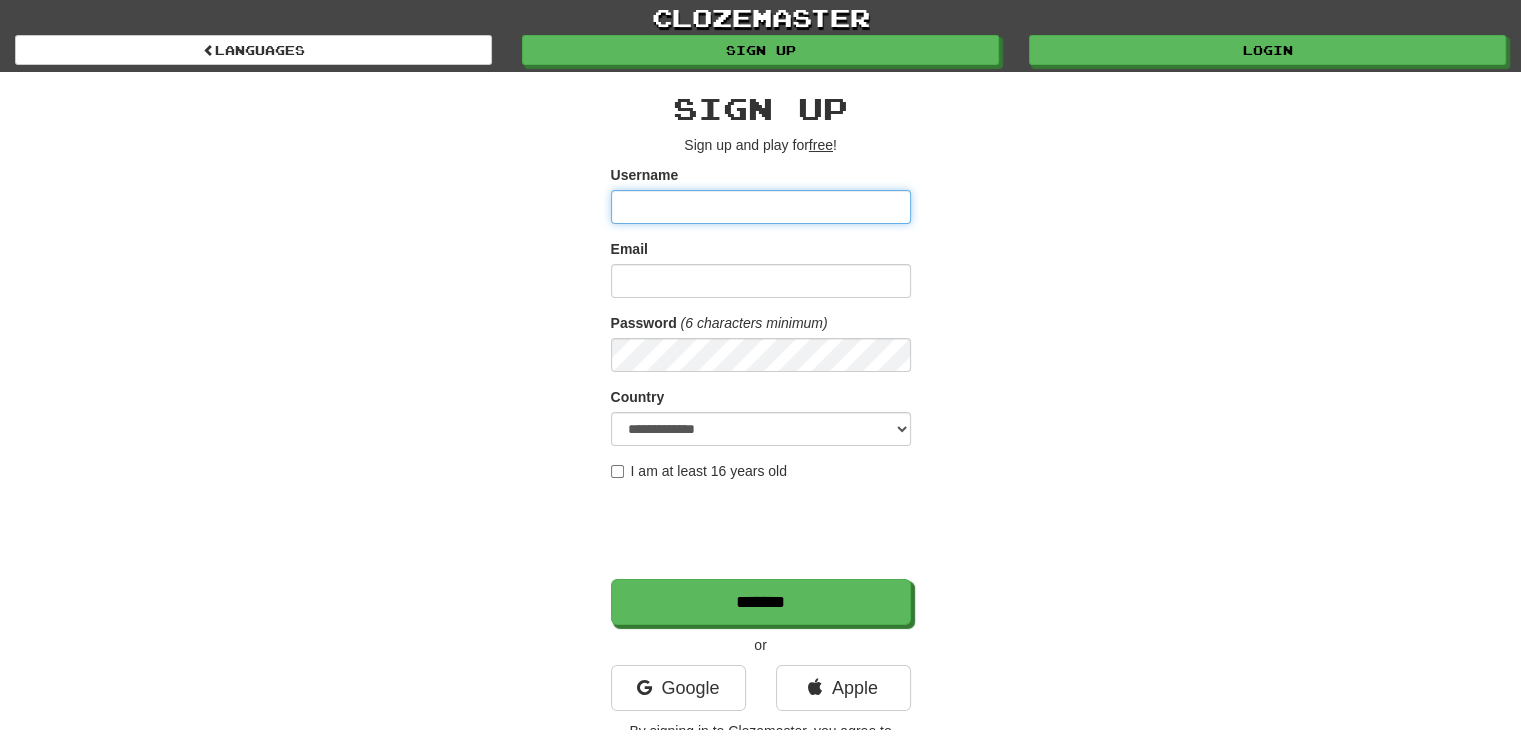 click on "Username" at bounding box center (761, 207) 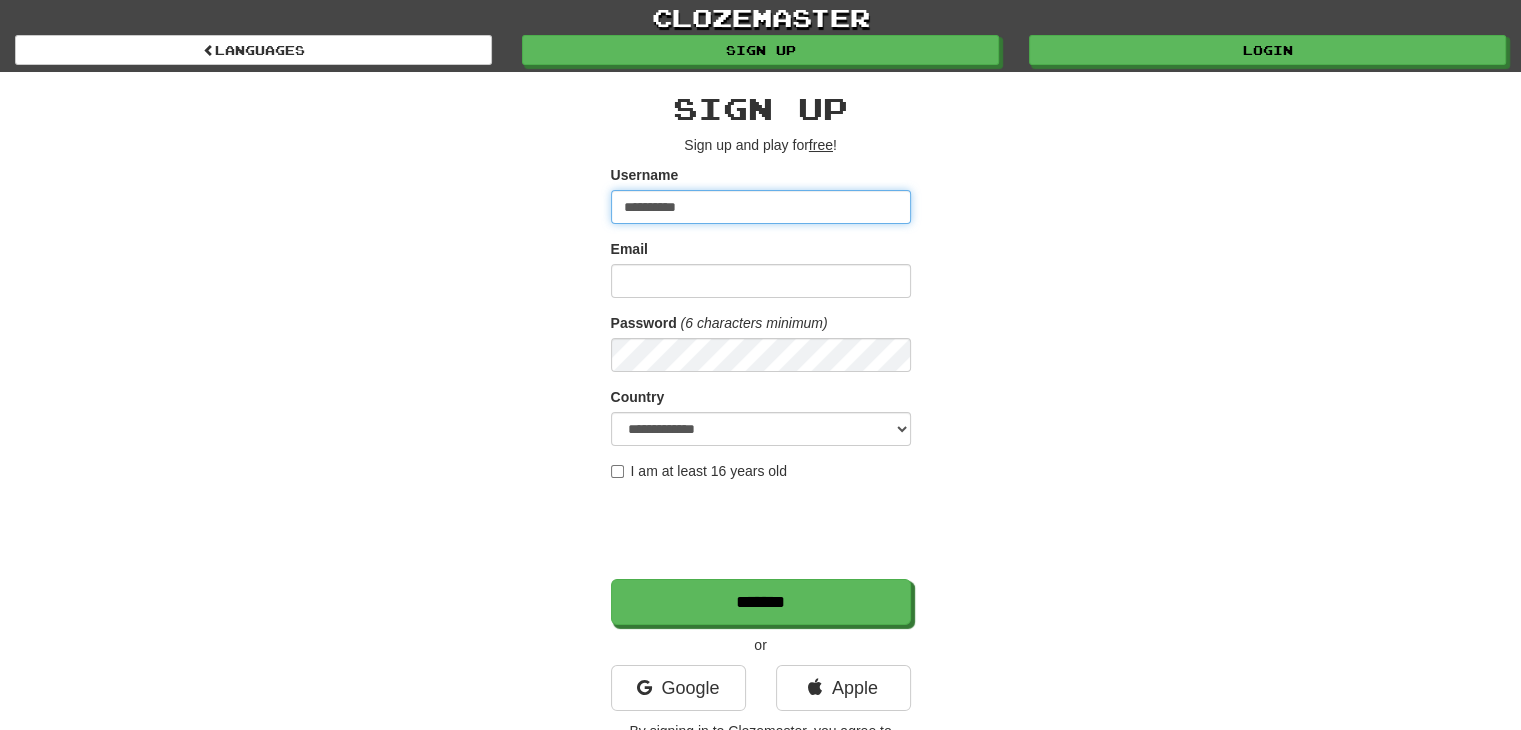 type on "**********" 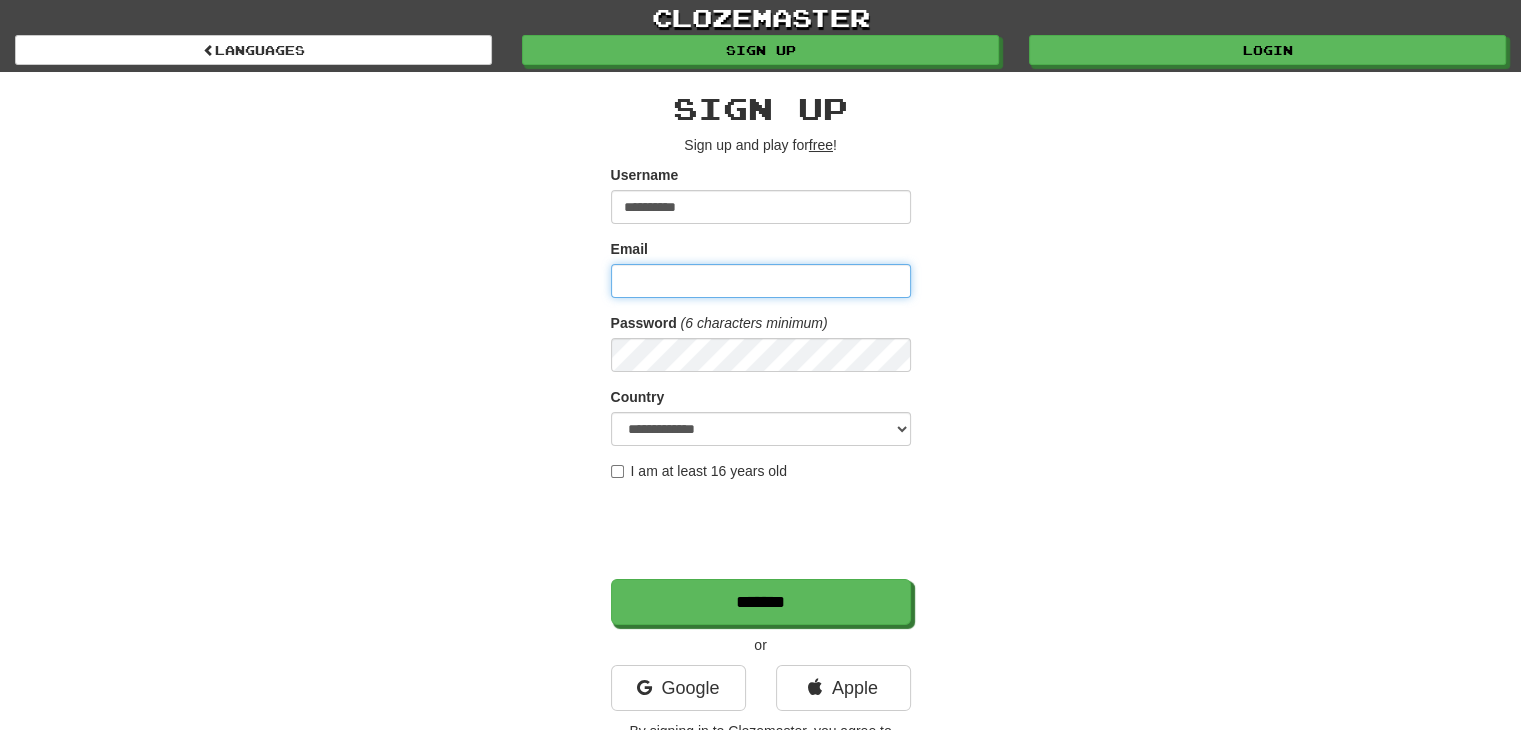 click on "Email" at bounding box center [761, 281] 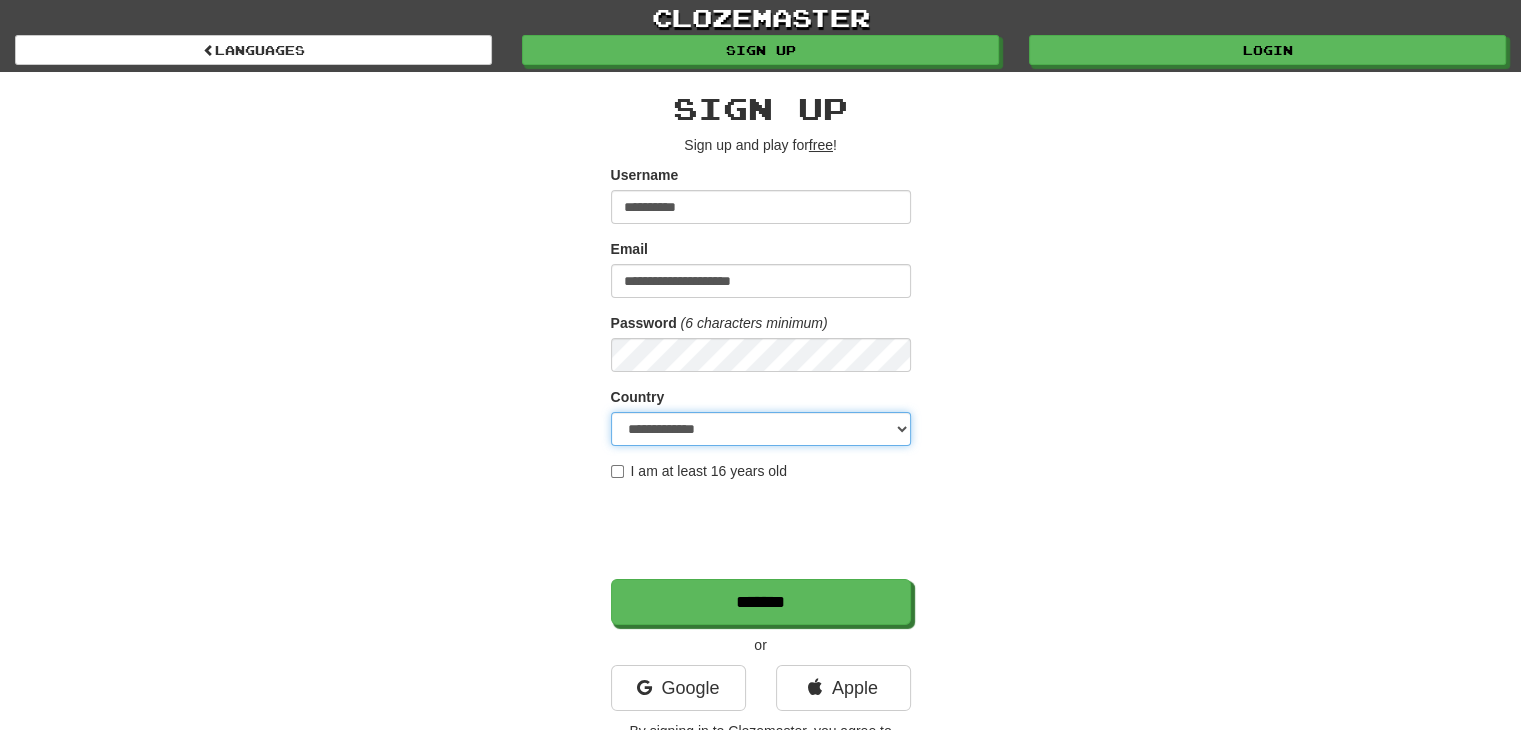 select on "**" 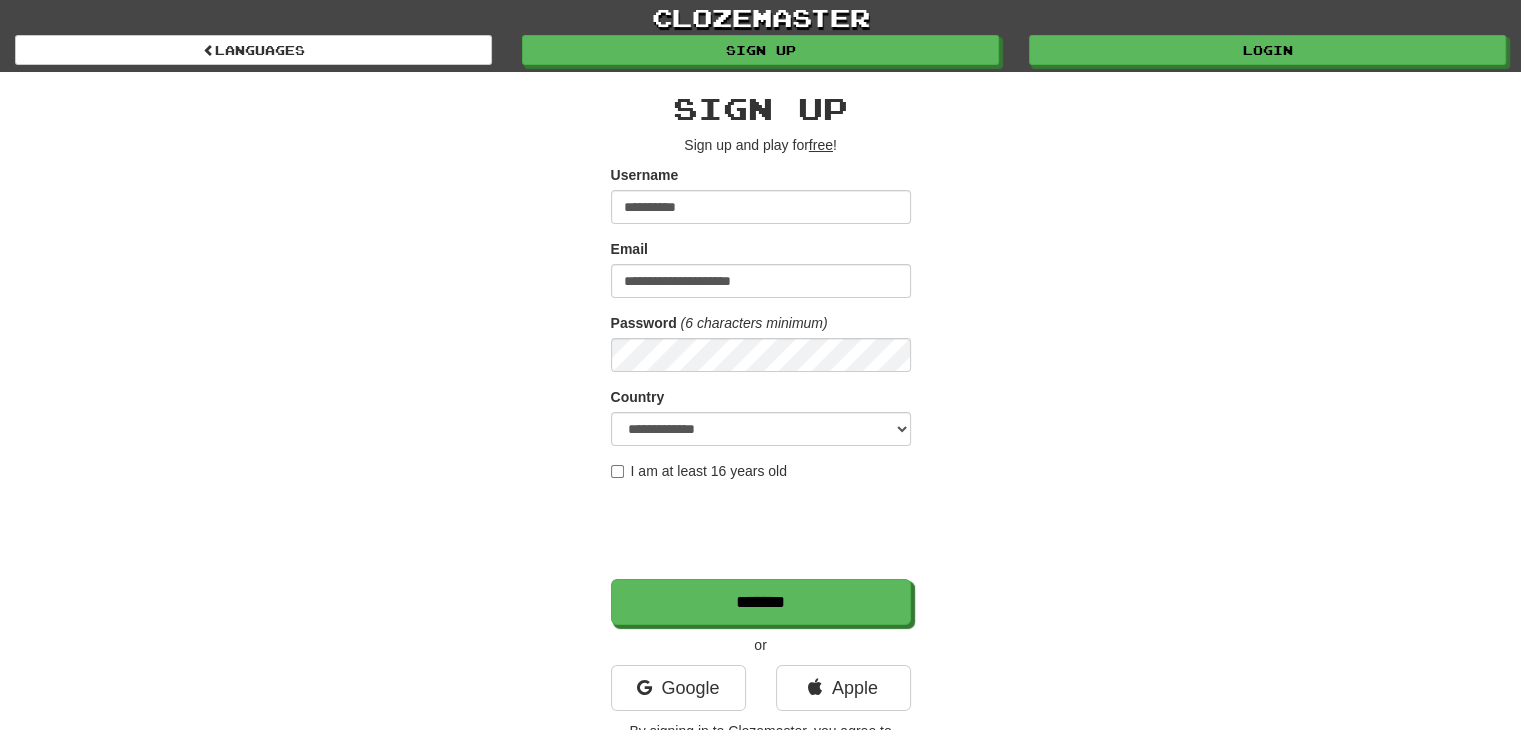 click on "I am at least 16 years old" at bounding box center [699, 471] 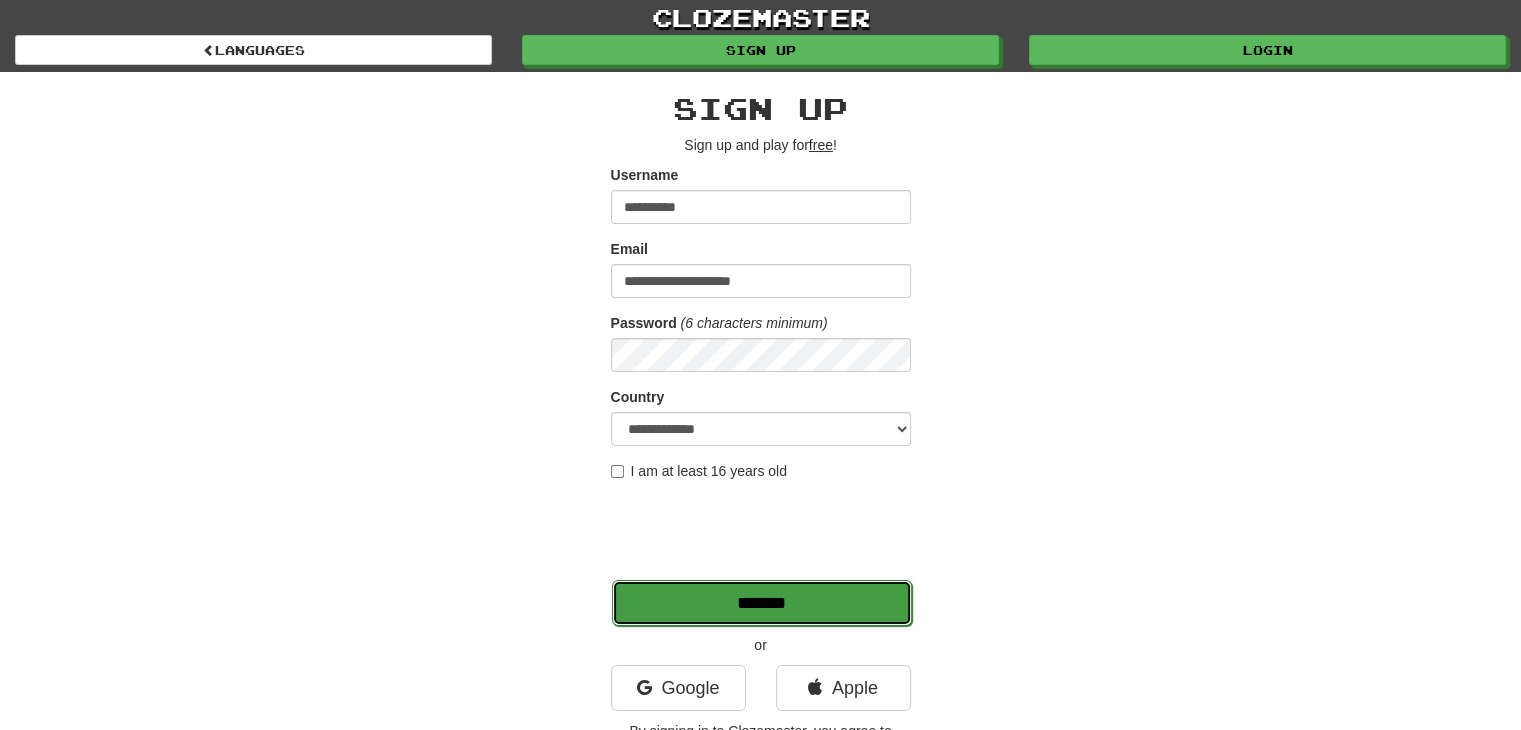 click on "*******" at bounding box center (762, 603) 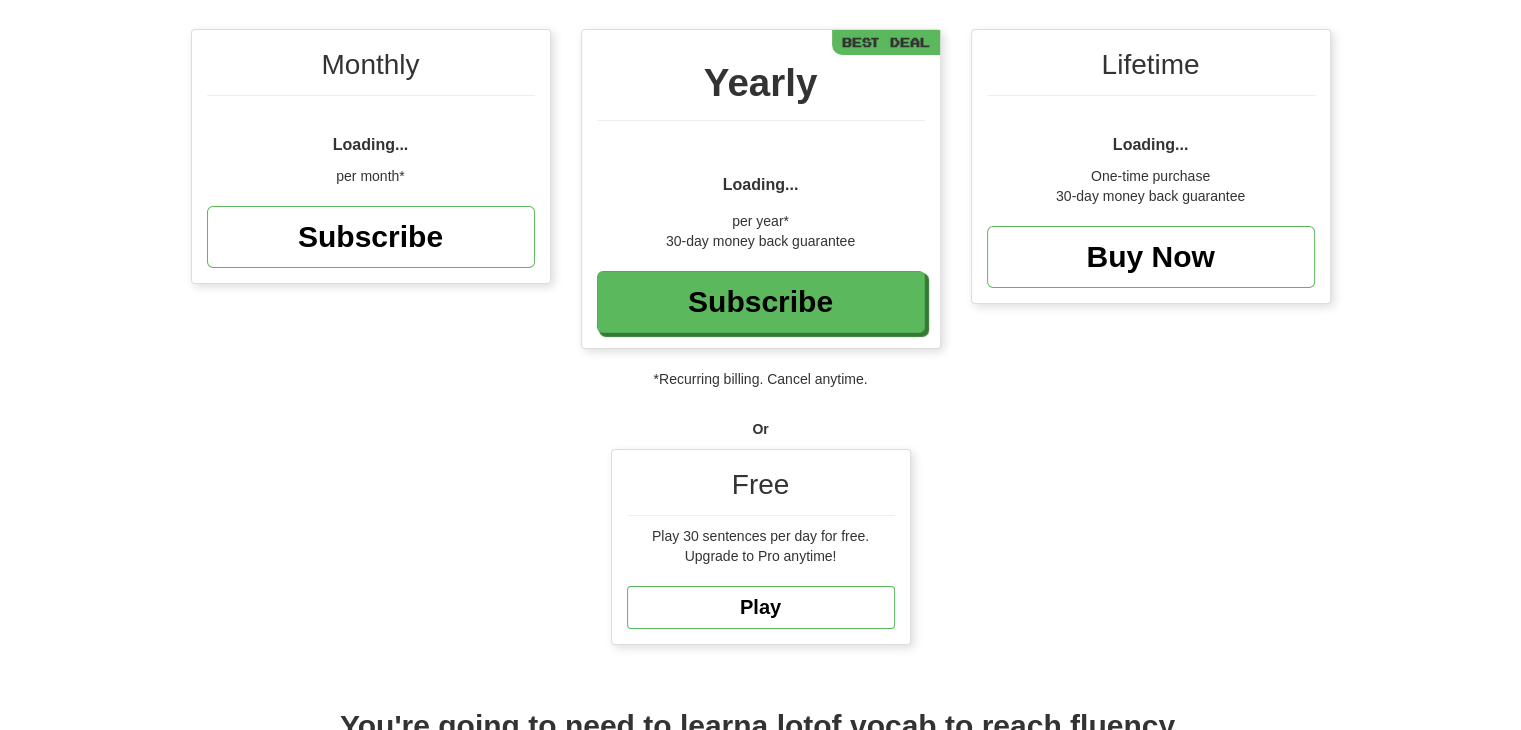 scroll, scrollTop: 200, scrollLeft: 0, axis: vertical 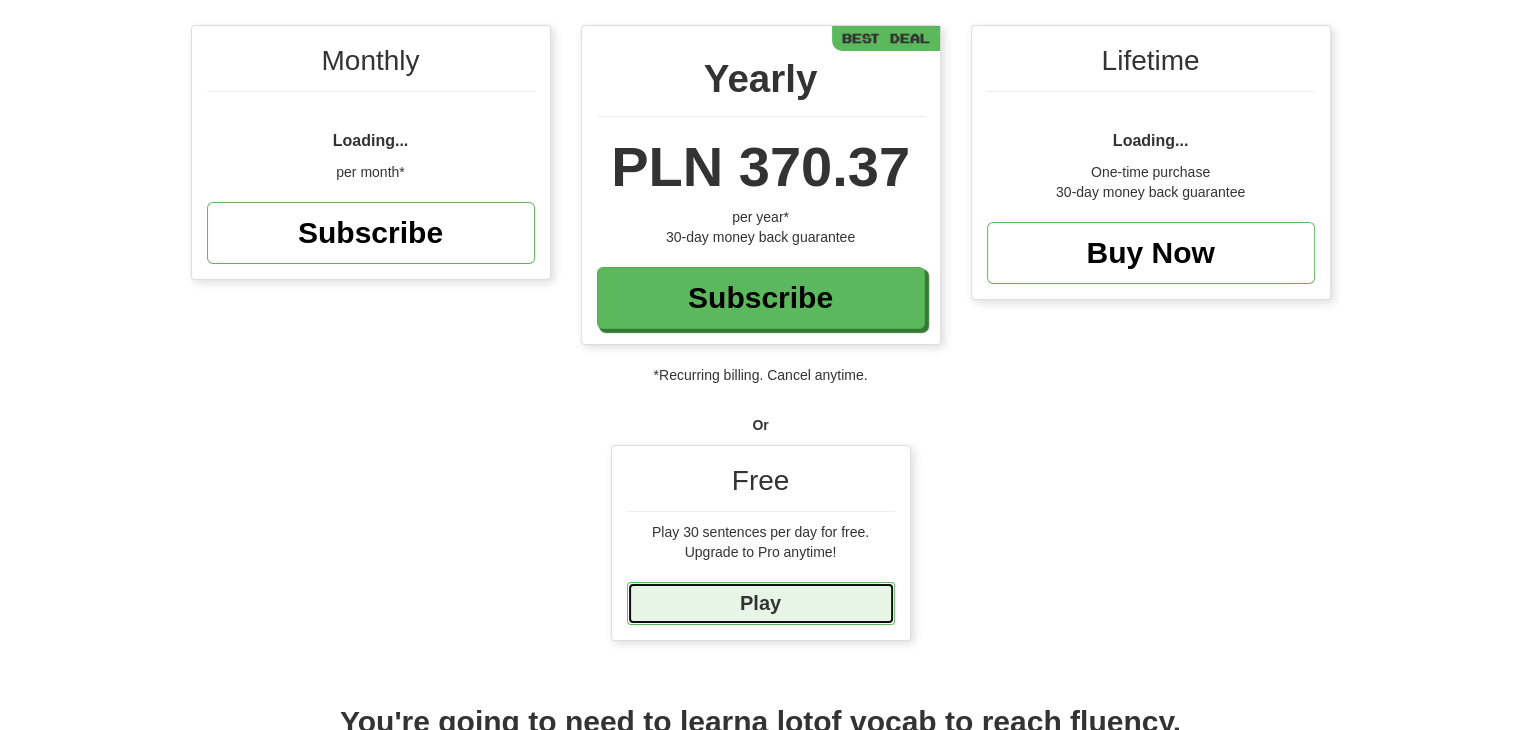 click on "Play" at bounding box center (761, 603) 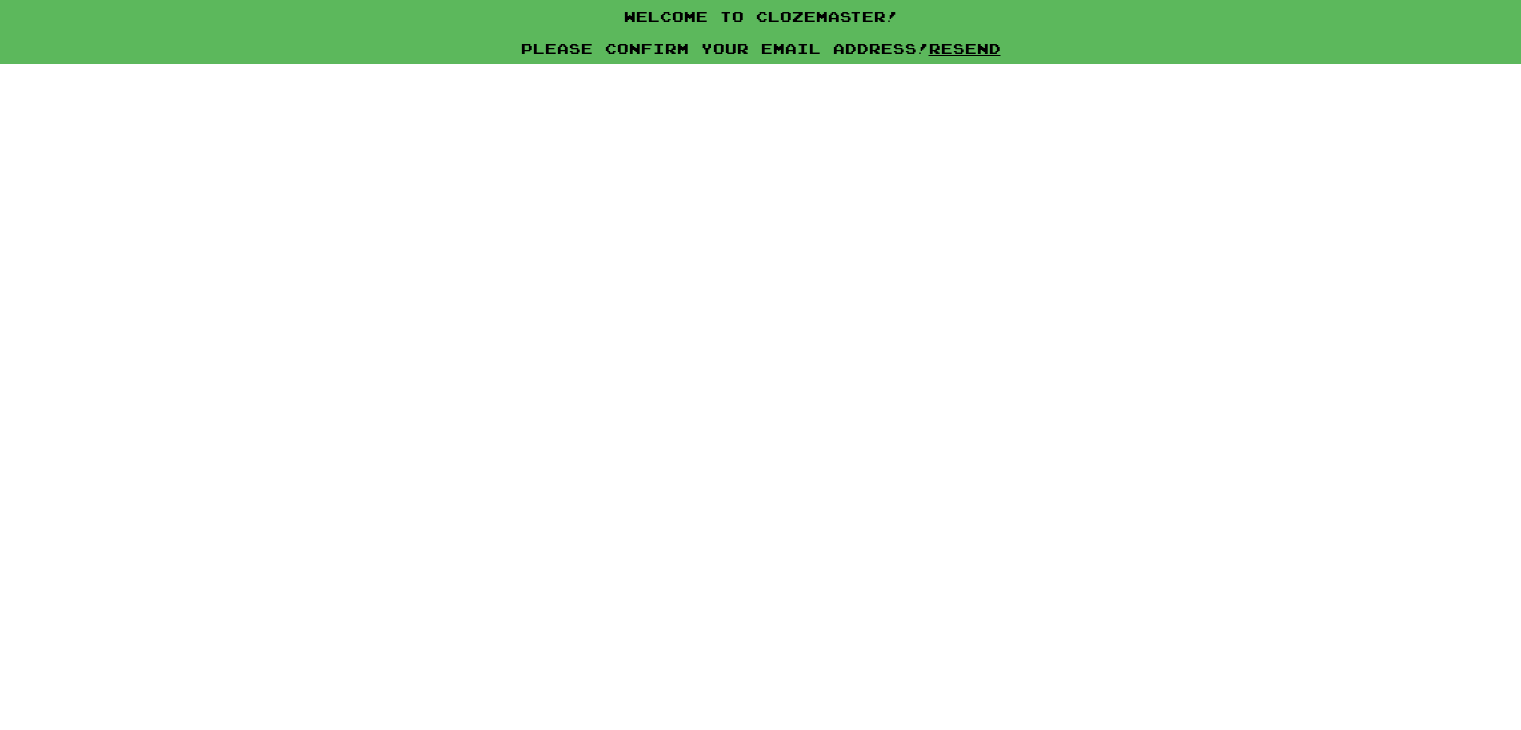 scroll, scrollTop: 0, scrollLeft: 0, axis: both 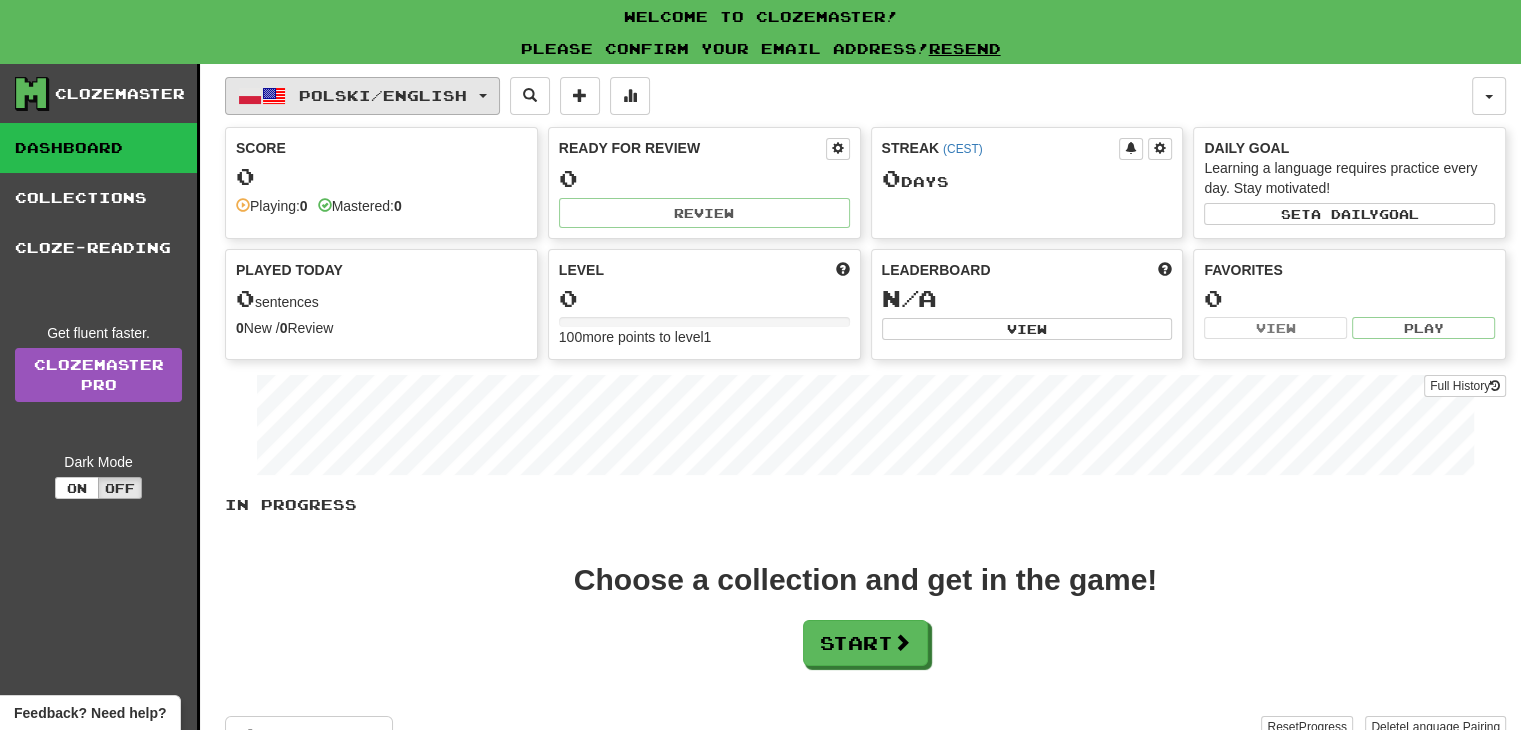 click on "Polski  /  English" at bounding box center [383, 95] 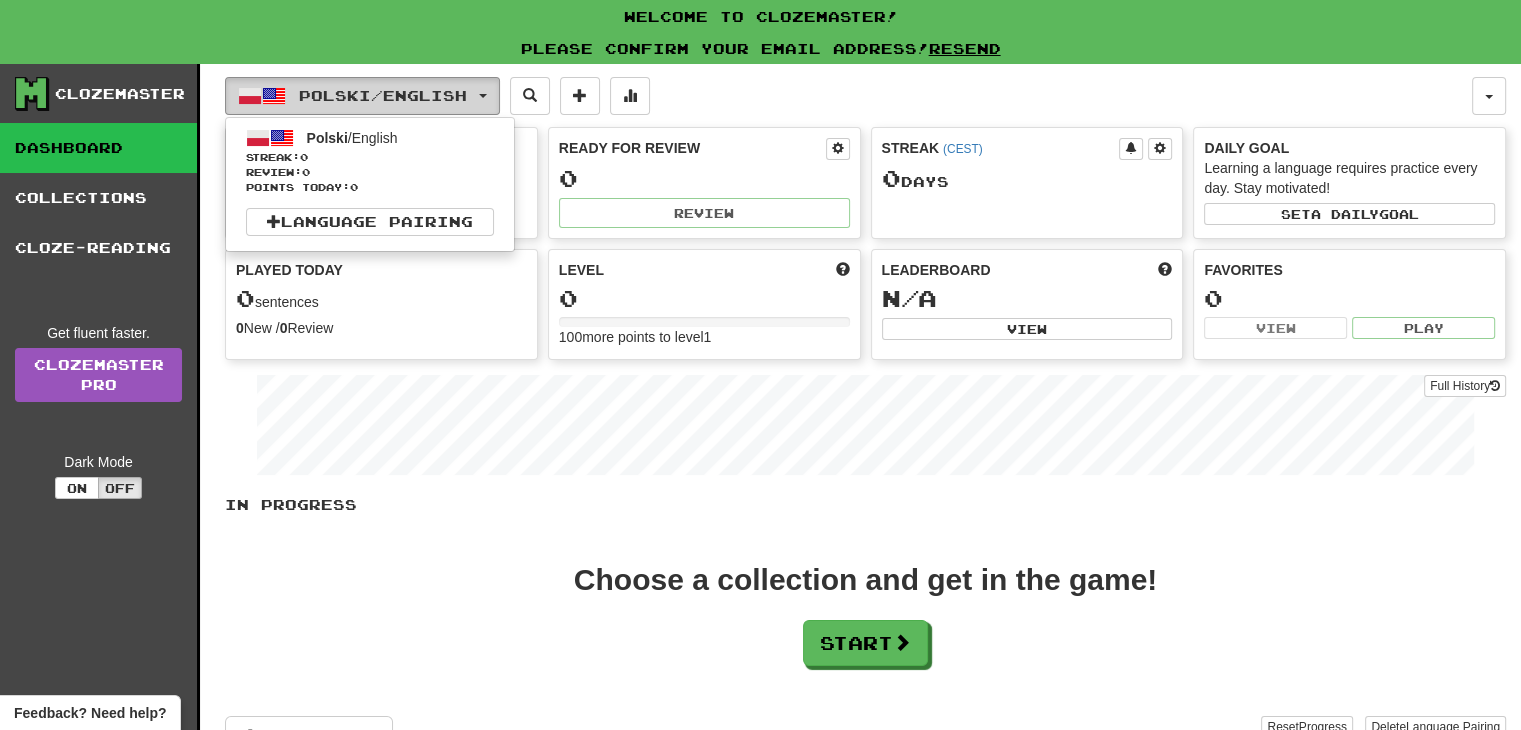 click on "Polski  /  English" at bounding box center (362, 96) 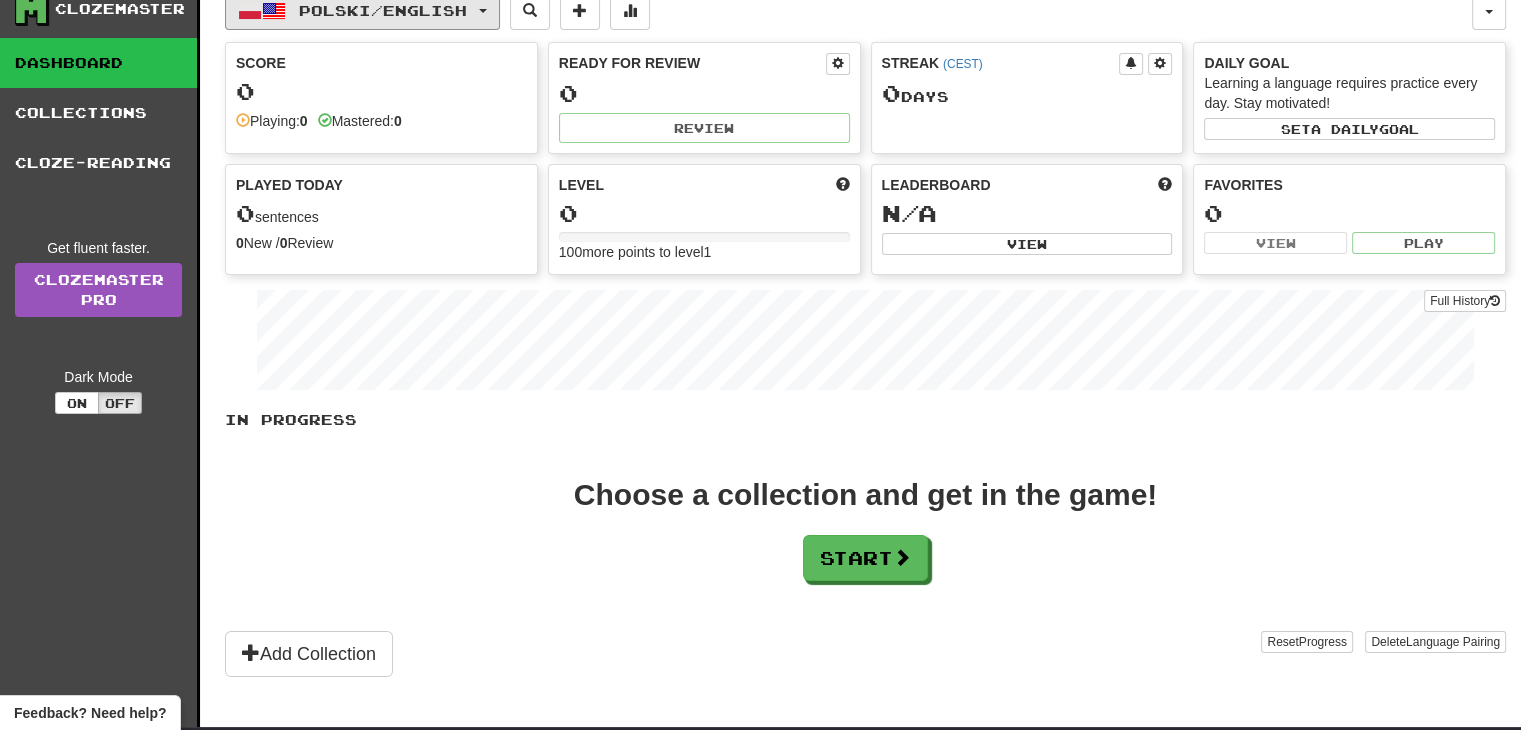 scroll, scrollTop: 0, scrollLeft: 0, axis: both 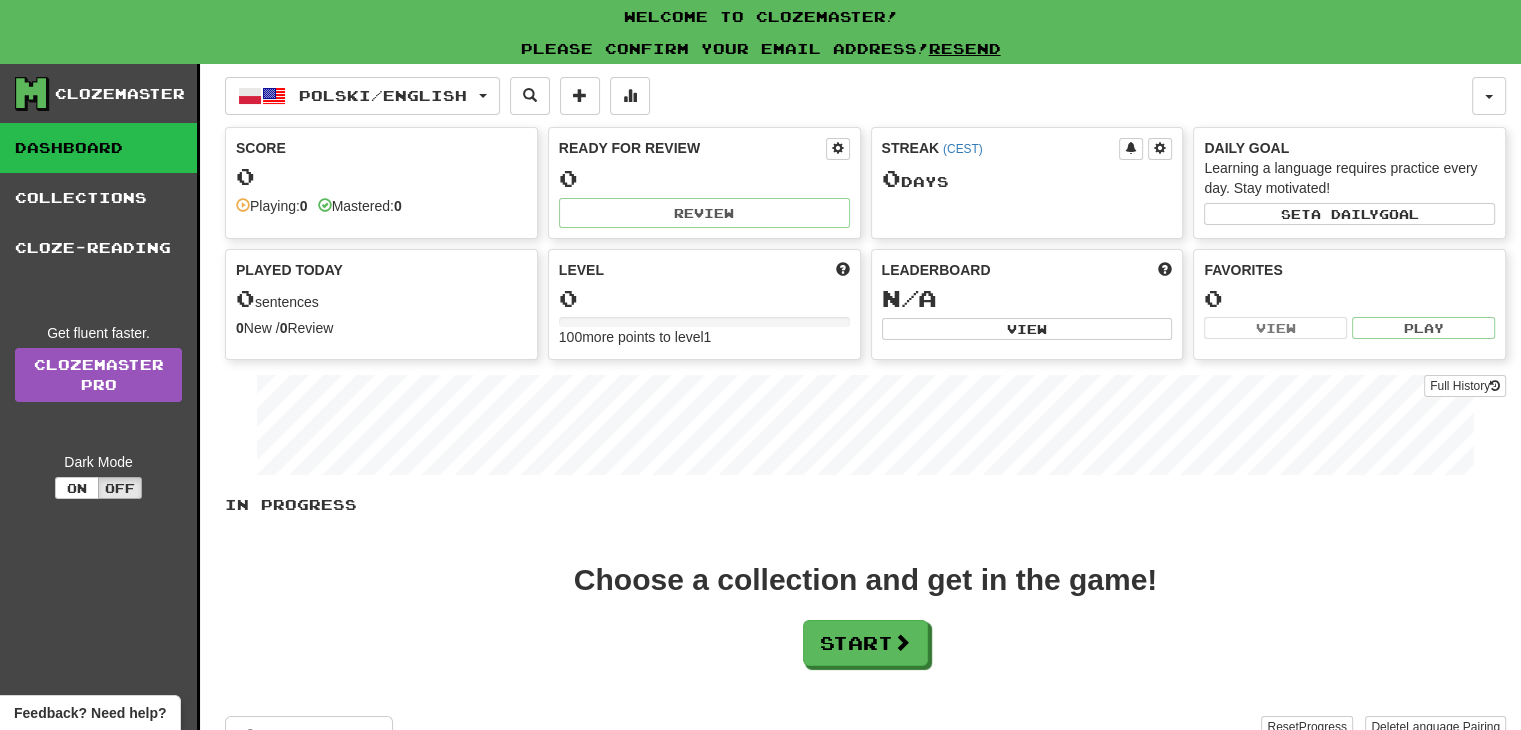 click on "Choose a collection and get in the game! Start" at bounding box center [865, 615] 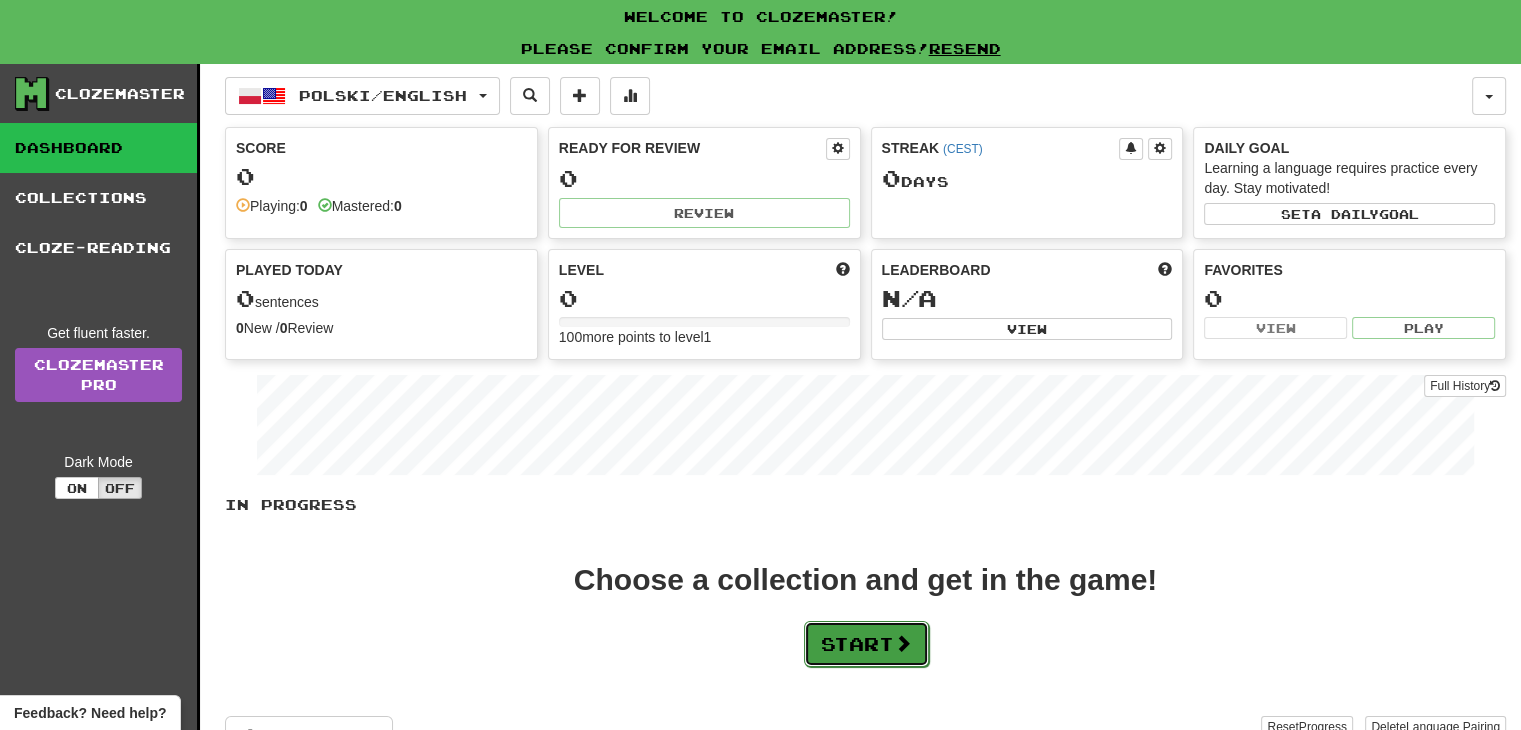 click on "Start" at bounding box center (866, 644) 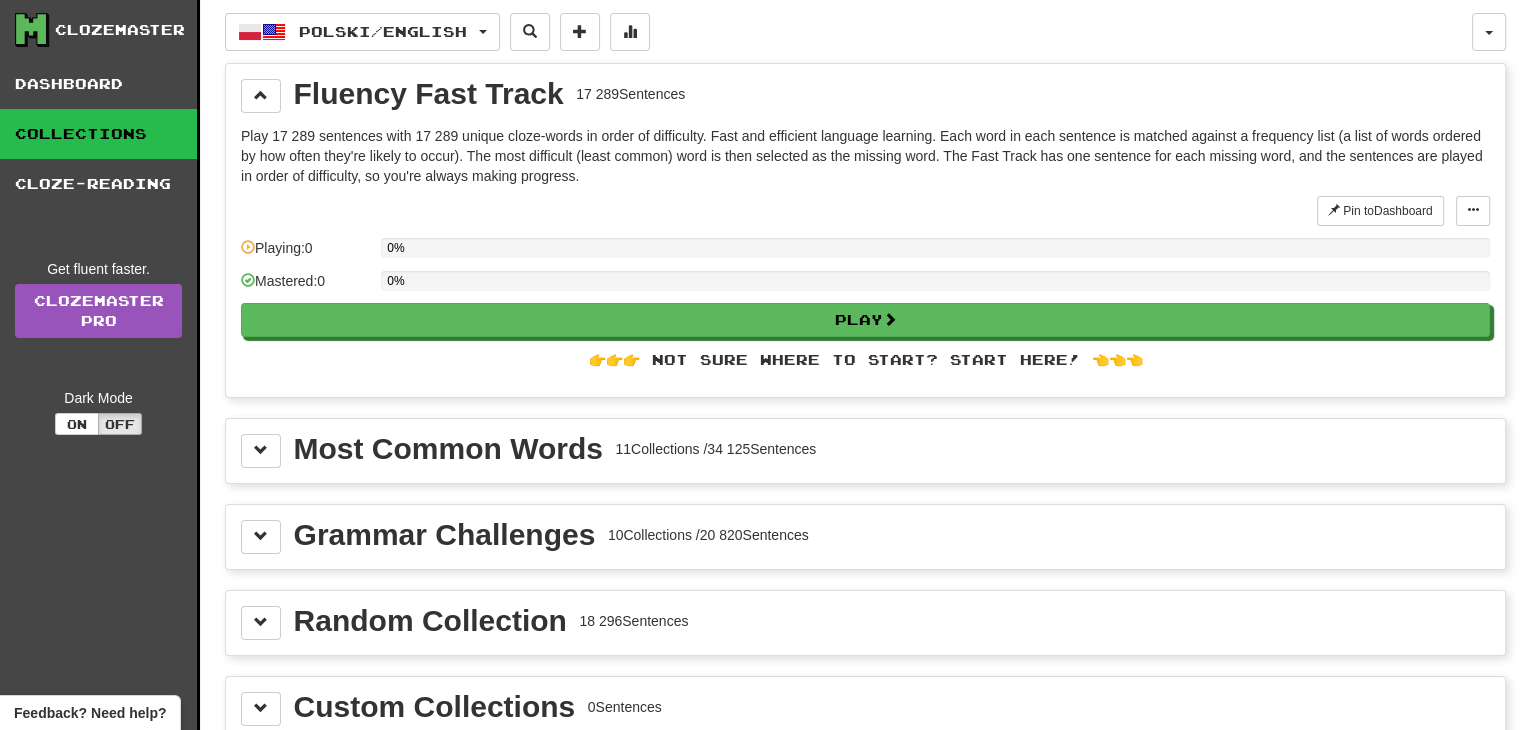 scroll, scrollTop: 100, scrollLeft: 0, axis: vertical 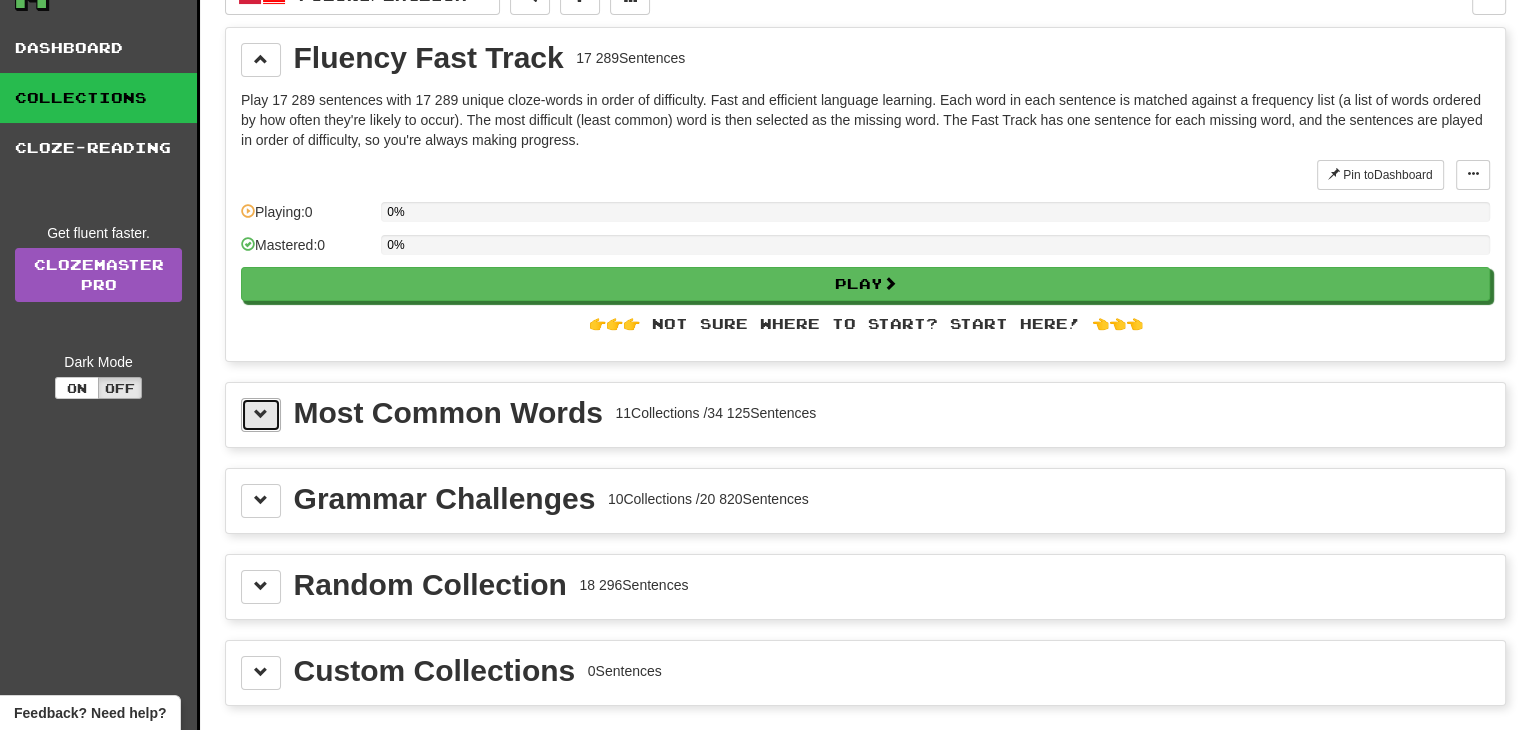 click at bounding box center (261, 414) 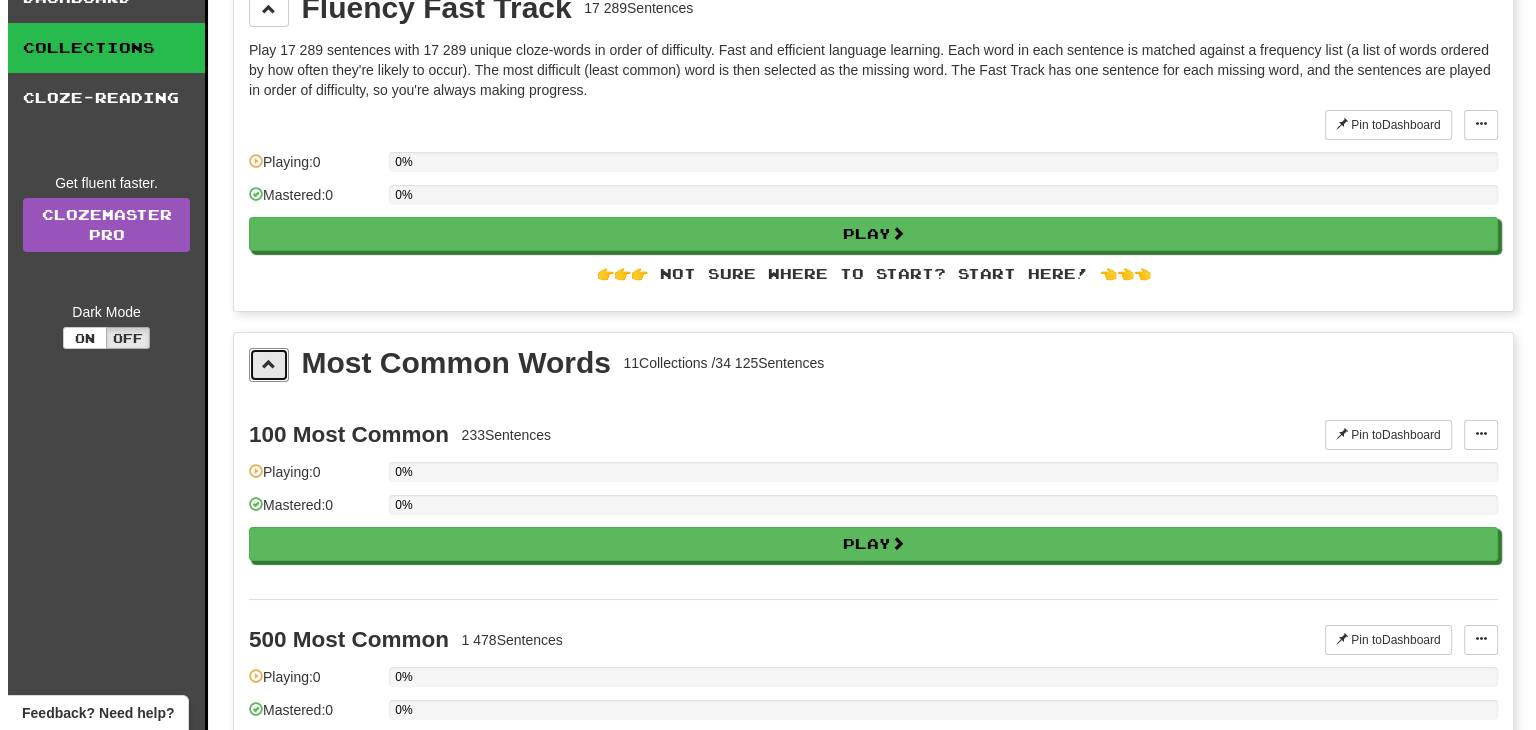 scroll, scrollTop: 200, scrollLeft: 0, axis: vertical 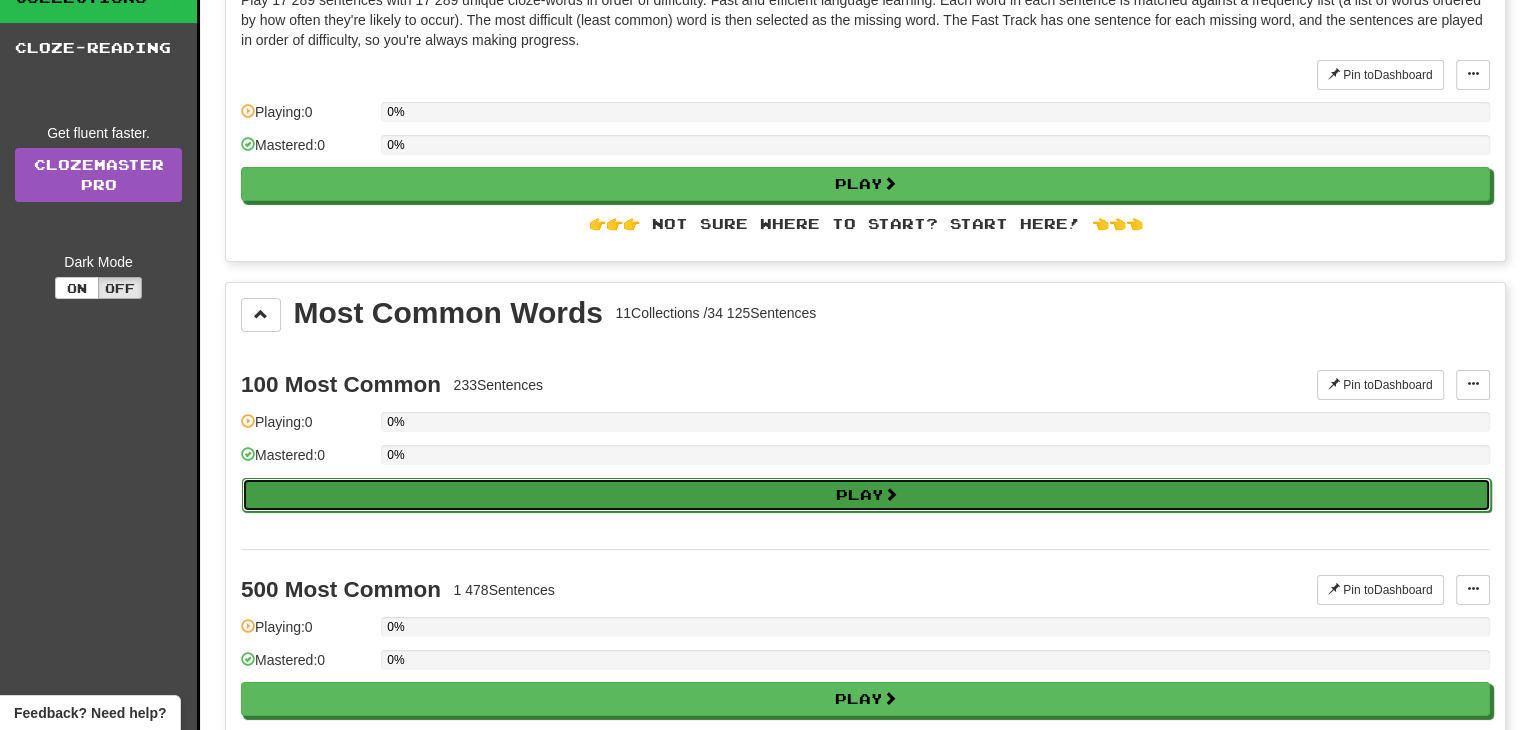 click on "Play" at bounding box center [866, 495] 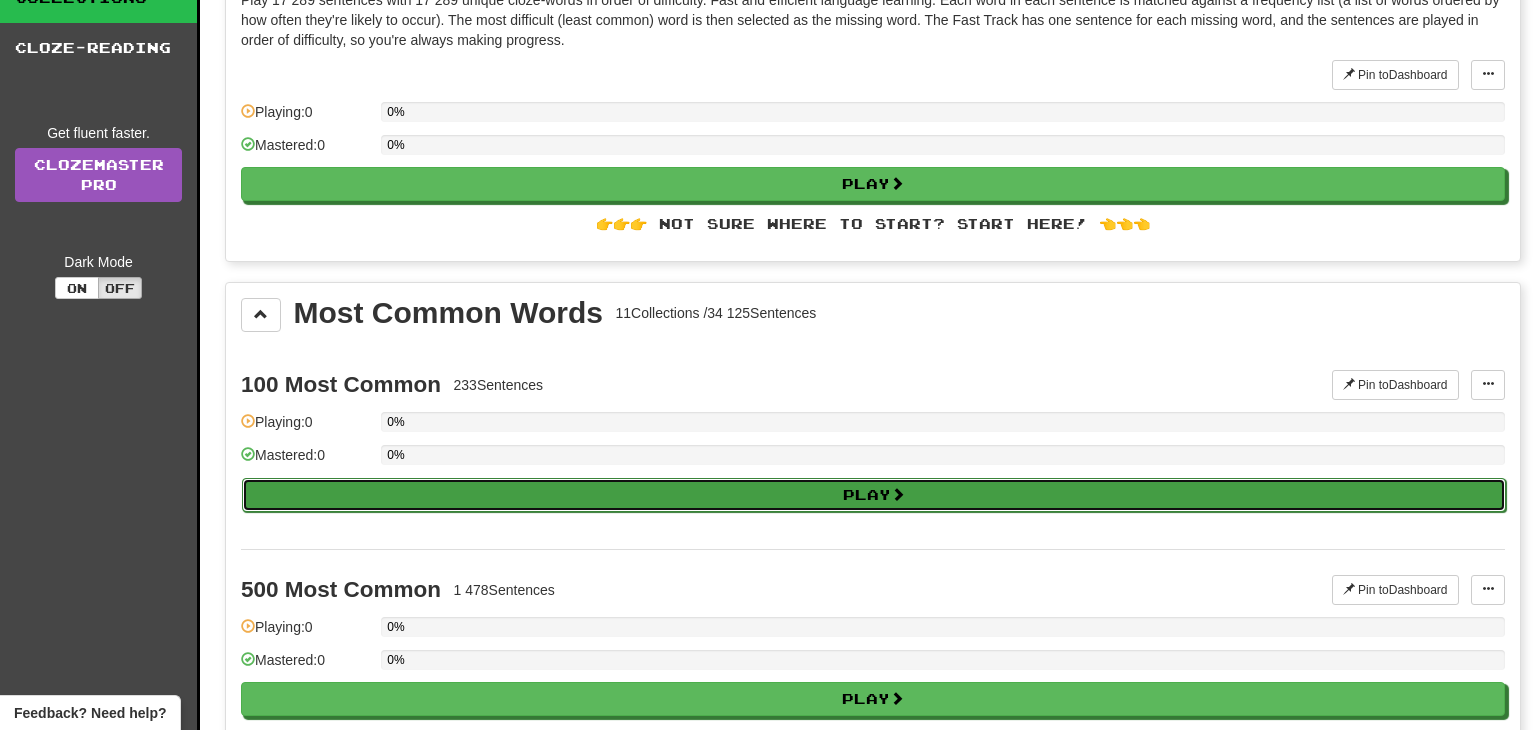 select on "**" 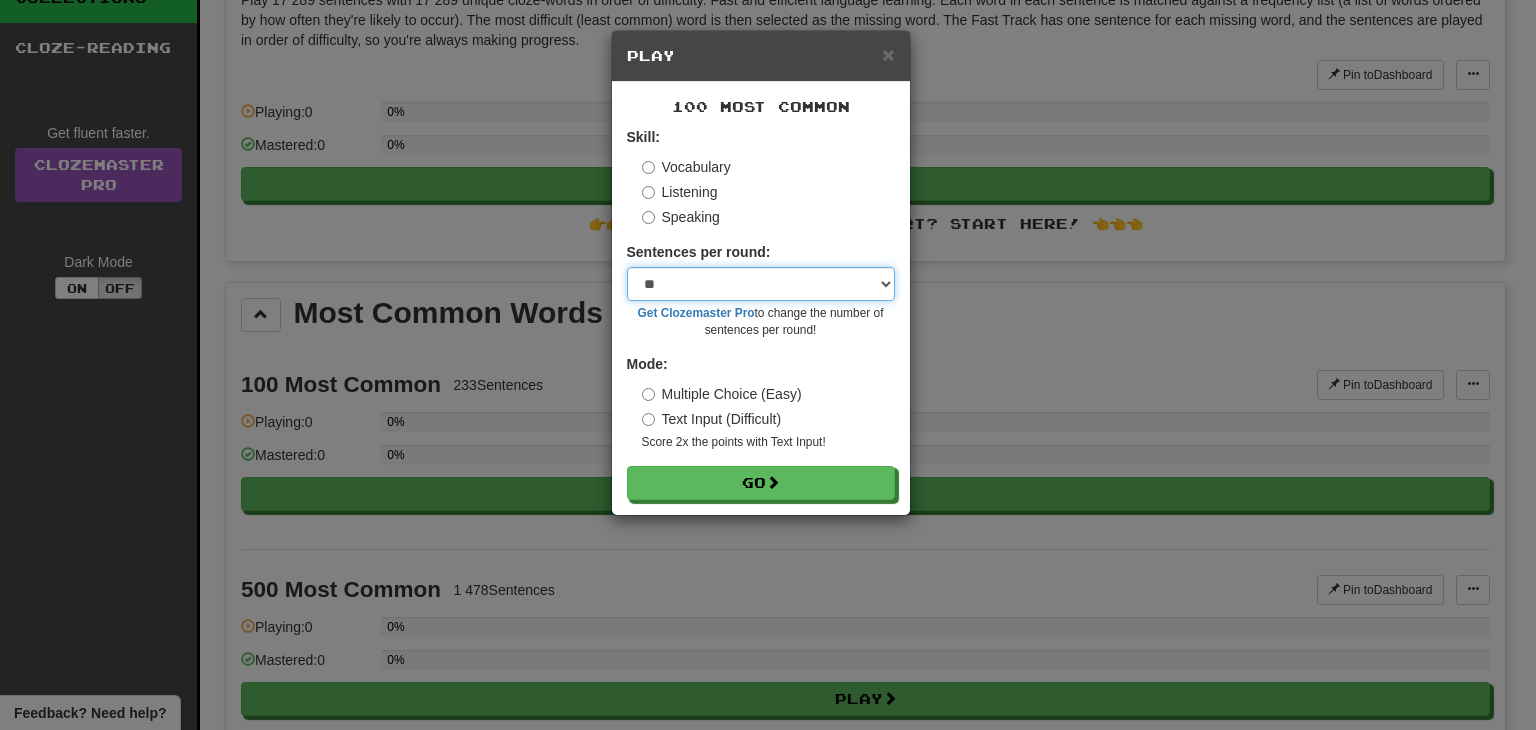 click on "* ** ** ** ** ** *** ********" at bounding box center (761, 284) 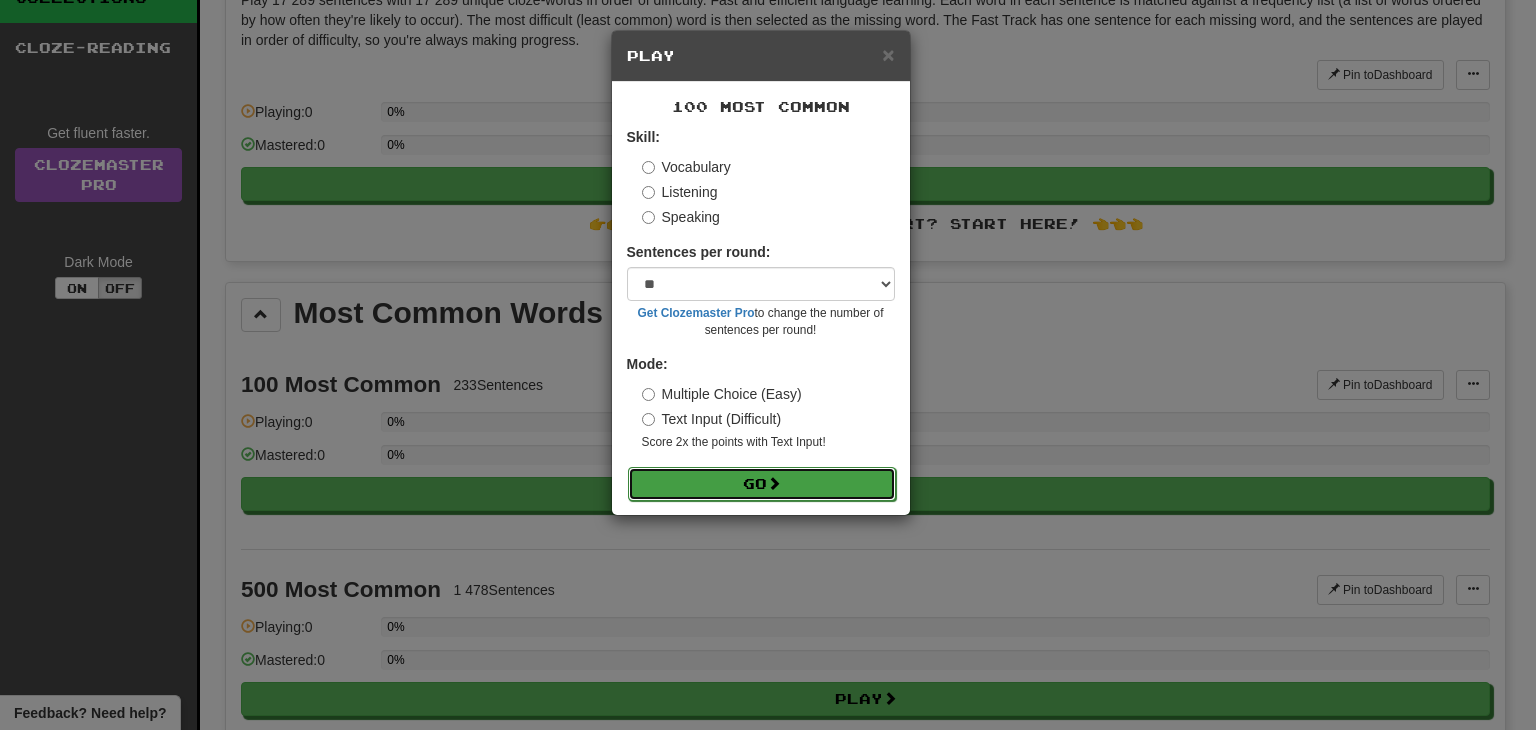click on "Go" at bounding box center (762, 484) 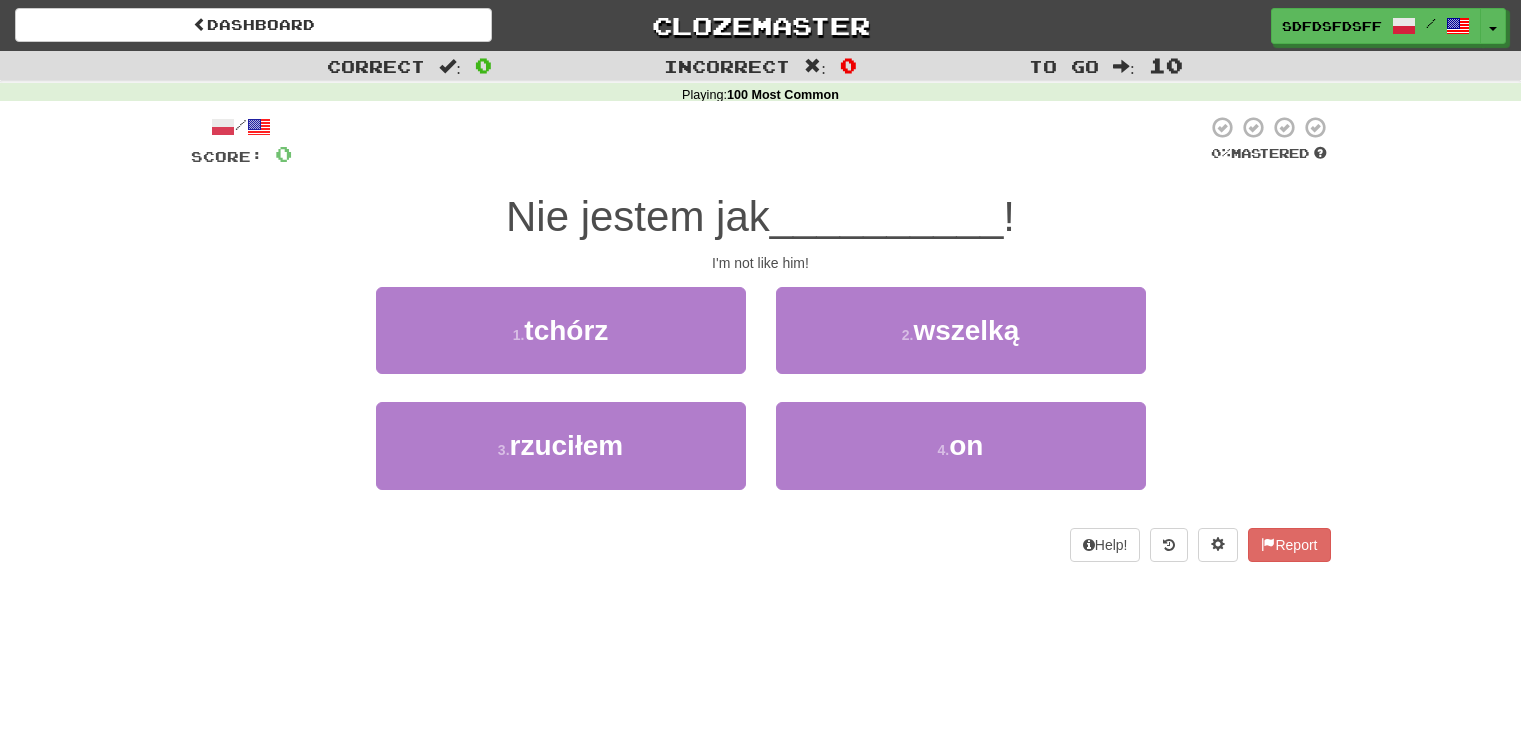 scroll, scrollTop: 0, scrollLeft: 0, axis: both 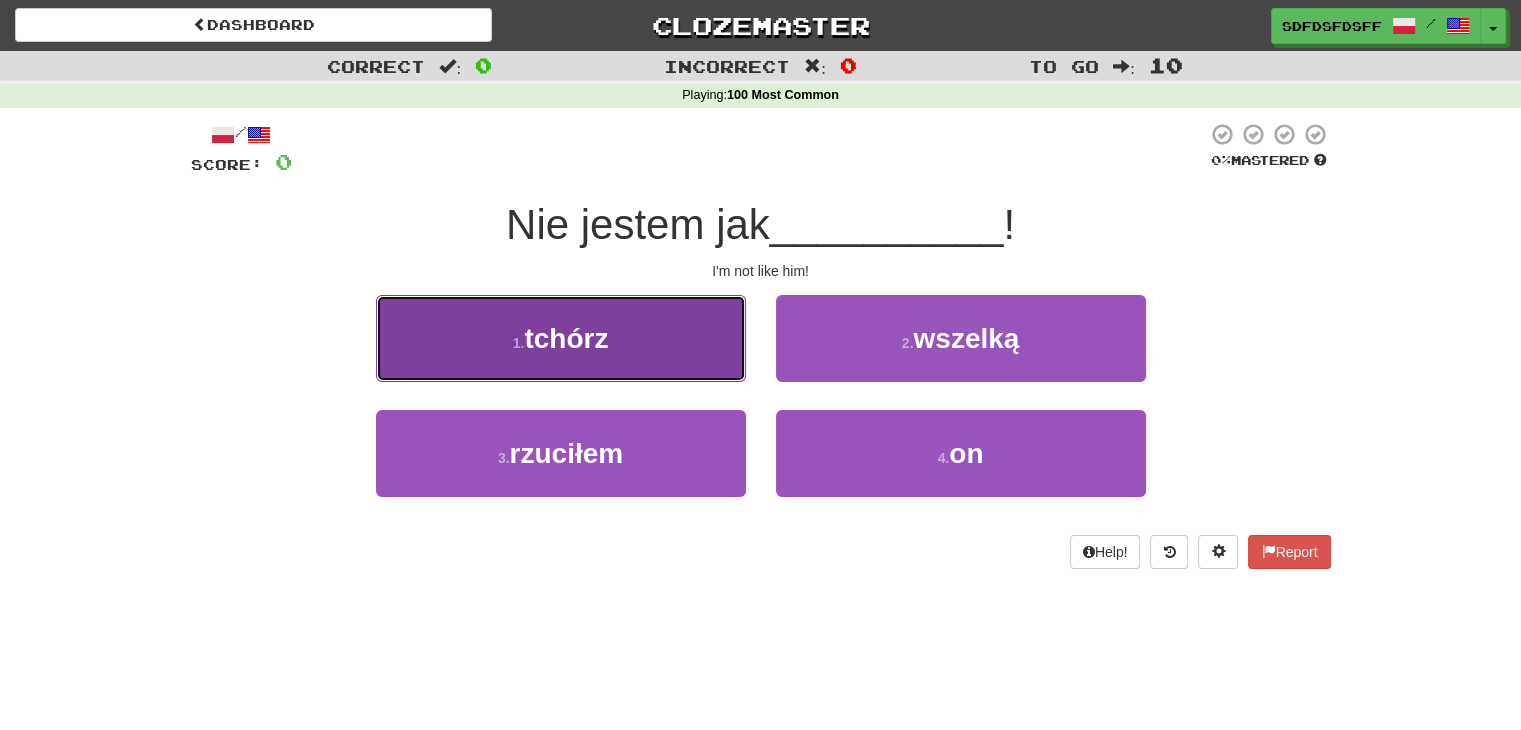 click on "1 .  tchórz" at bounding box center (561, 338) 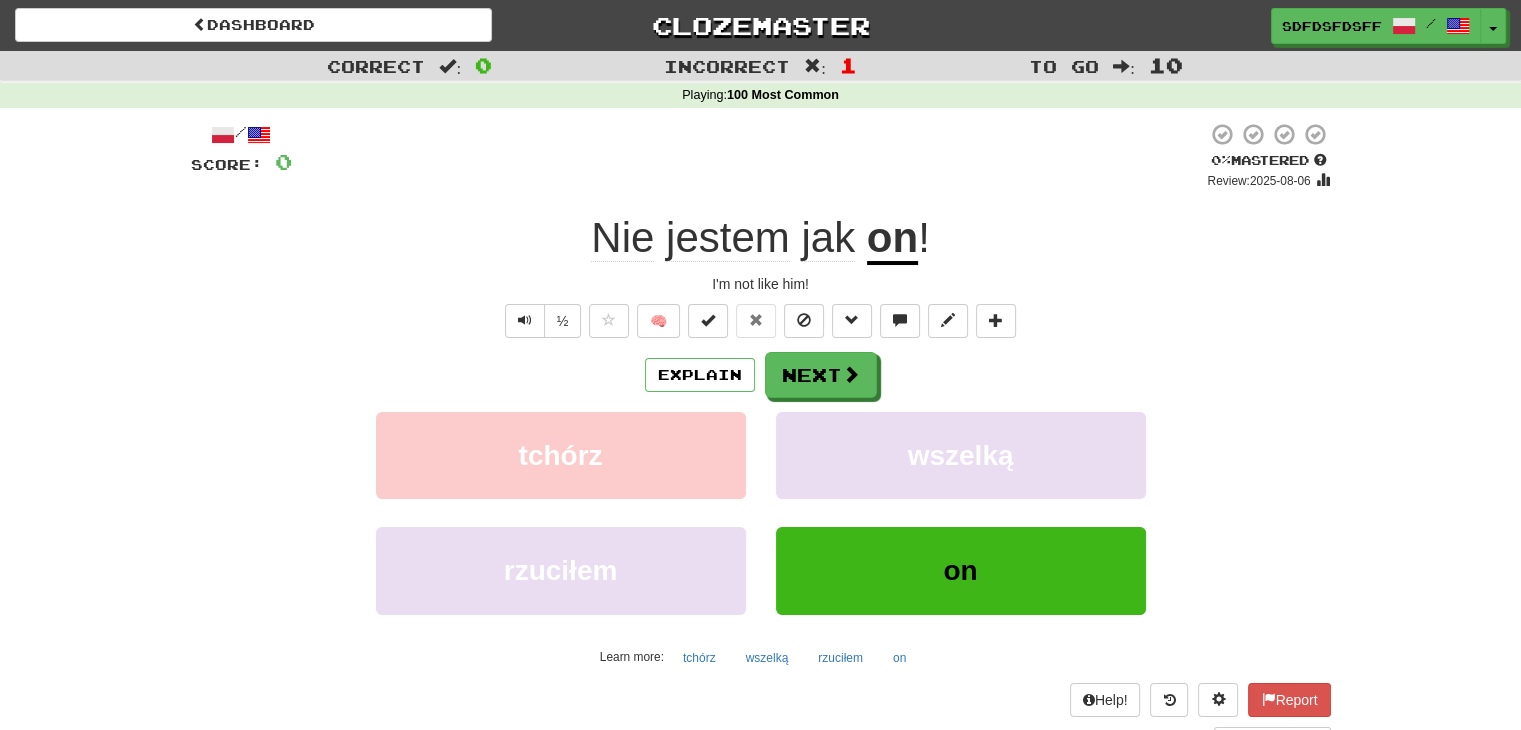 click on "/" at bounding box center [241, 134] 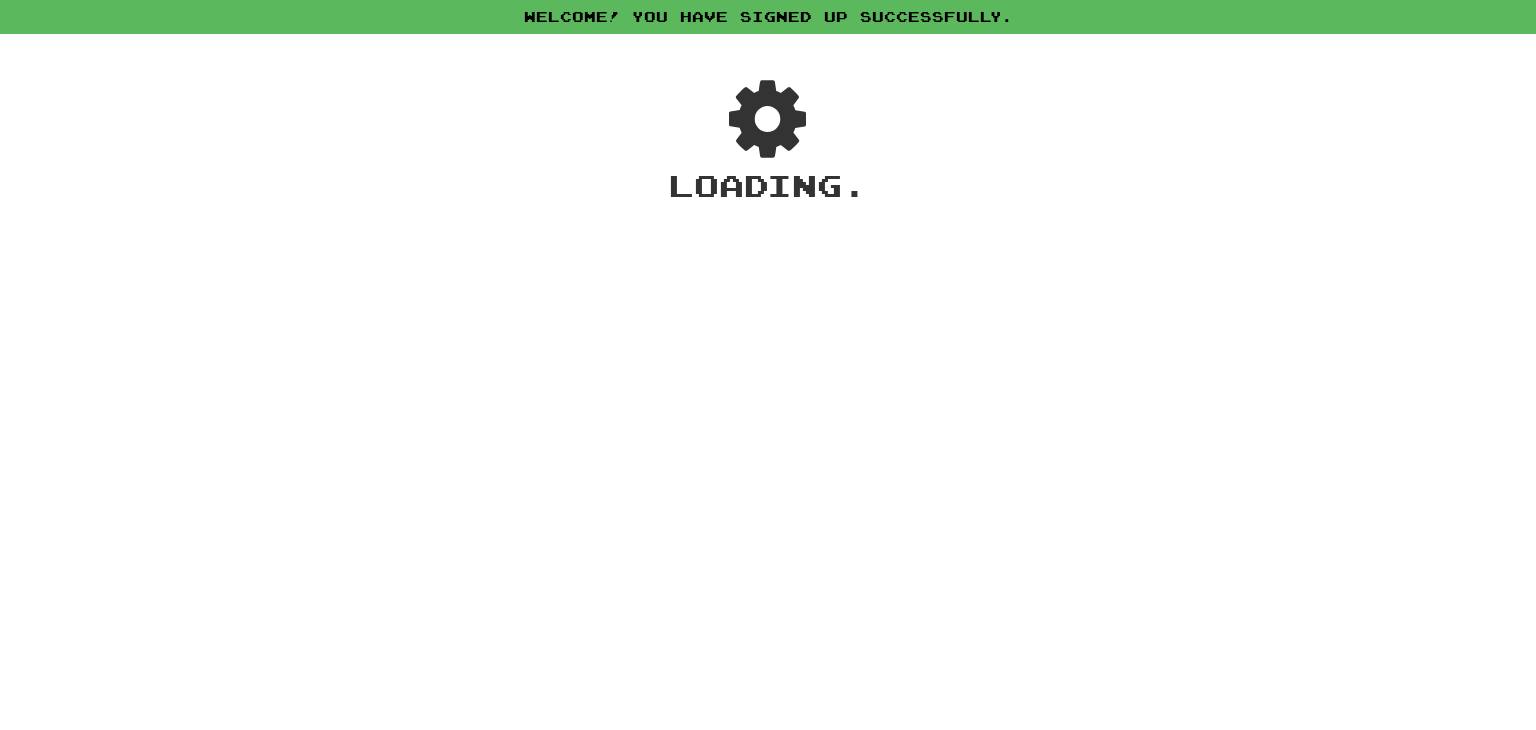 scroll, scrollTop: 0, scrollLeft: 0, axis: both 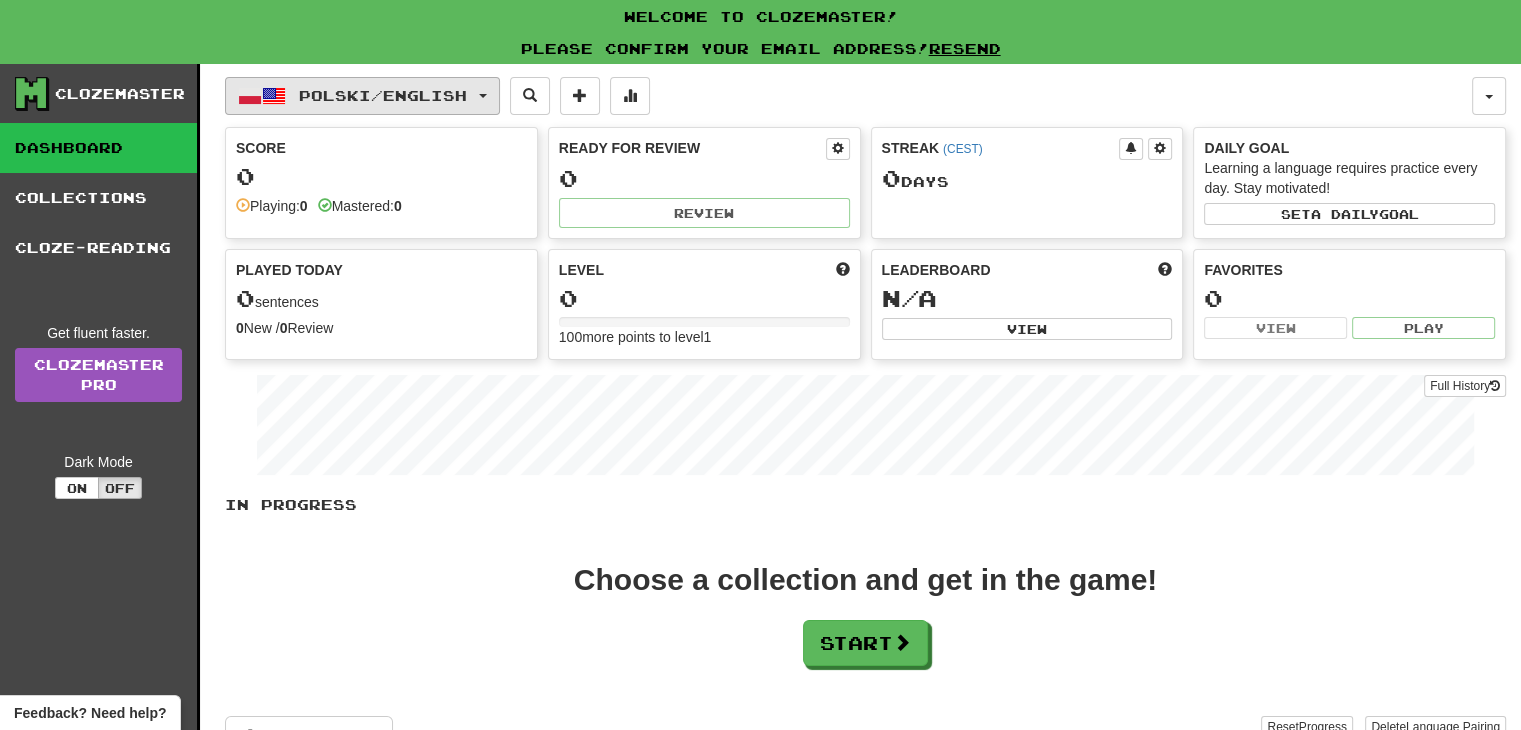 click on "Polski  /  English" at bounding box center (383, 95) 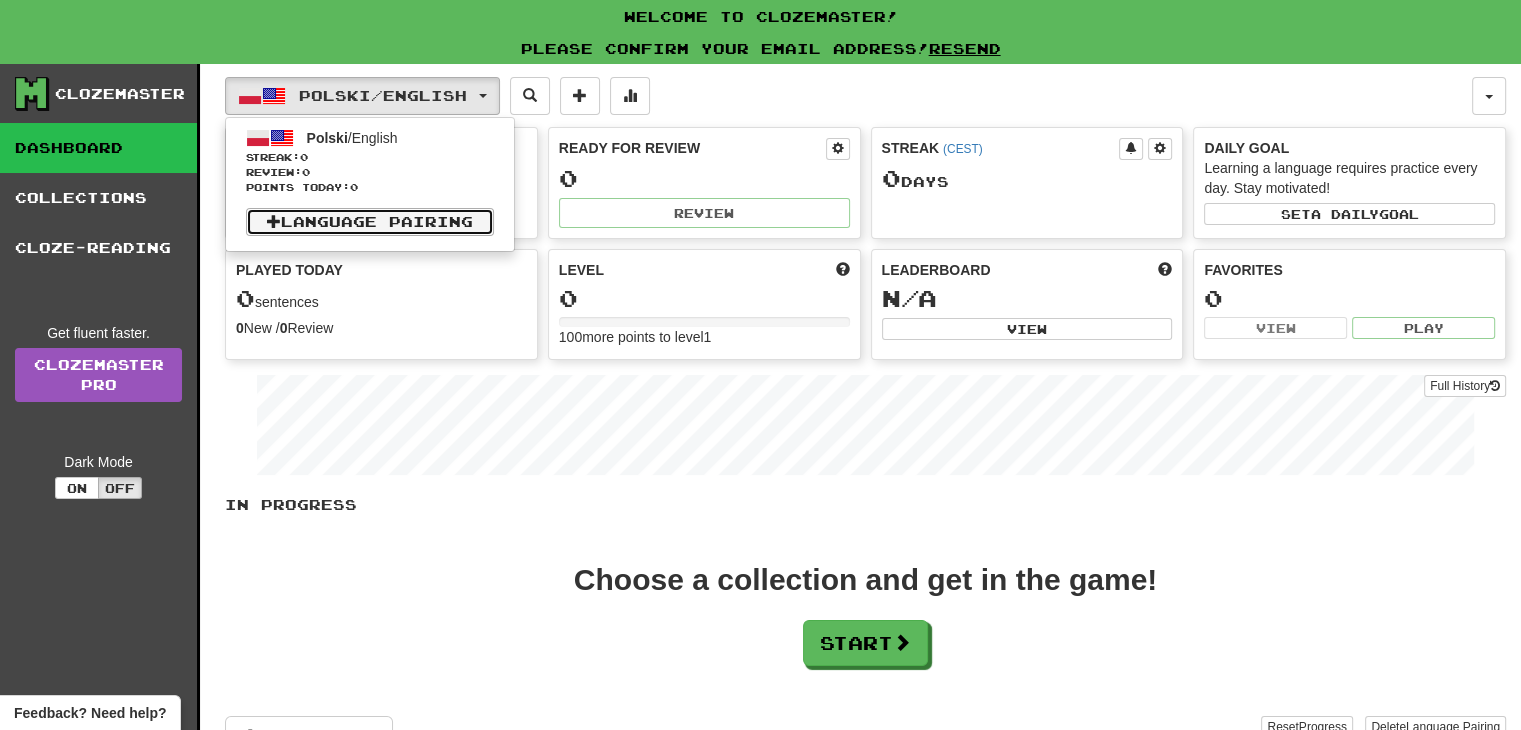 click on "Language Pairing" at bounding box center [370, 222] 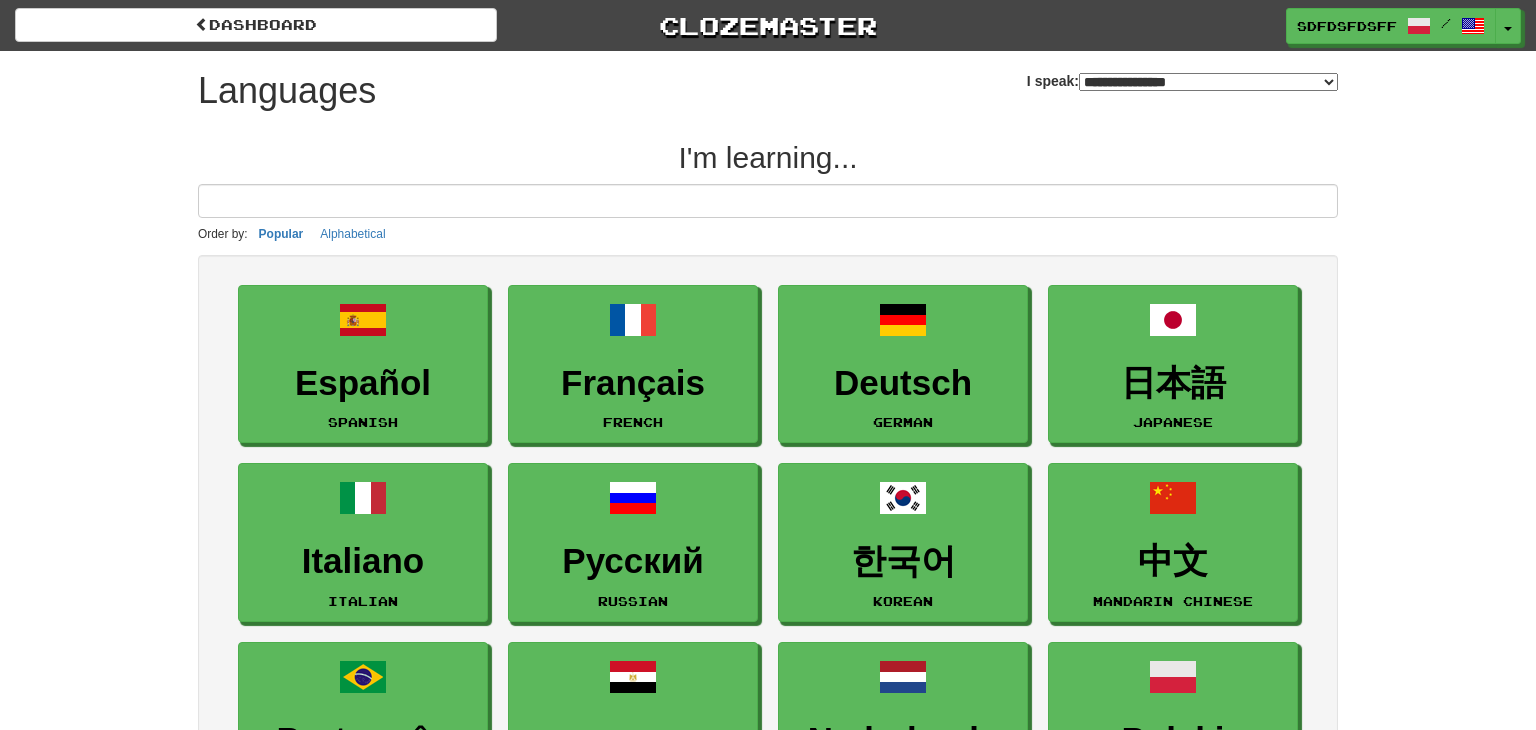 select on "*******" 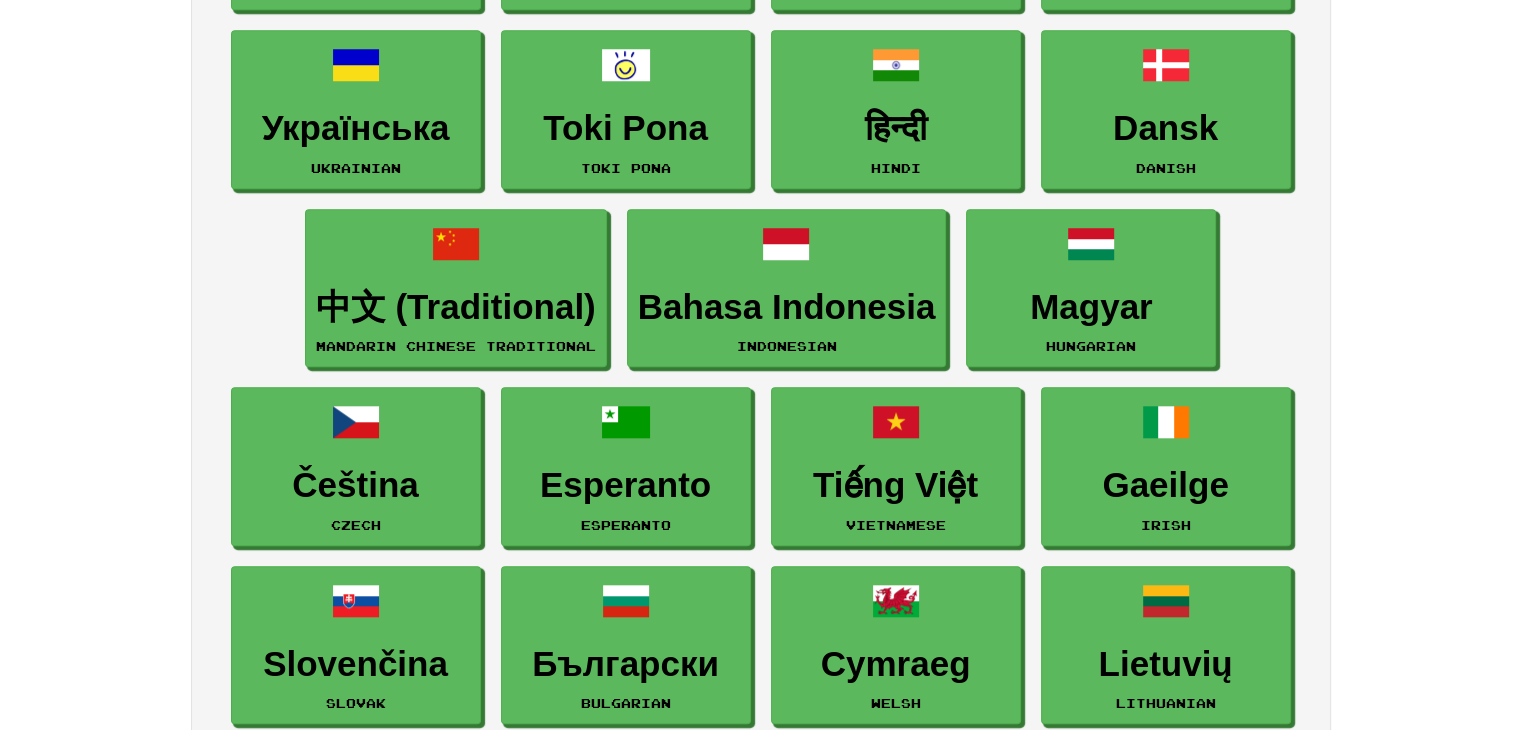 scroll, scrollTop: 1400, scrollLeft: 0, axis: vertical 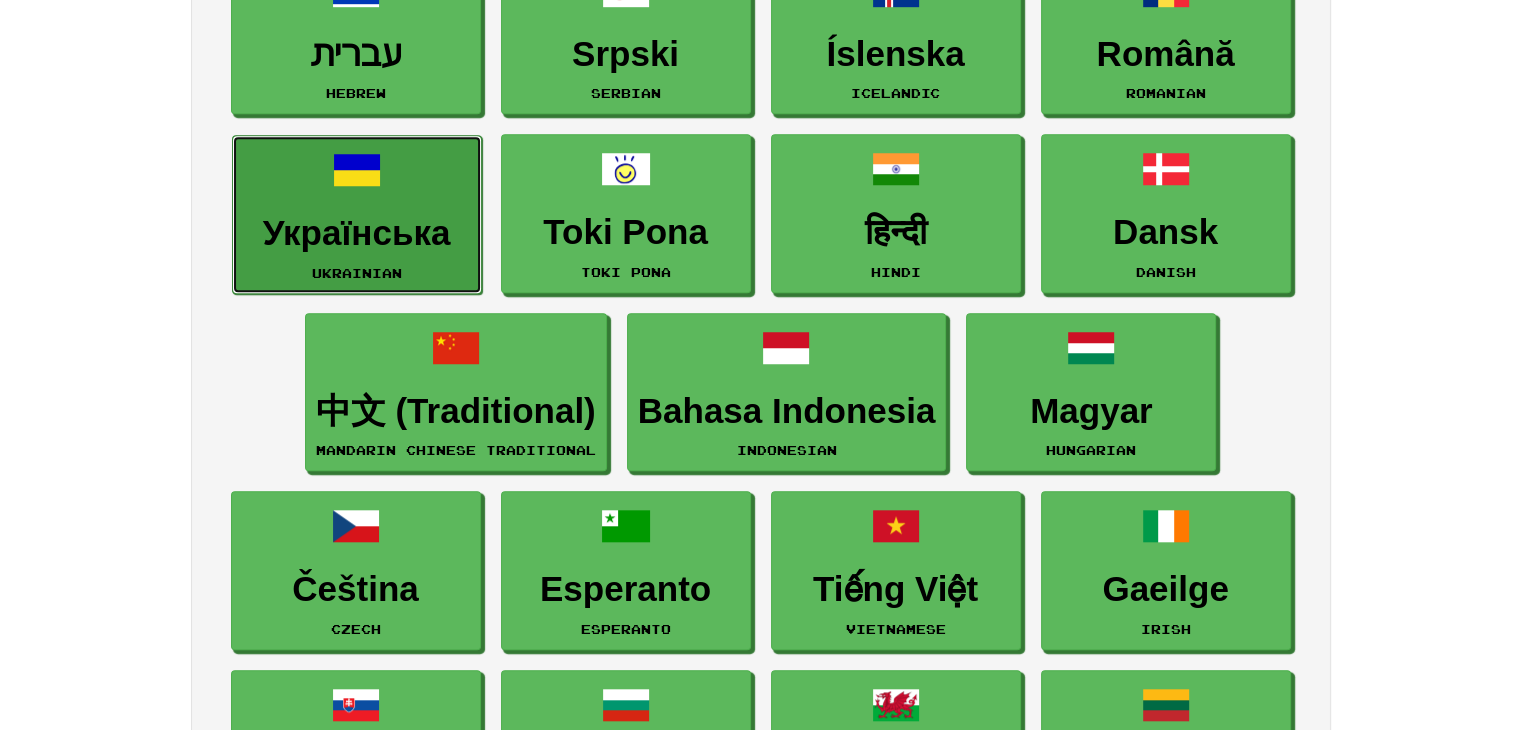click at bounding box center [357, 170] 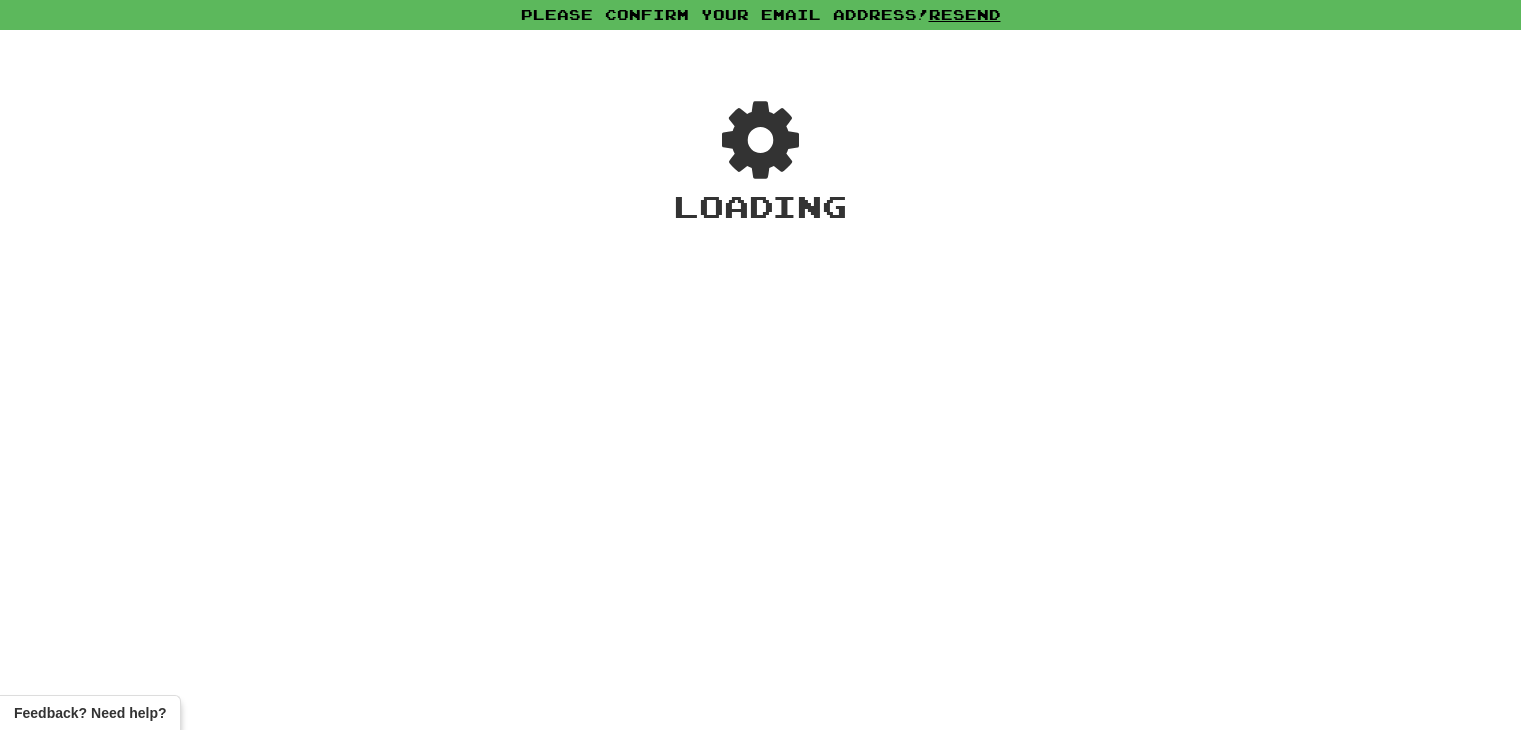 scroll, scrollTop: 0, scrollLeft: 0, axis: both 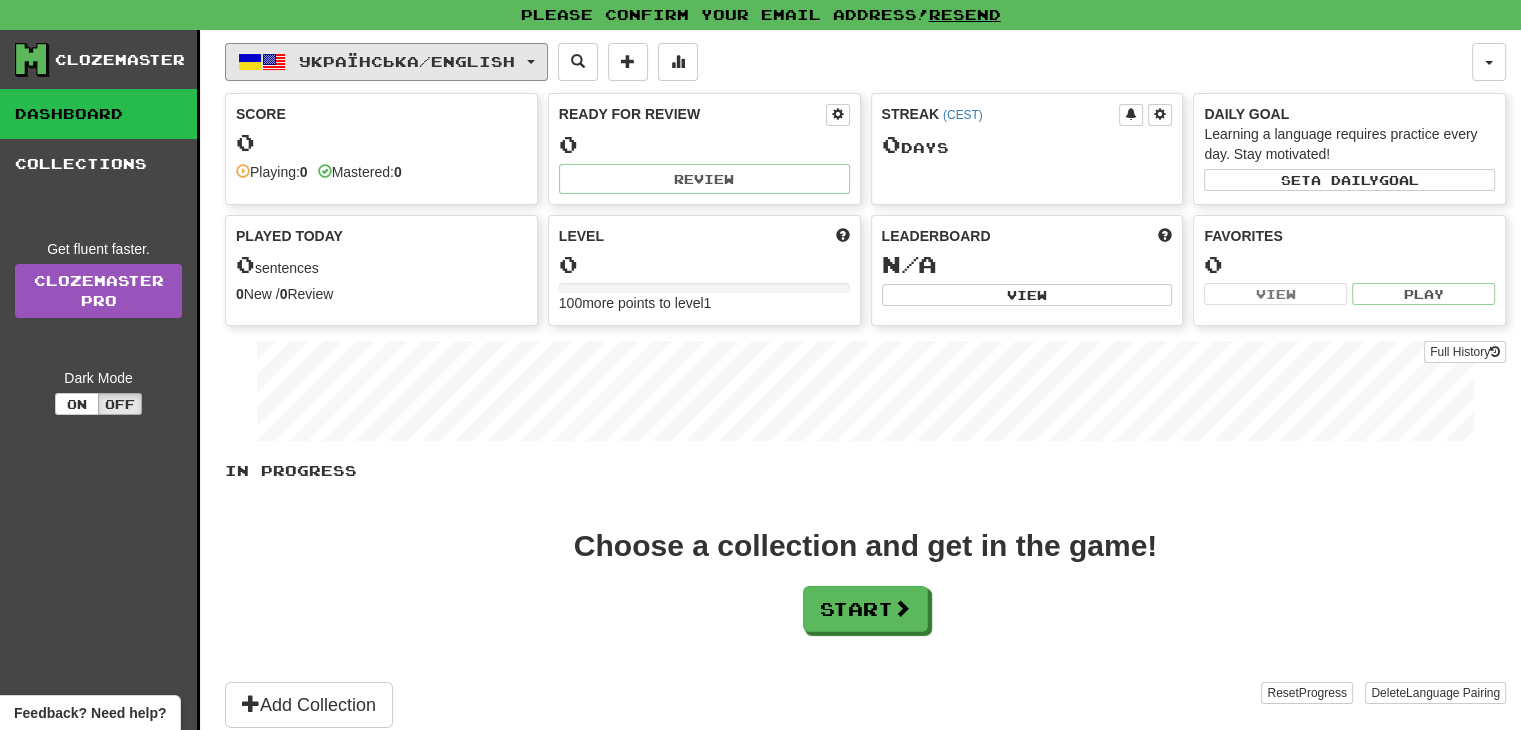 click on "Українська  /  English Polski  /  English Streak:  1   Review:  1 Points today:  0 Українська  /  English Streak:  0   Review:  0 Points today:  0  Language Pairing Username: [USERNAME] Edit  Account  Notifications  Activity Feed  Profile  Leaderboard  Forum  Logout Score 0  Playing:  0  Mastered:  0 Ready for Review 0   Review Streak   ( [TIMEZONE] ) 0  Day s Daily Goal Learning a language requires practice every day. Stay motivated! Set  a daily  goal Played Today 0  sentences 0  New /  0  Review Full History  Level 0 100  more points to level  1 Leaderboard N/A View Favorites 0 View Play Full History  In Progress Choose a collection and get in the game! Start   Add Collection Reset  Progress Delete  Language Pairing Dark Mode On Off" at bounding box center (865, 405) 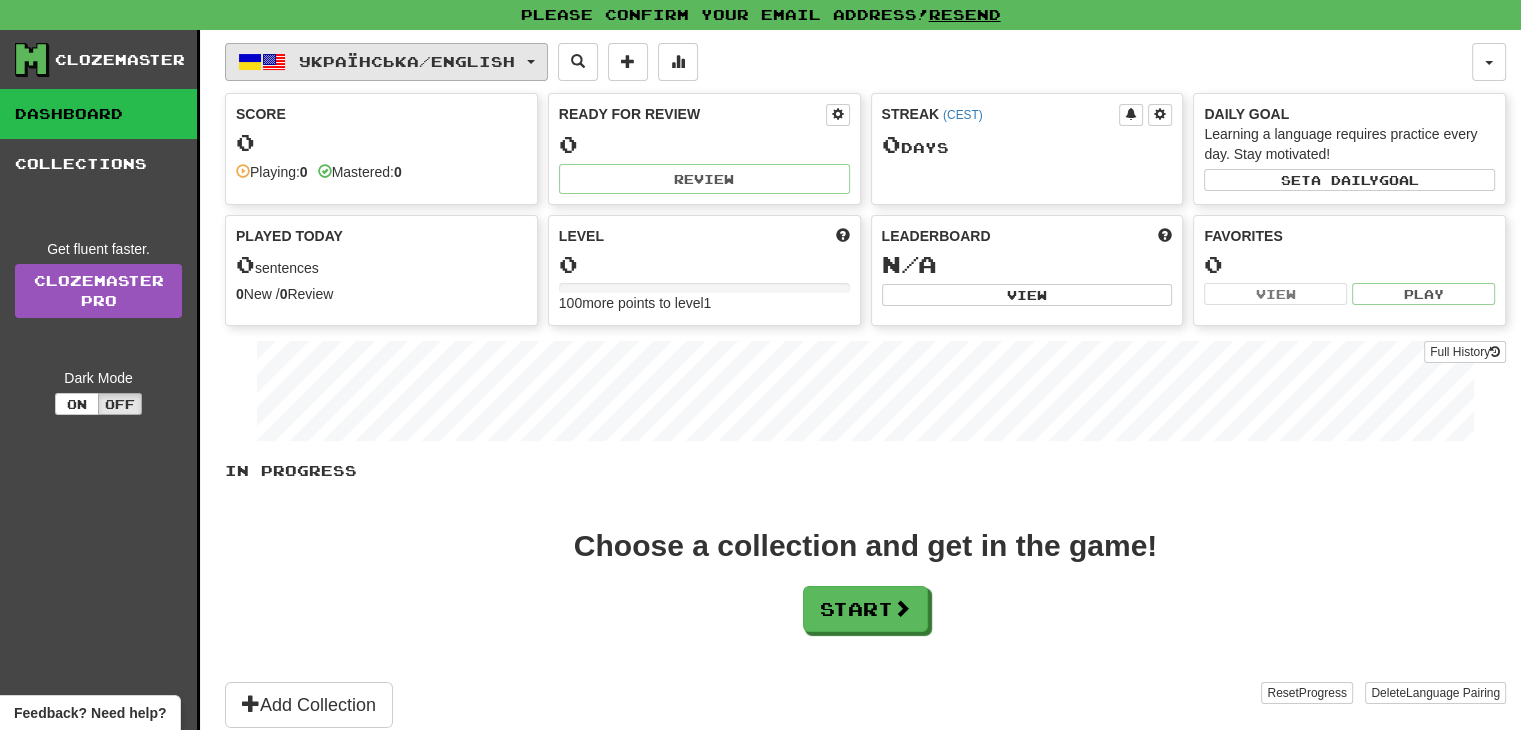 click on "Українська  /  English" at bounding box center [386, 62] 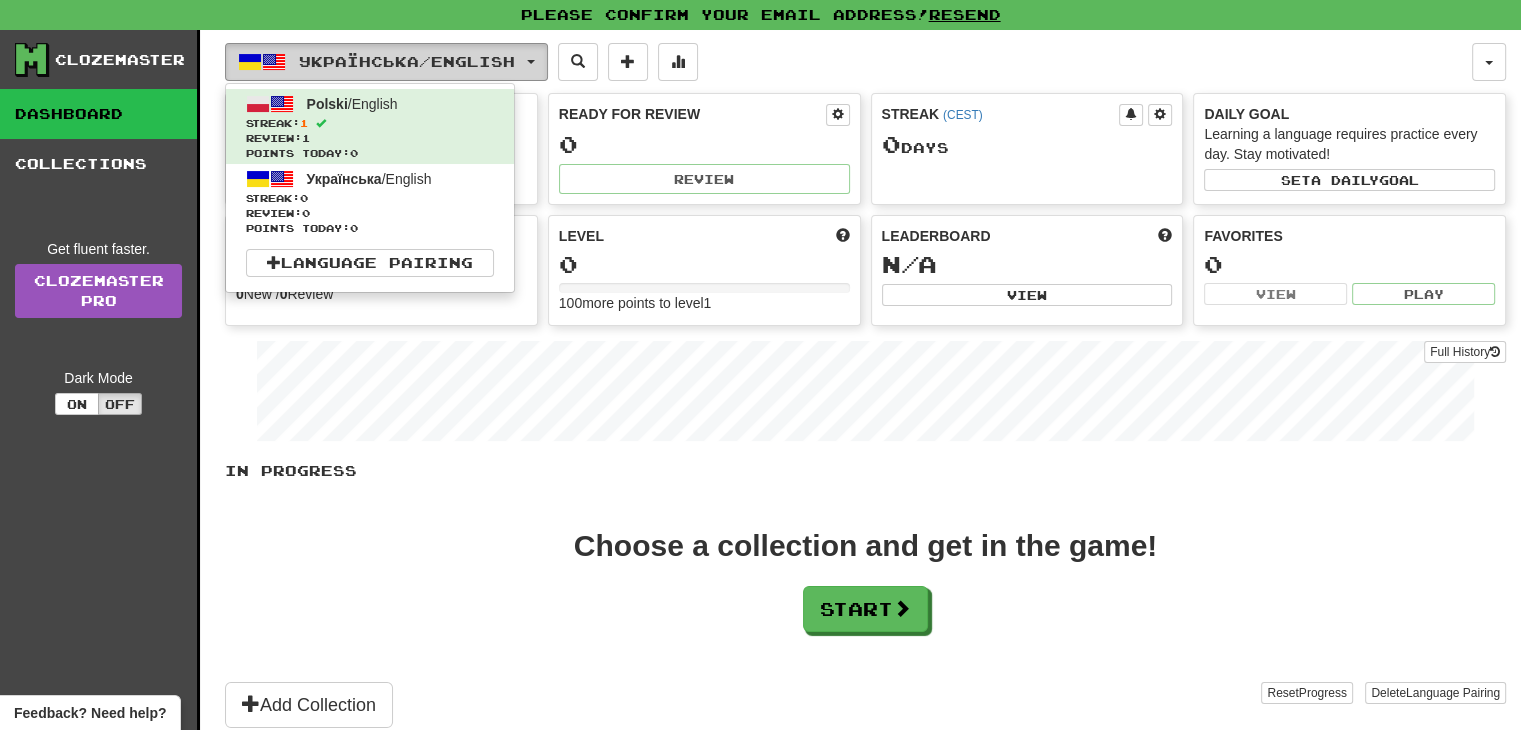 click on "Українська  /  English" at bounding box center (386, 62) 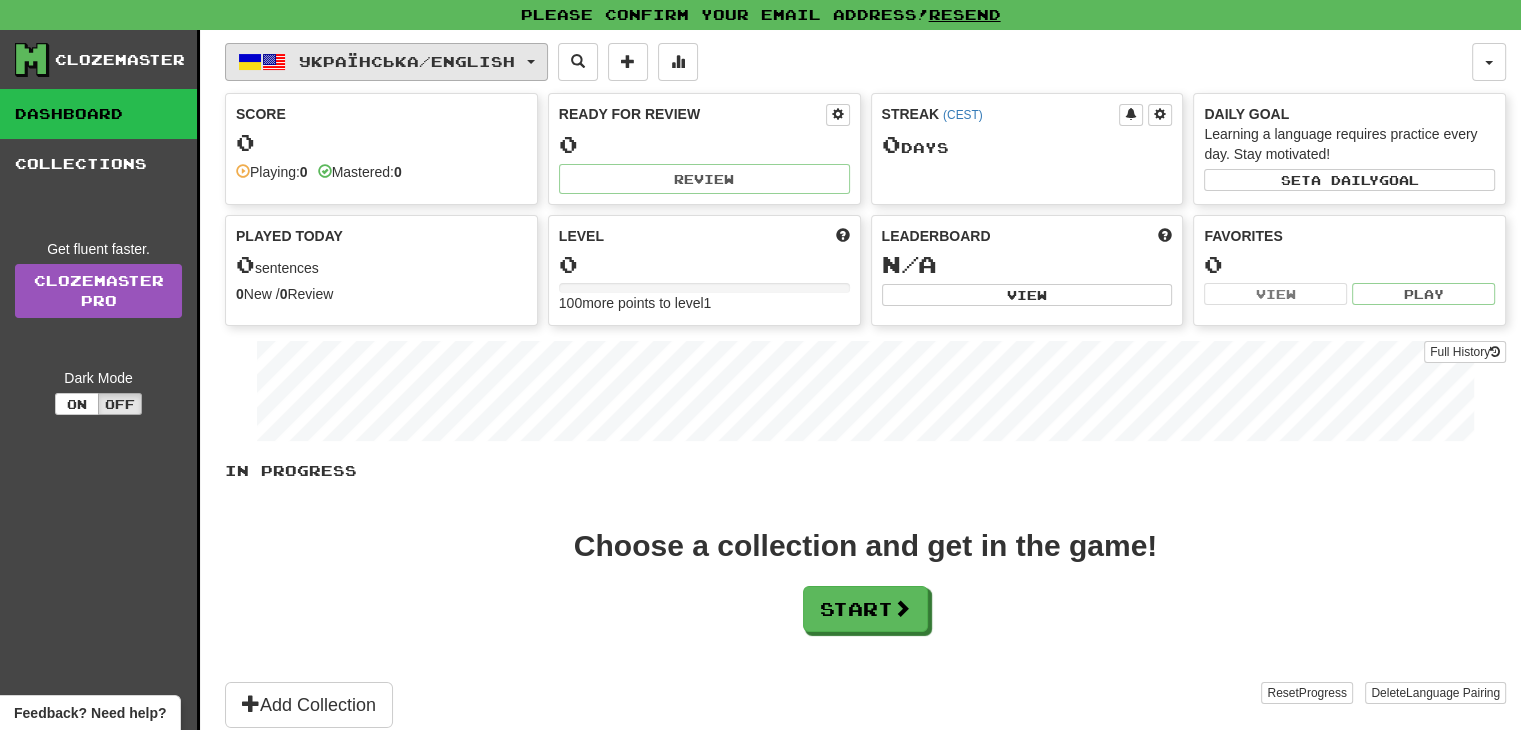 click on "Українська  /  English" at bounding box center (386, 62) 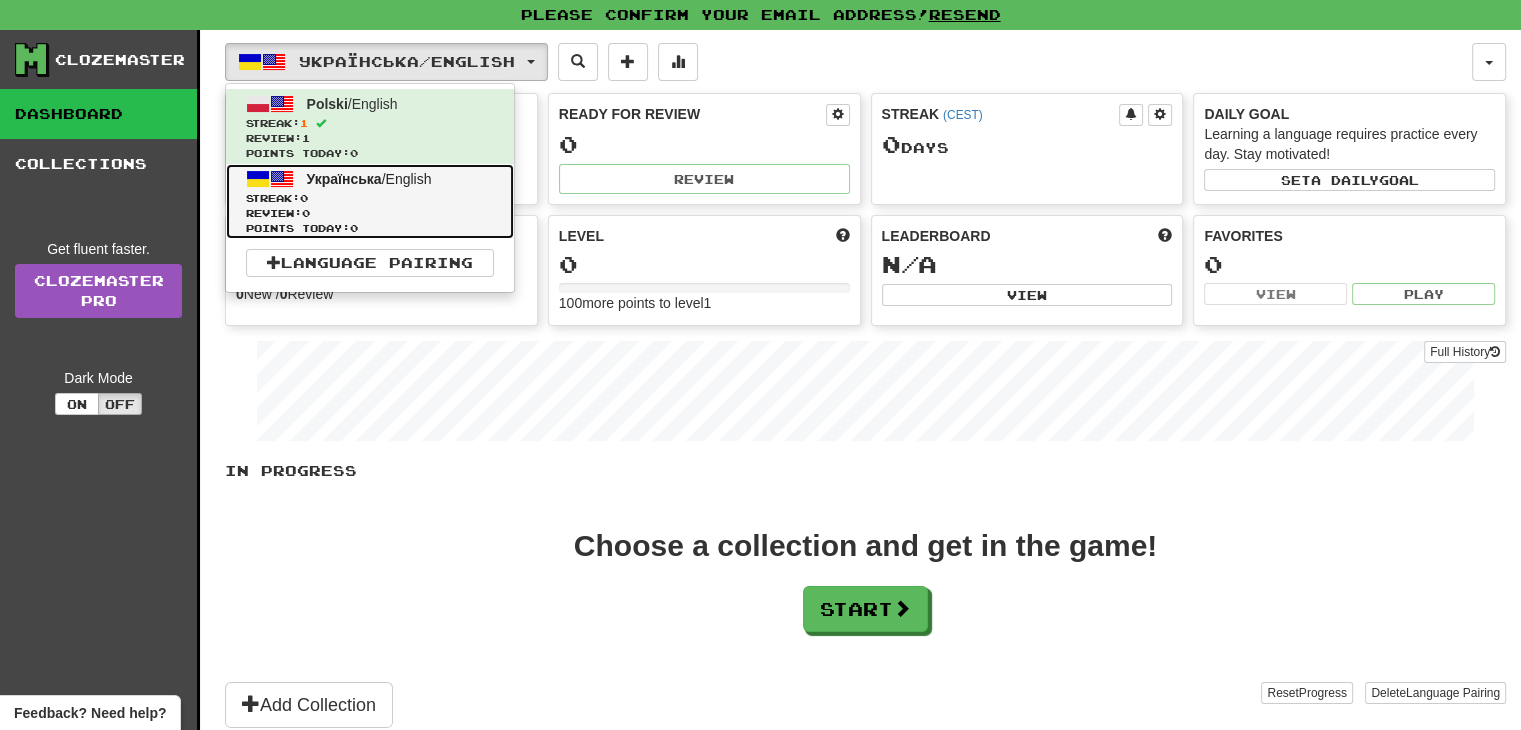 click on "Review:  0" at bounding box center [370, 213] 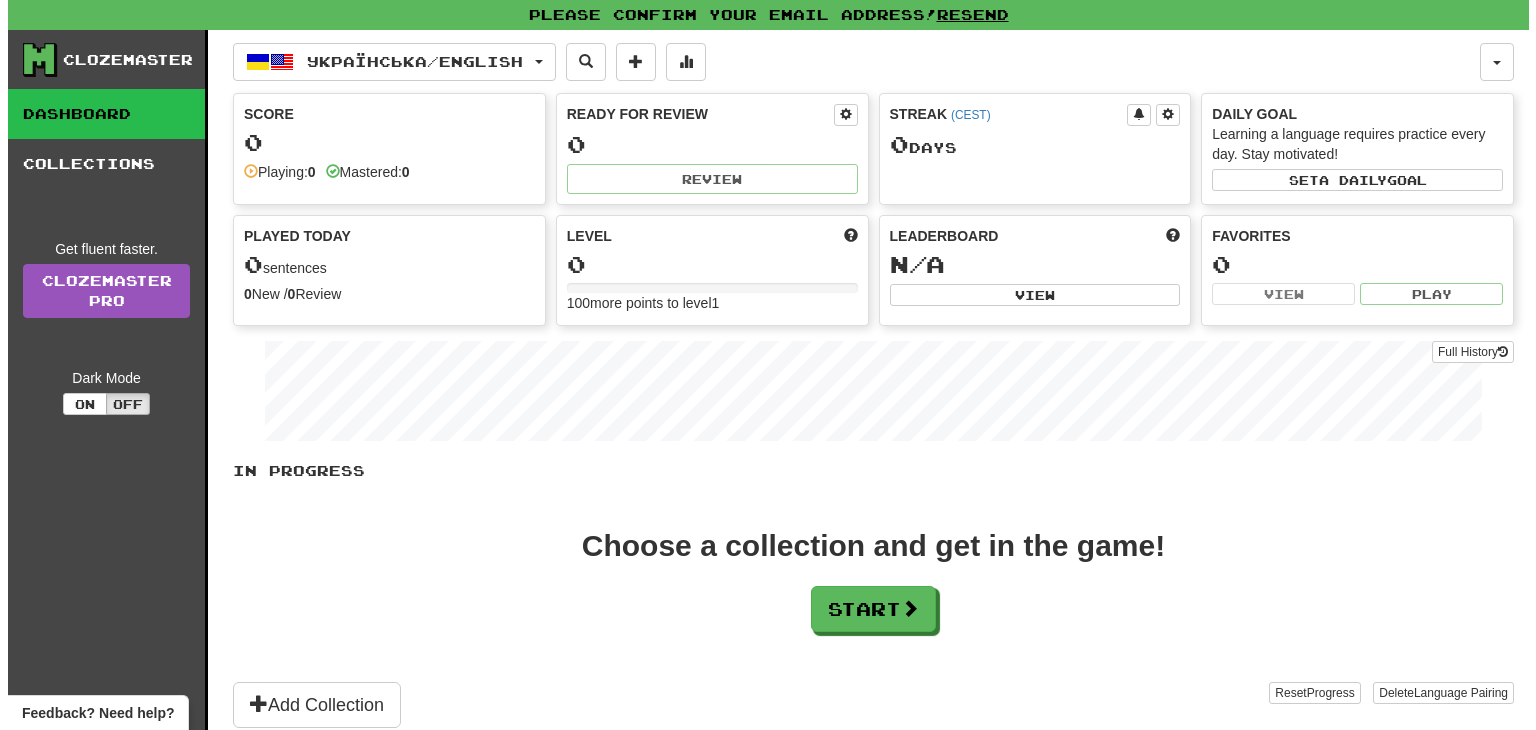 scroll, scrollTop: 0, scrollLeft: 0, axis: both 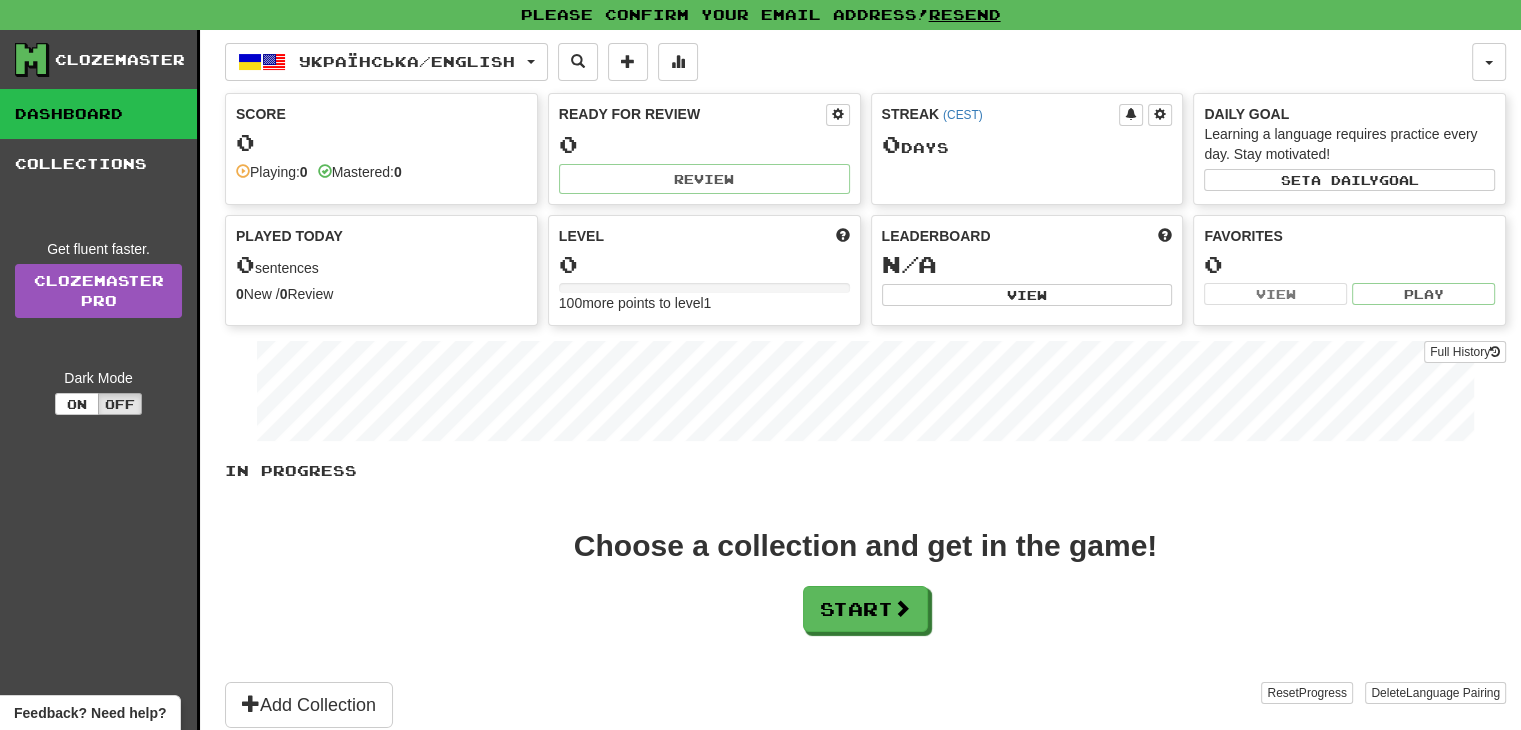 click on "Choose a collection and get in the game! Start" at bounding box center [865, 581] 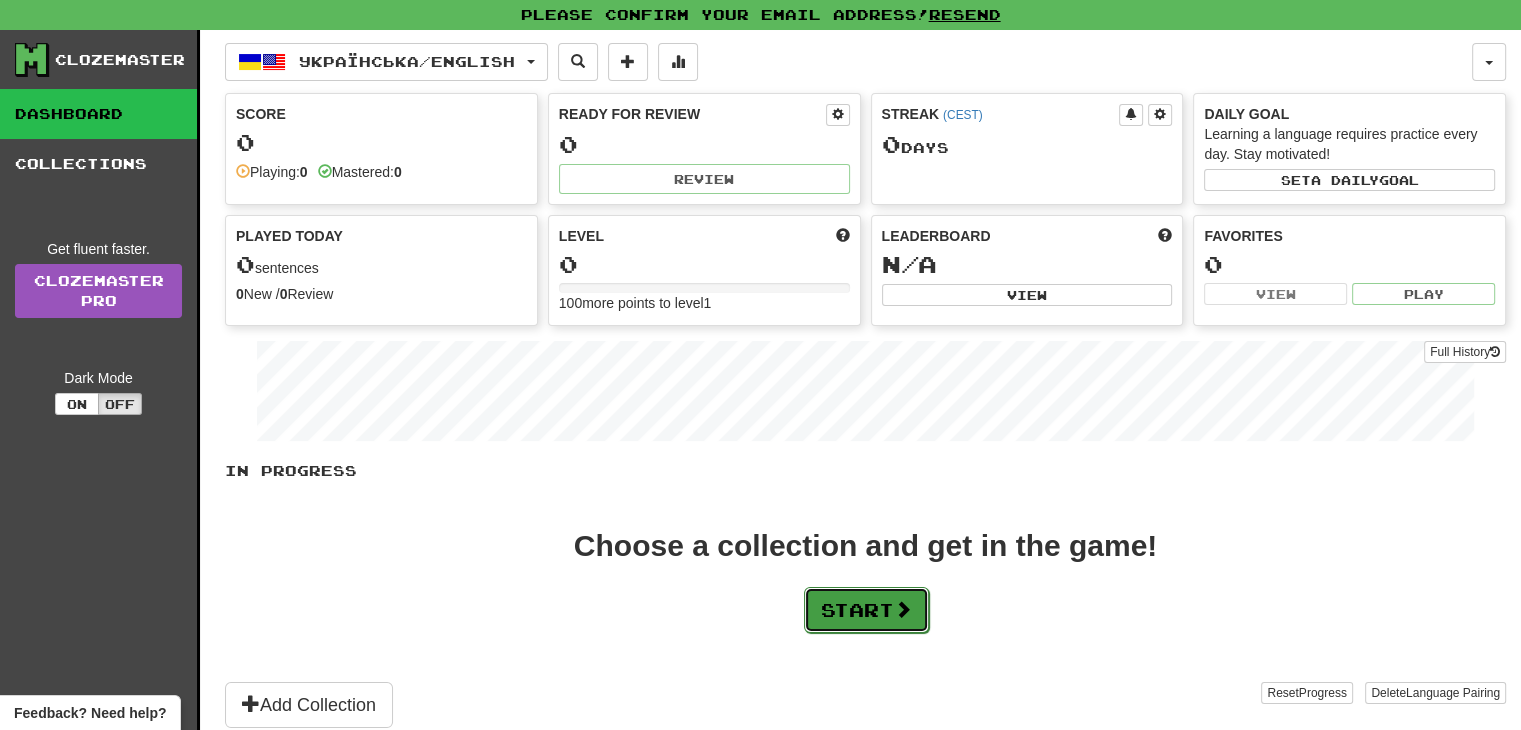 click on "Start" at bounding box center (866, 610) 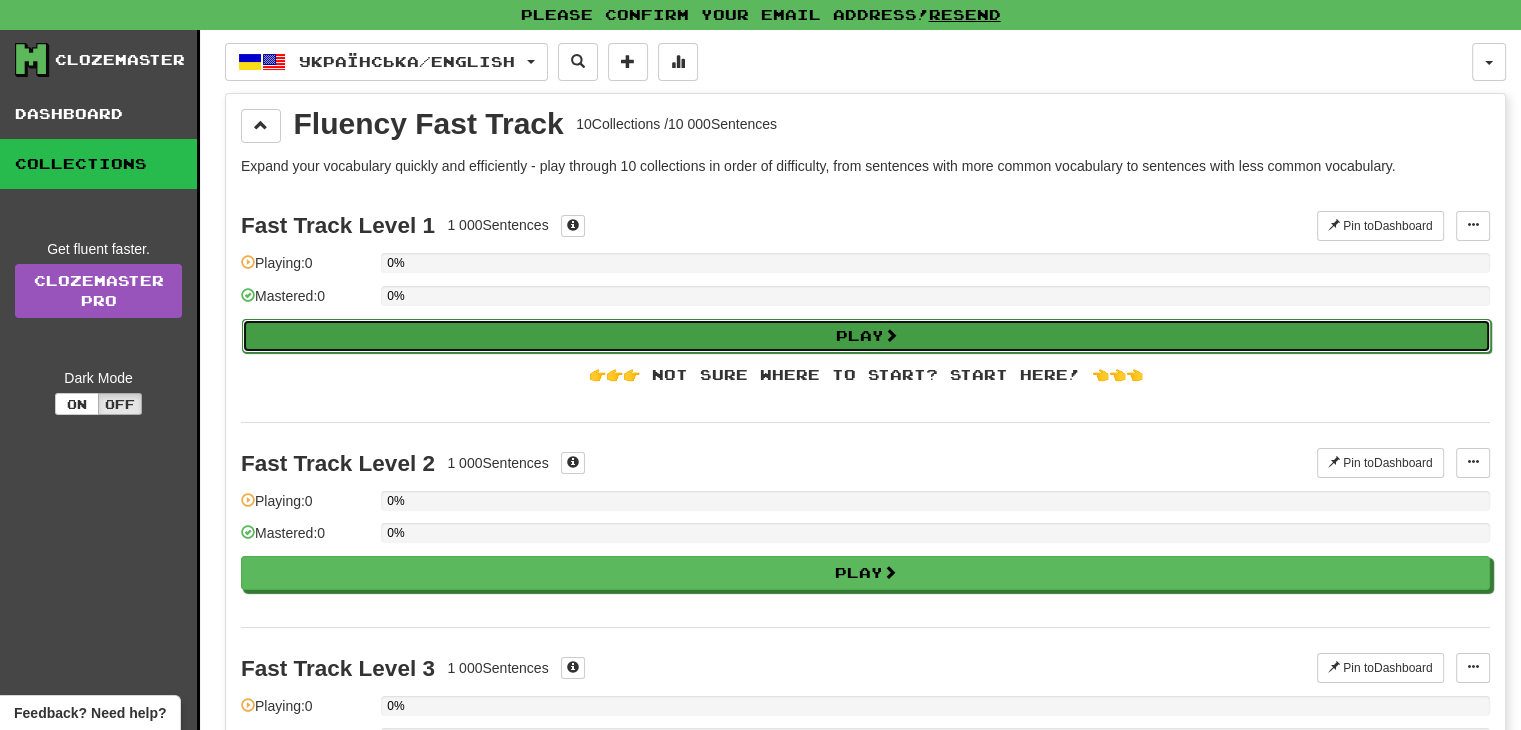 click on "Play" at bounding box center [866, 336] 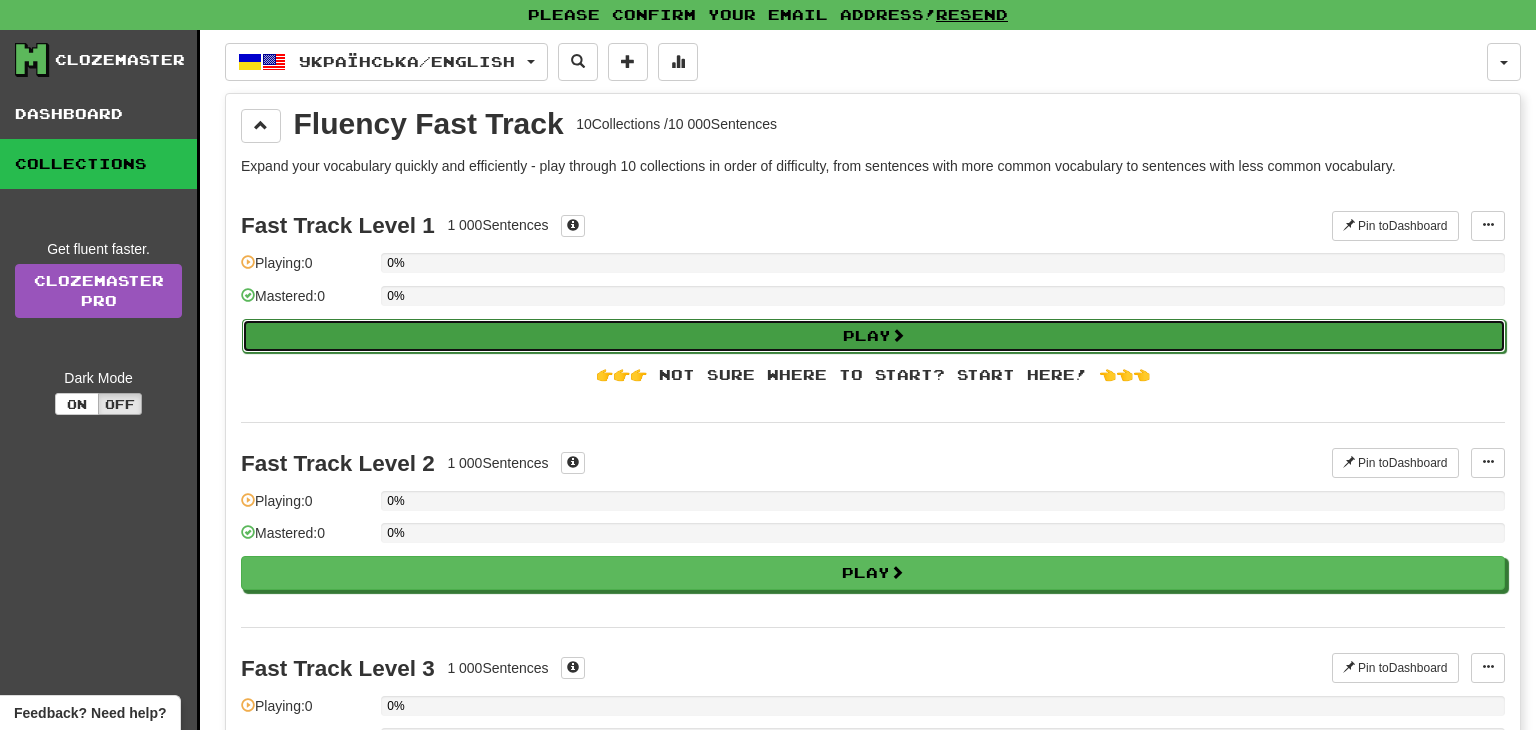 select on "**" 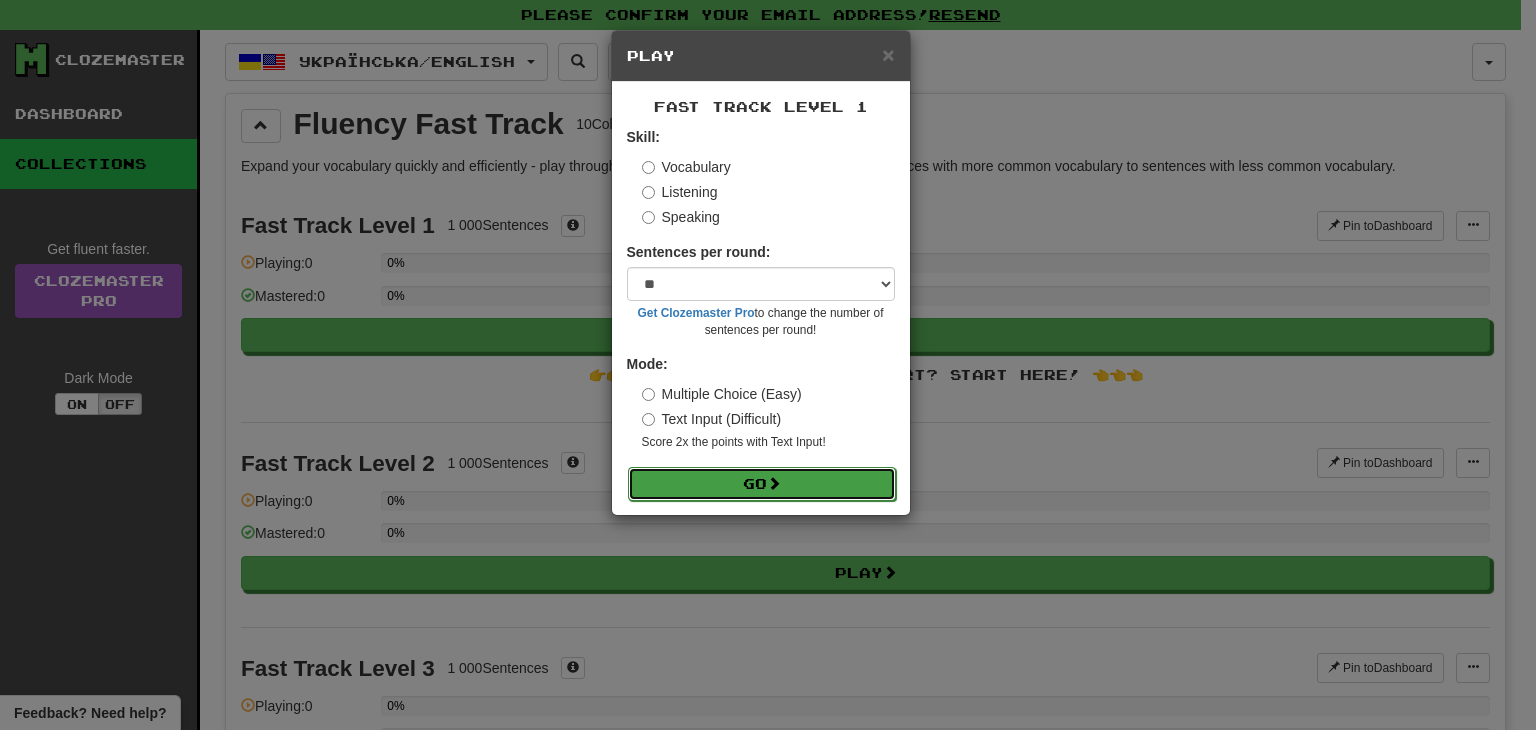 click on "Go" at bounding box center (762, 484) 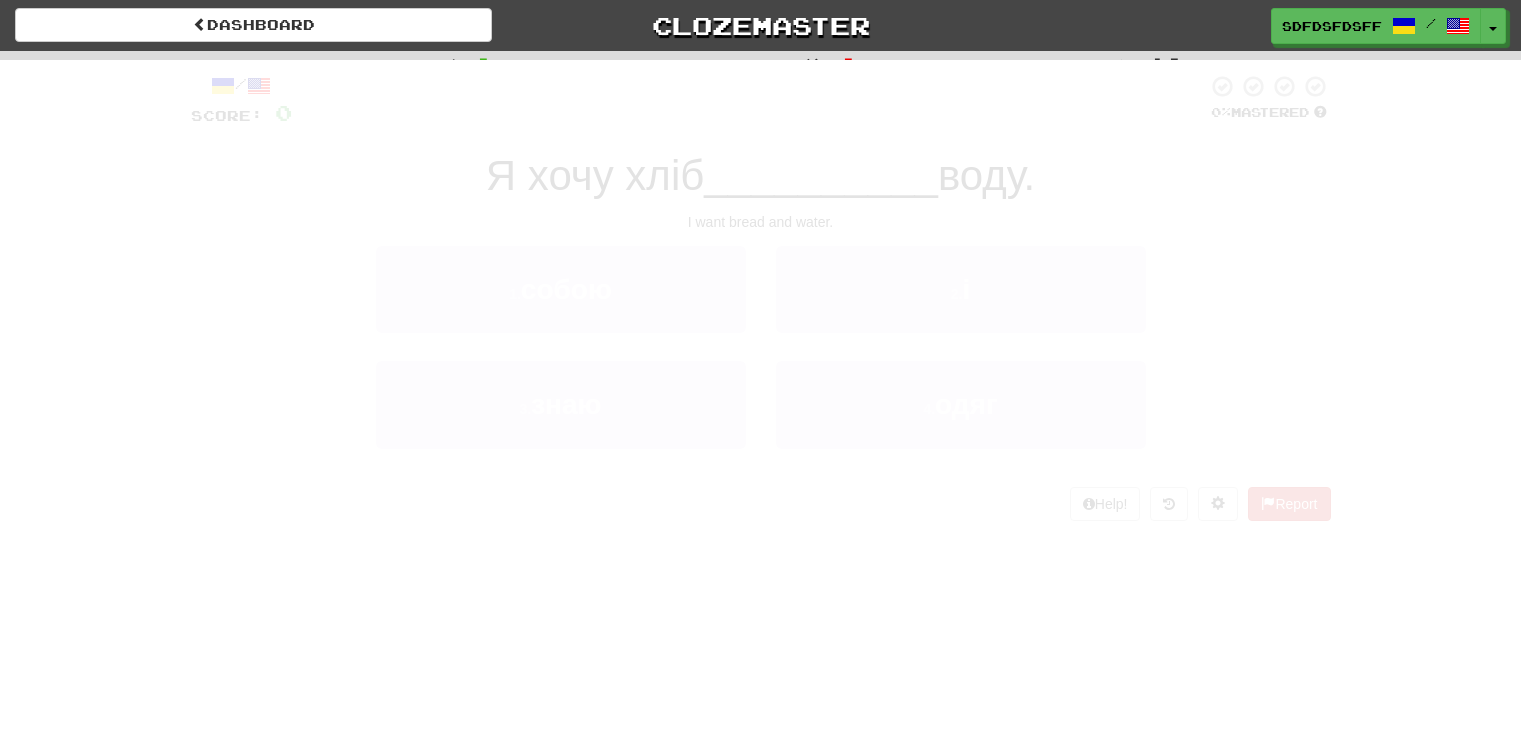 scroll, scrollTop: 0, scrollLeft: 0, axis: both 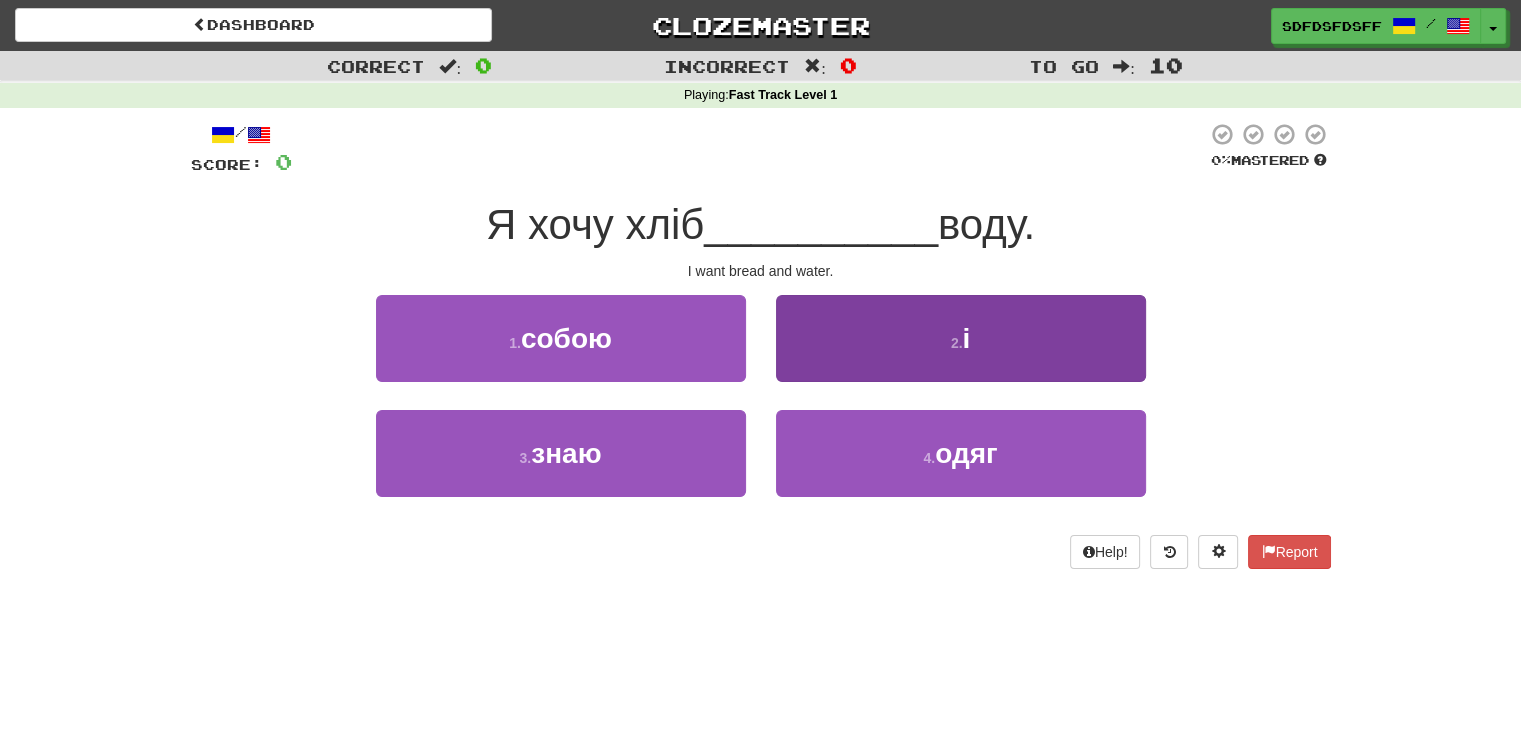 drag, startPoint x: 881, startPoint y: 395, endPoint x: 879, endPoint y: 371, distance: 24.083189 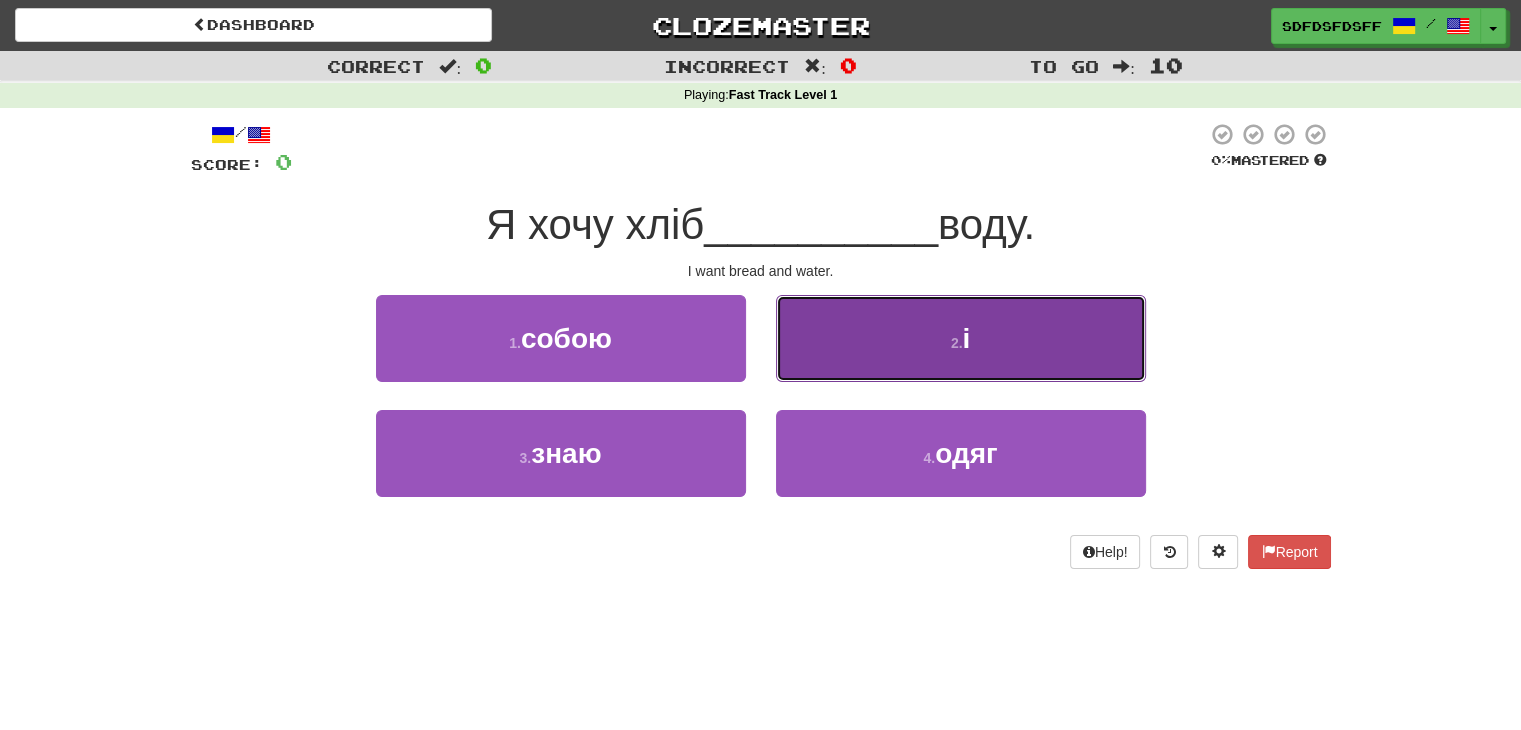 click on "2 .  і" at bounding box center (961, 338) 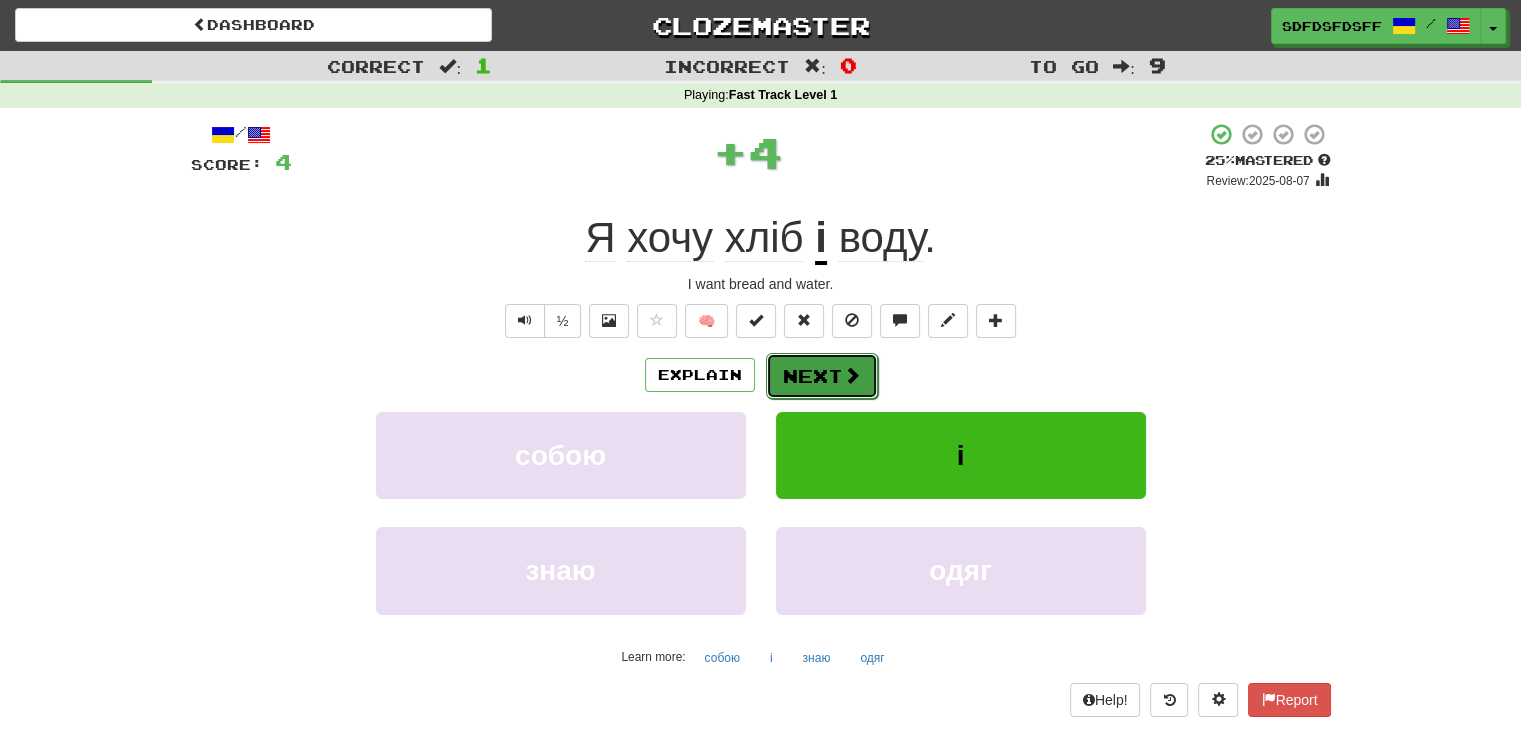 click on "Next" at bounding box center (822, 376) 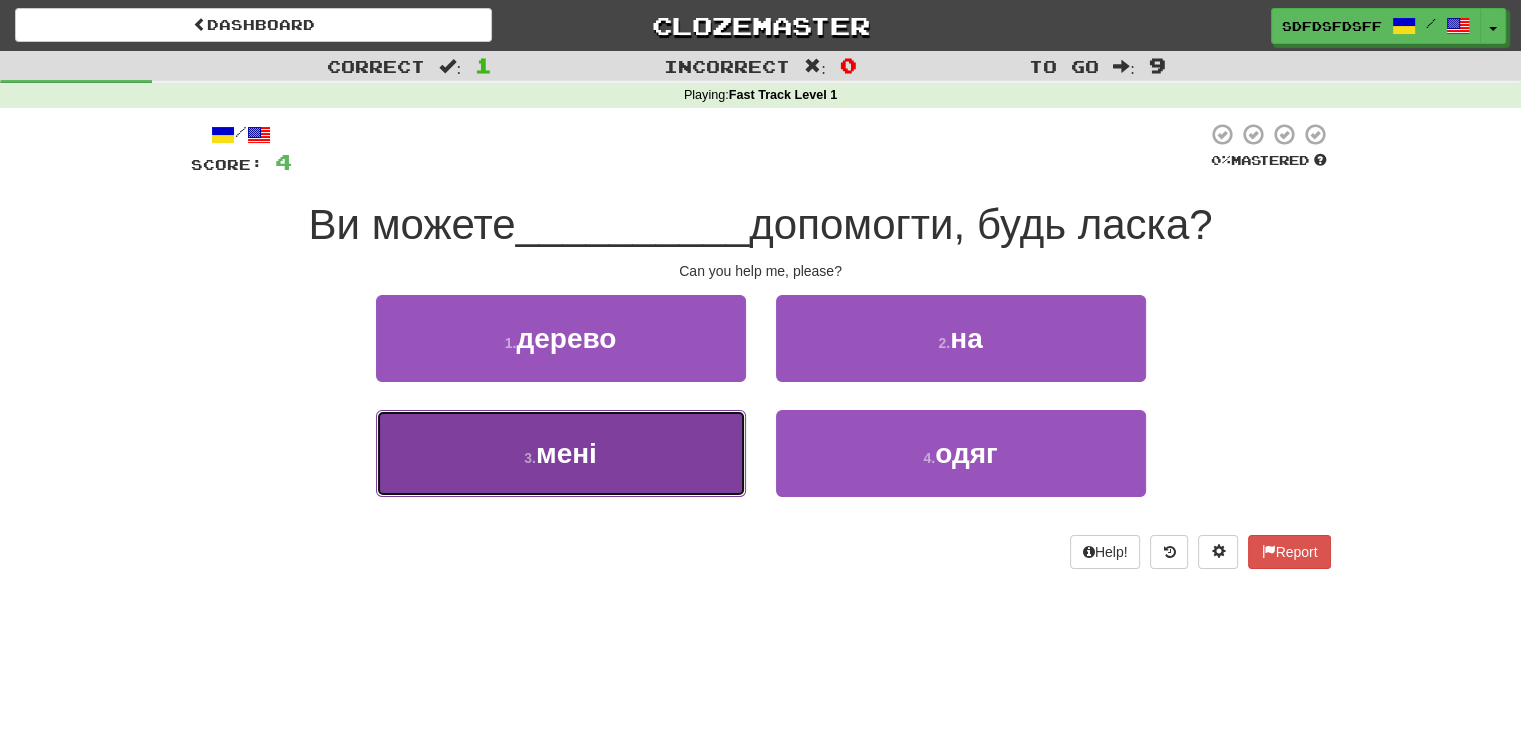 click on "3 .  мені" at bounding box center [561, 453] 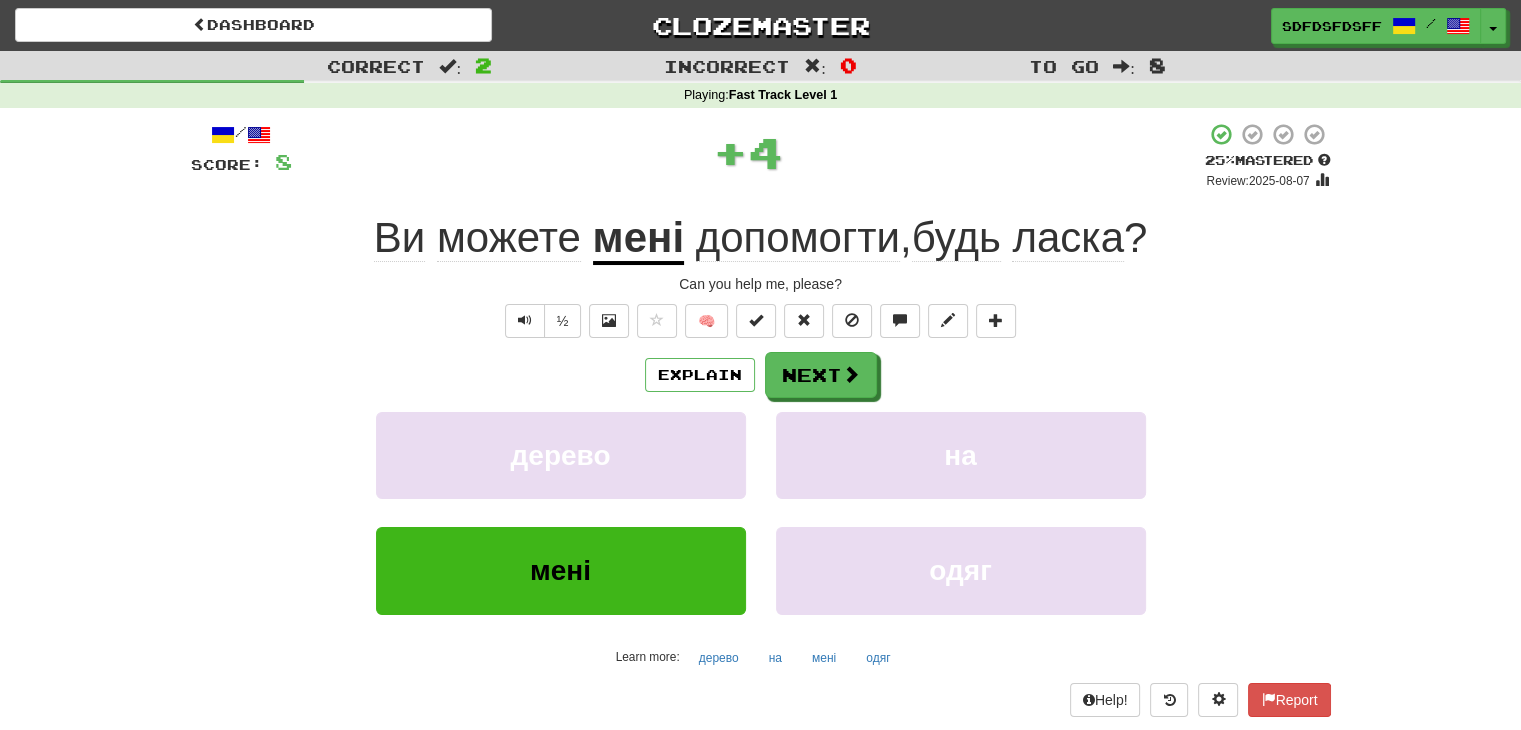 click on "Explain Next" at bounding box center [761, 375] 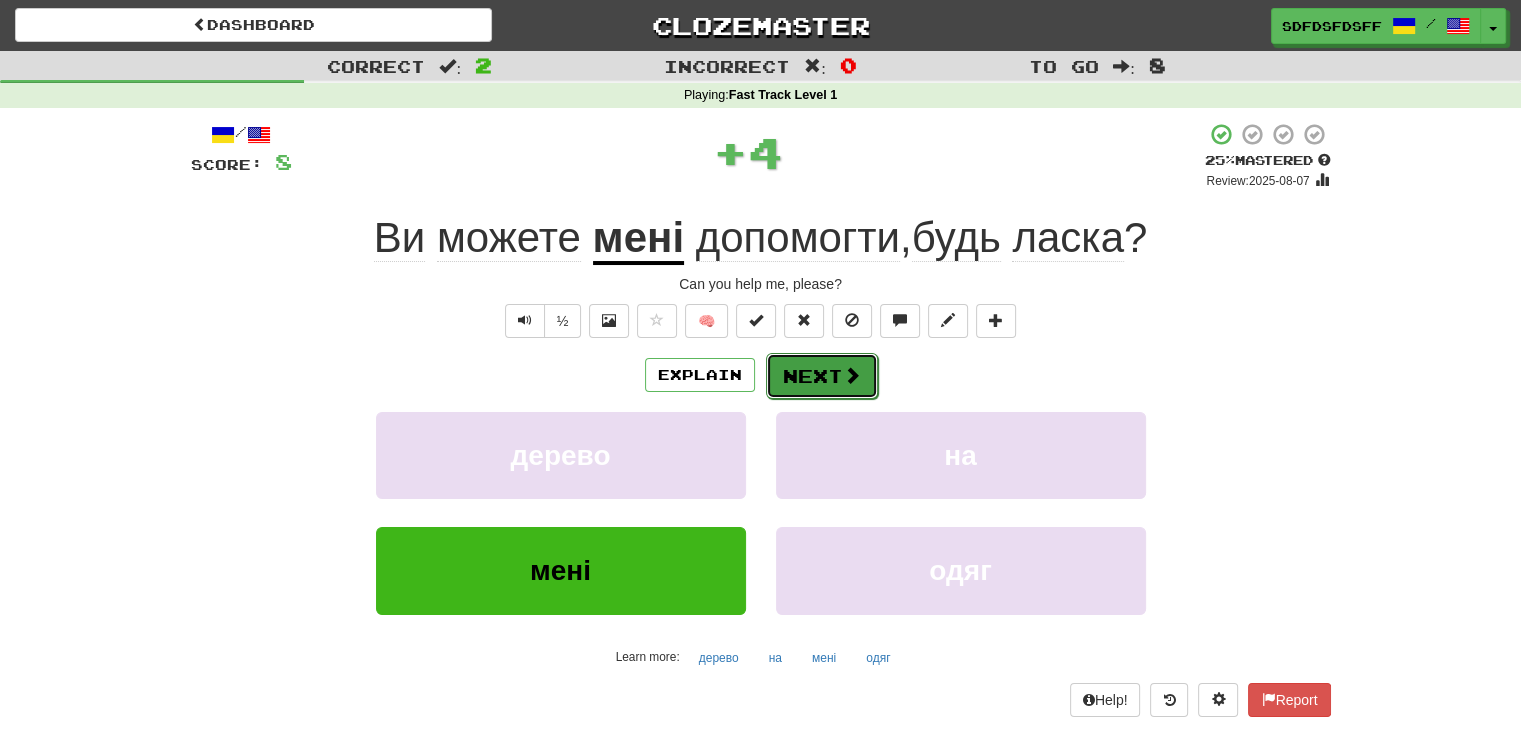 click at bounding box center [852, 375] 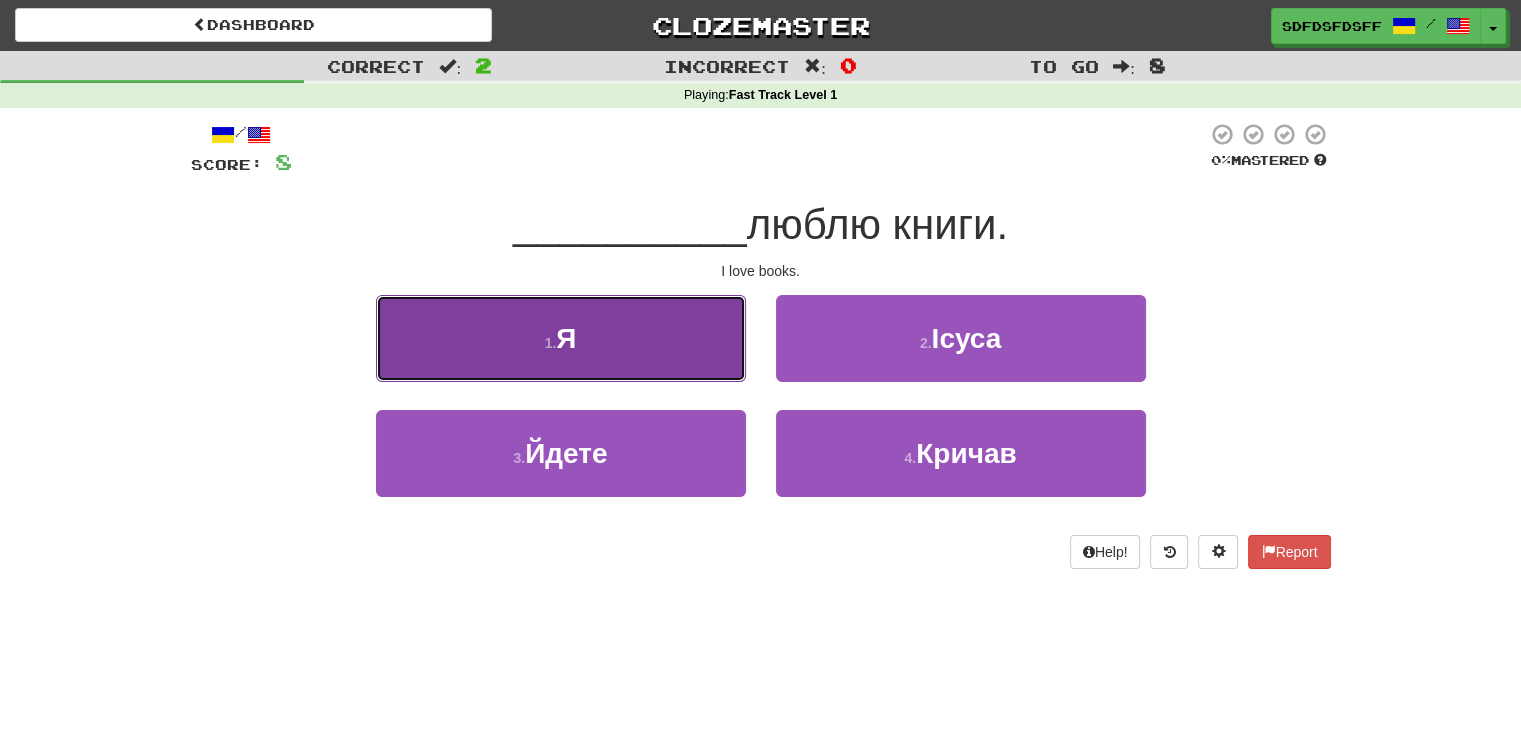 click on "1 .  Я" at bounding box center [561, 338] 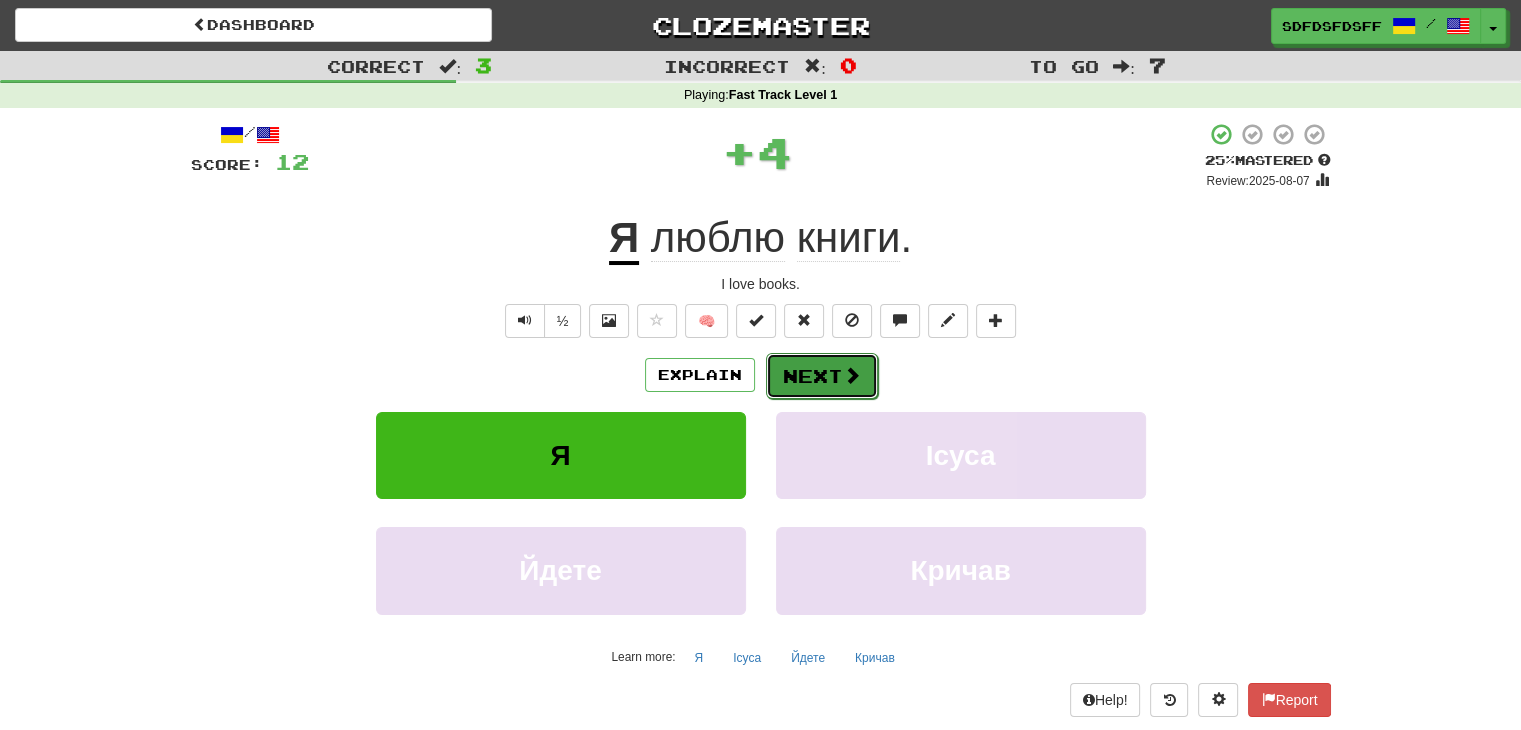 click on "Next" at bounding box center [822, 376] 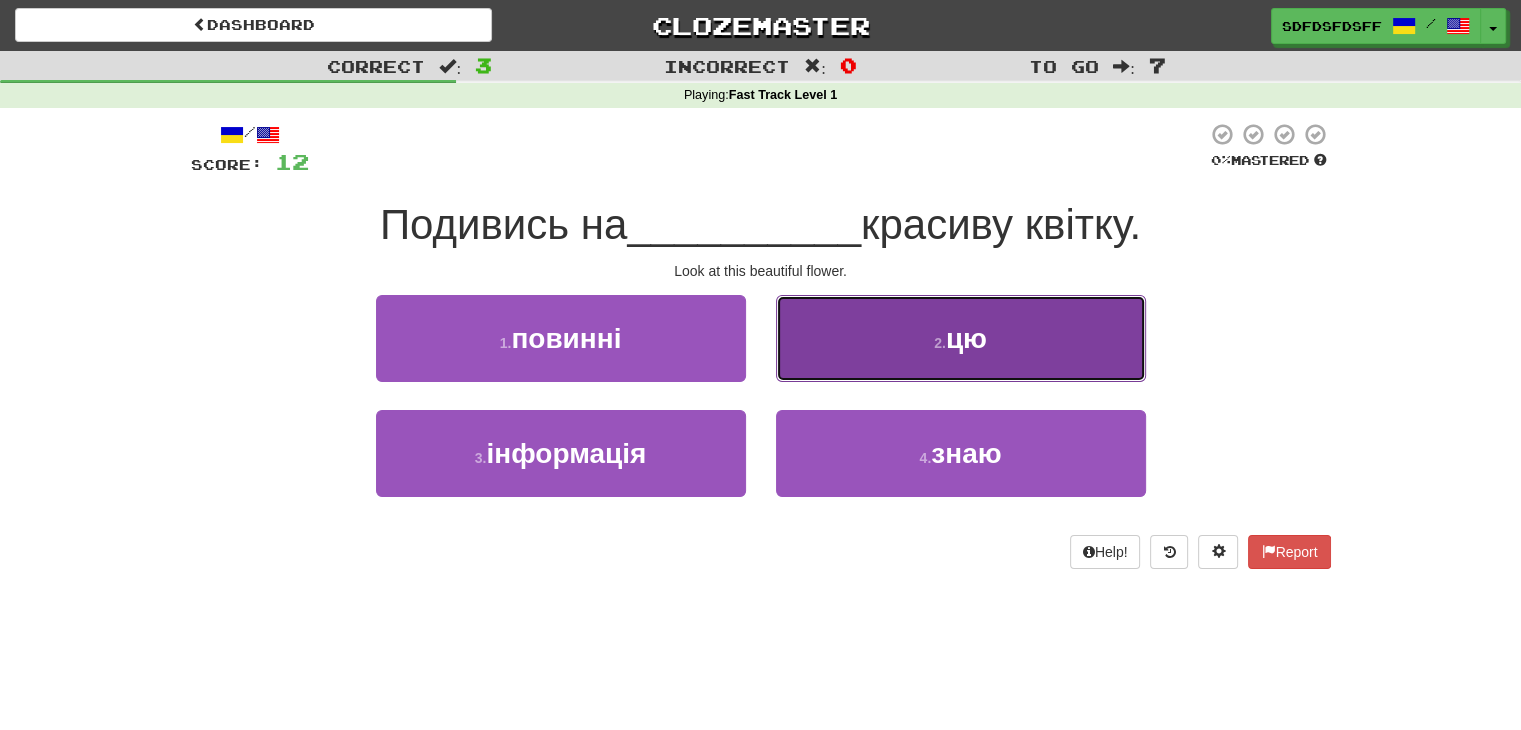 click on "2 .  цю" at bounding box center [961, 338] 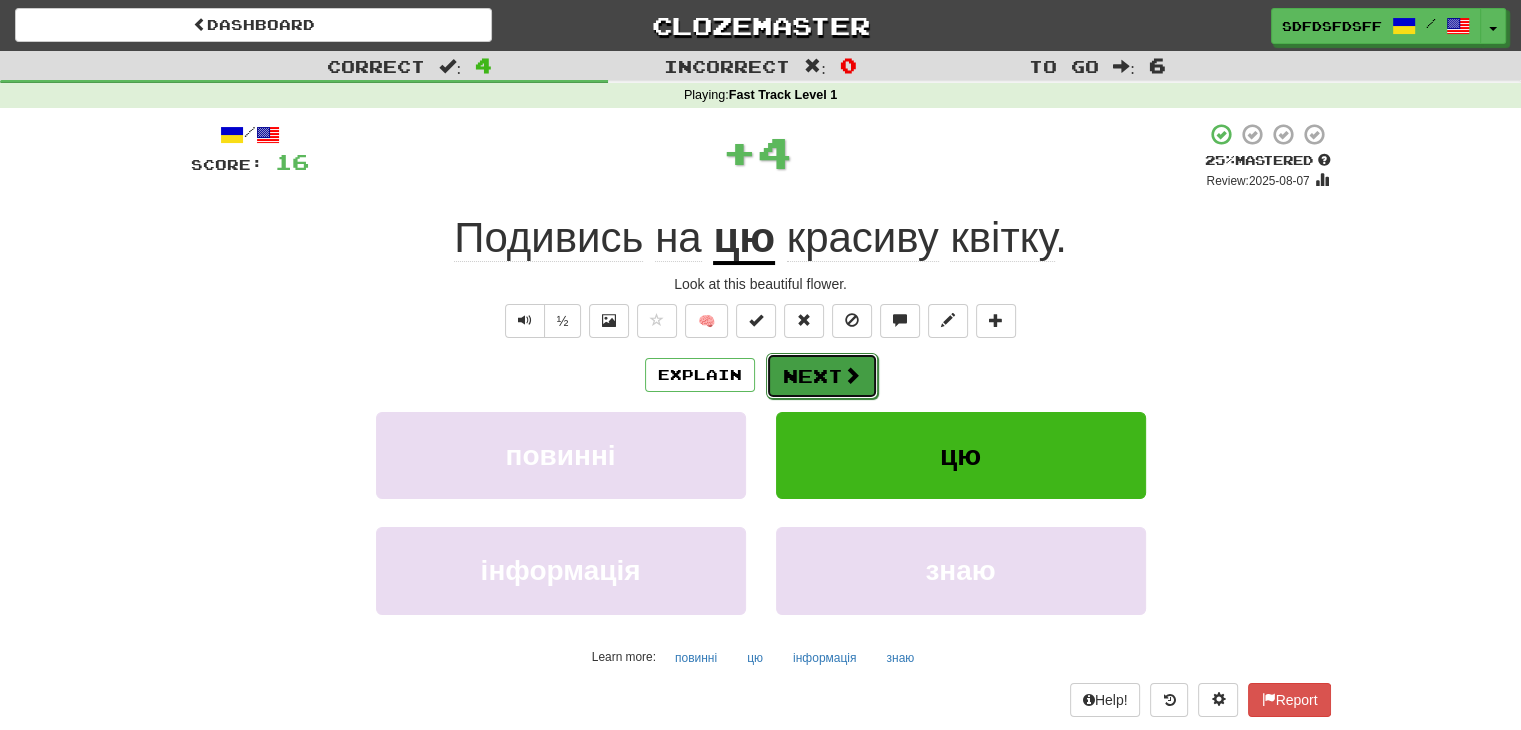 click at bounding box center (852, 375) 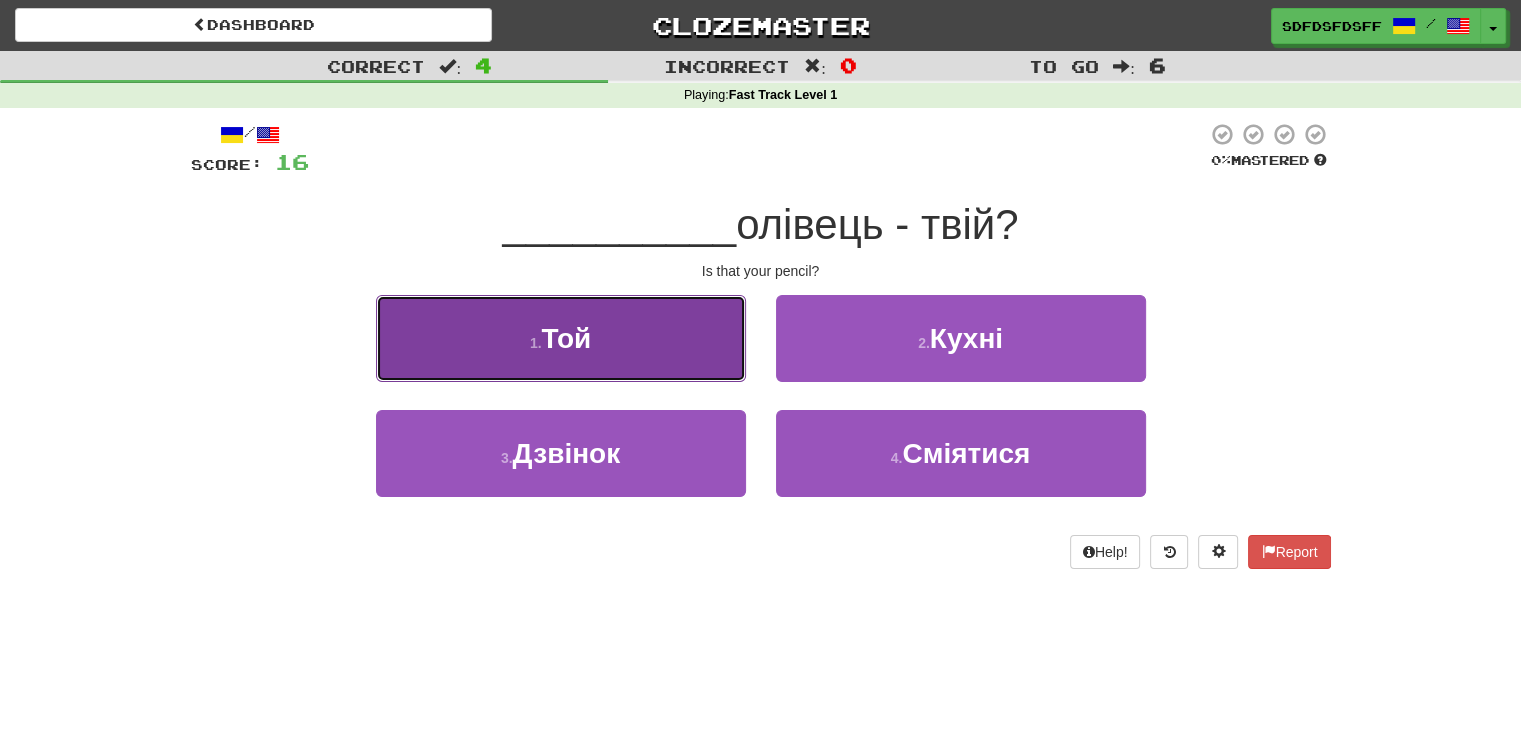 click on "1 .  Той" at bounding box center [561, 338] 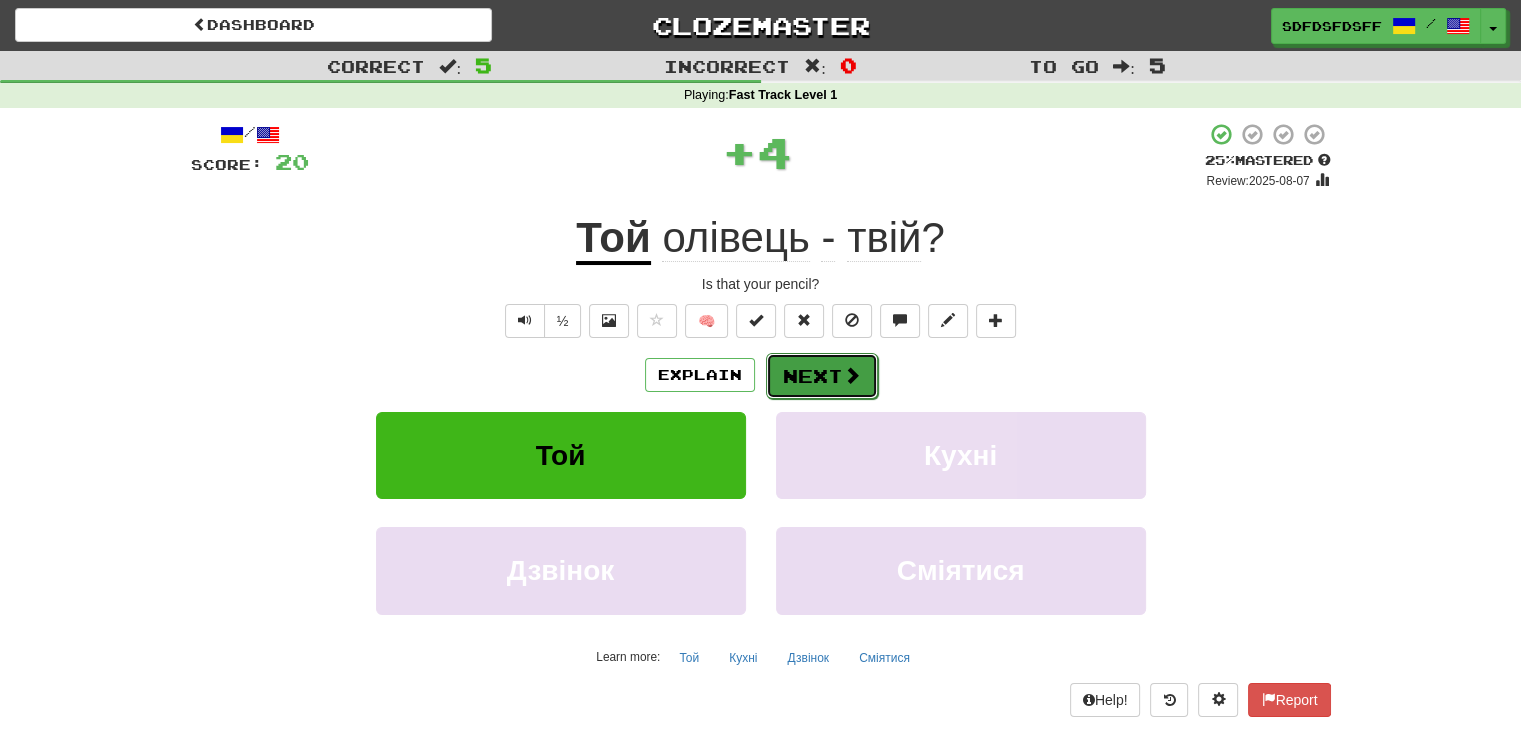 click on "Next" at bounding box center [822, 376] 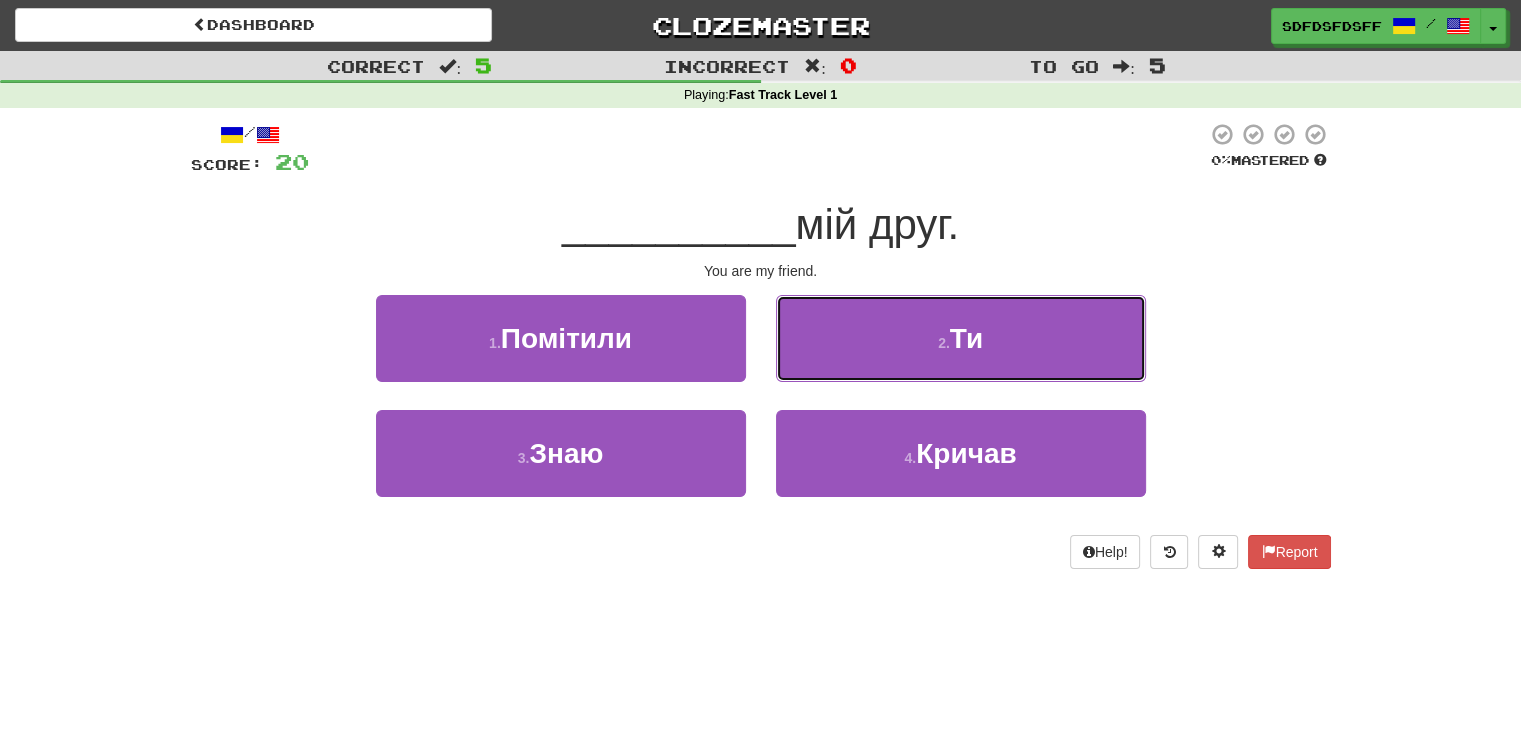 click on "2 .  Ти" at bounding box center [961, 338] 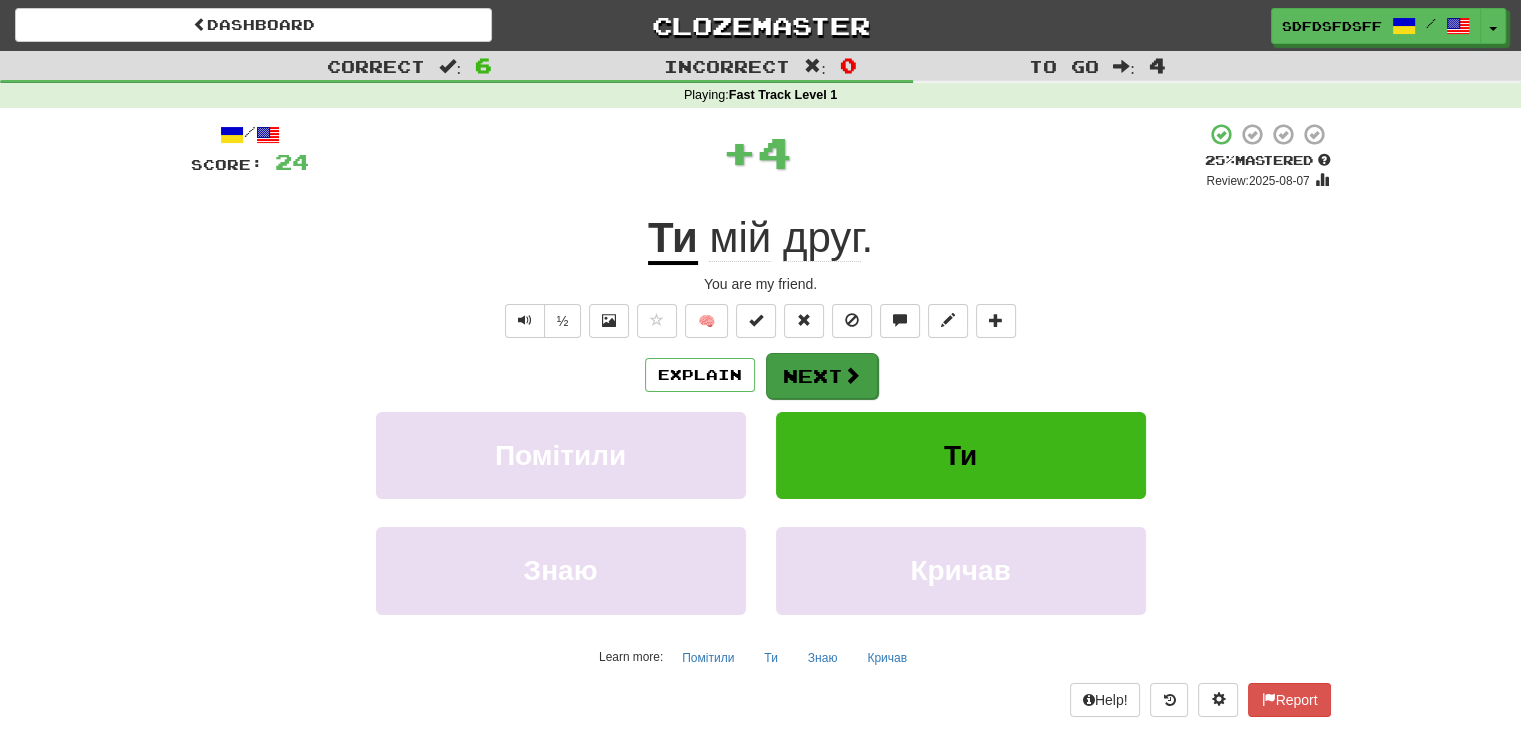 drag, startPoint x: 843, startPoint y: 341, endPoint x: 835, endPoint y: 354, distance: 15.264338 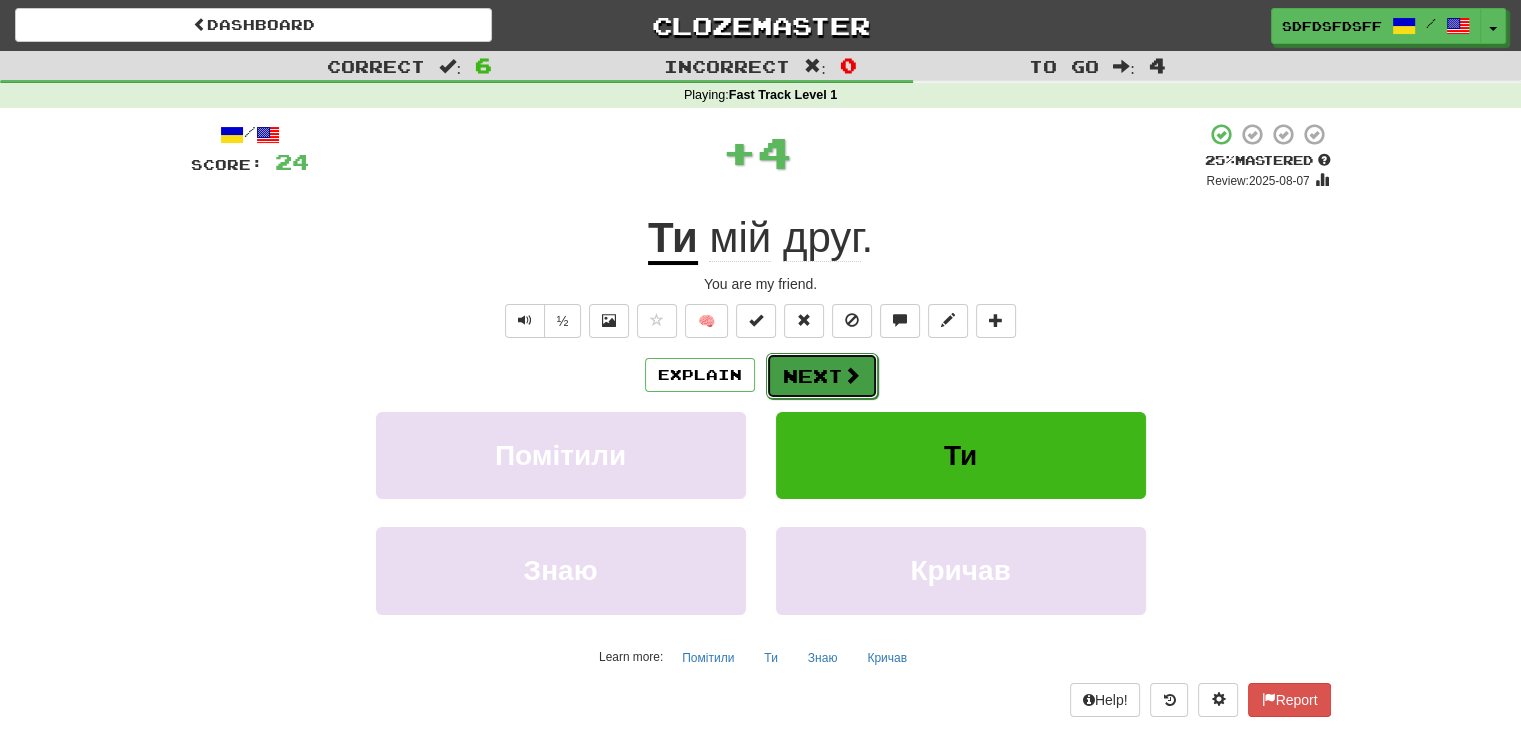 click on "Next" at bounding box center (822, 376) 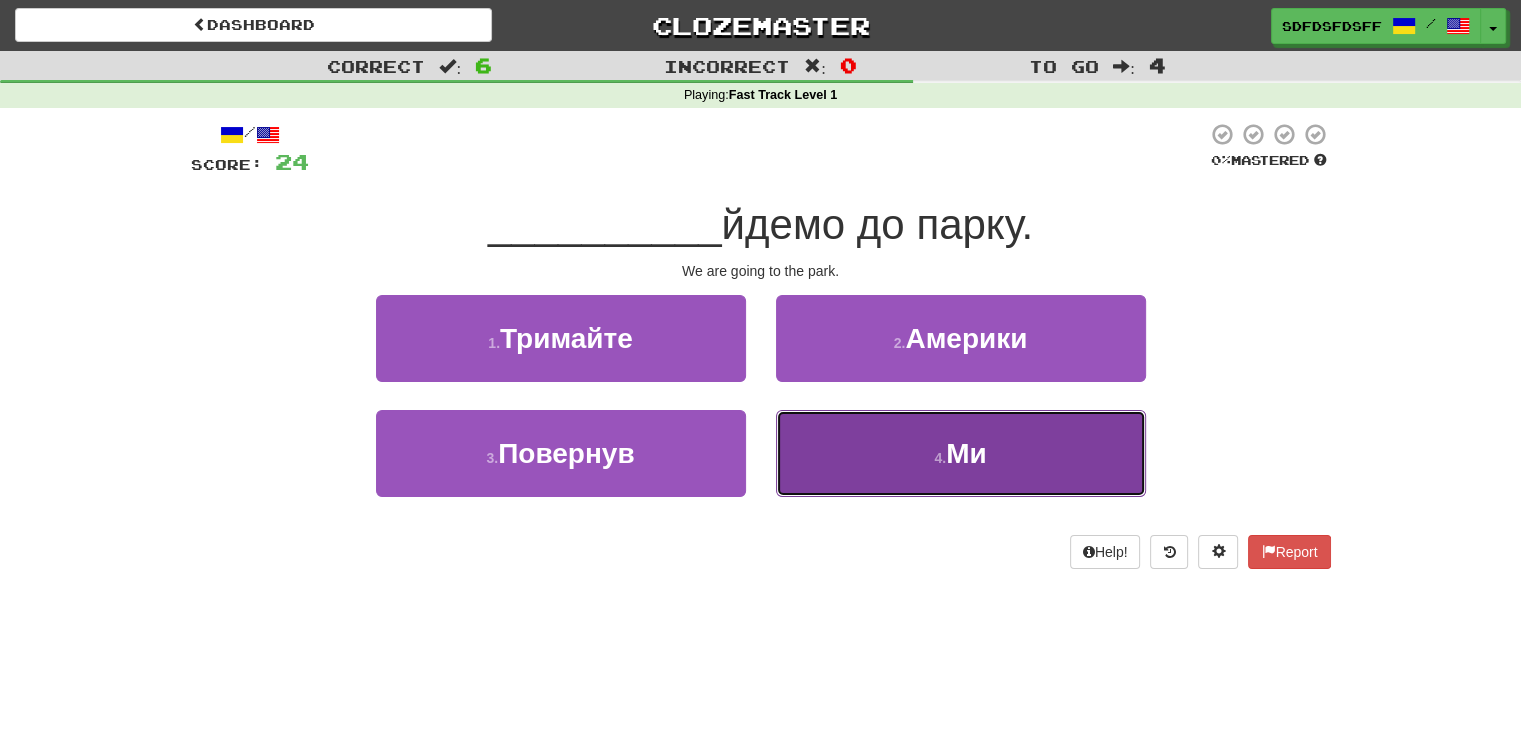 click on "4 .  Ми" at bounding box center [961, 453] 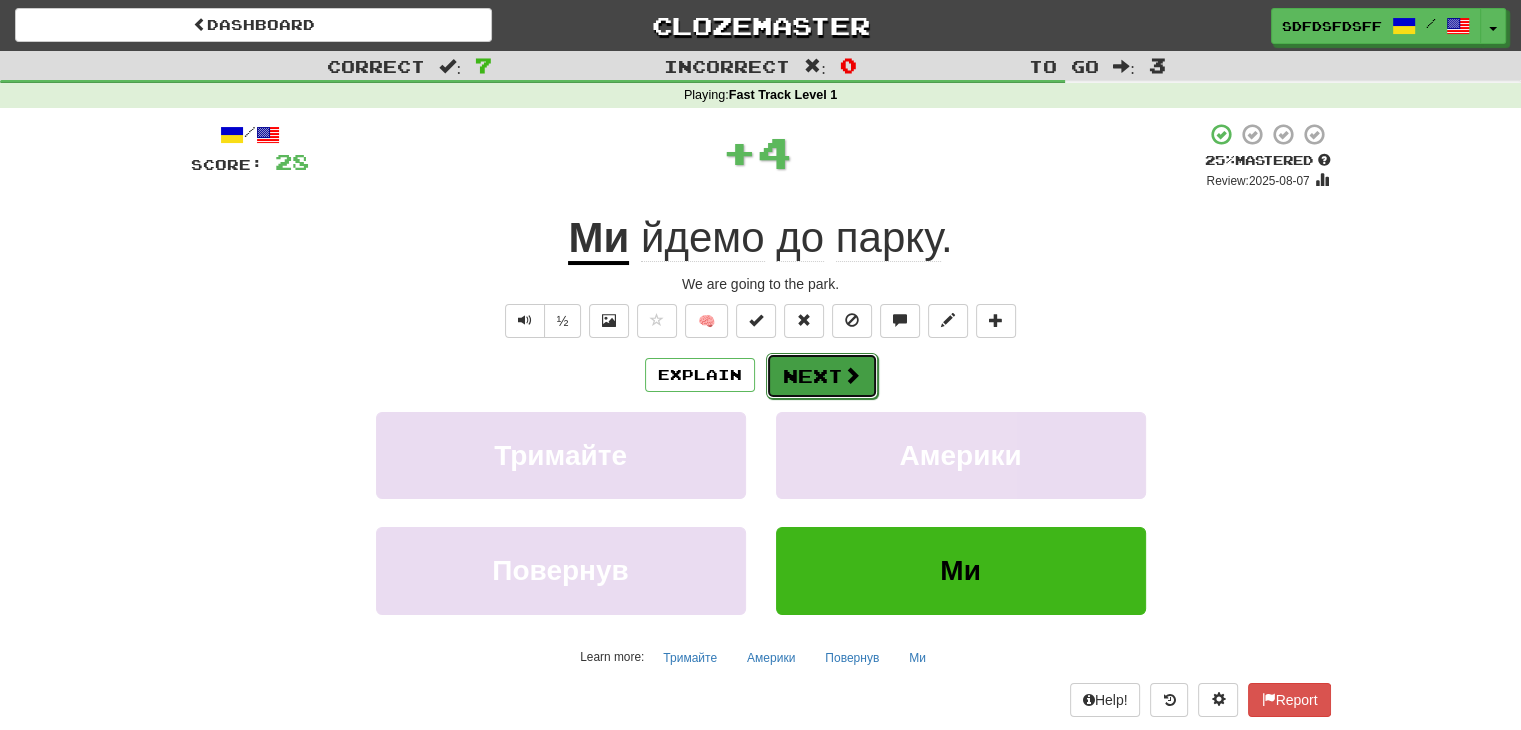 click on "Next" at bounding box center (822, 376) 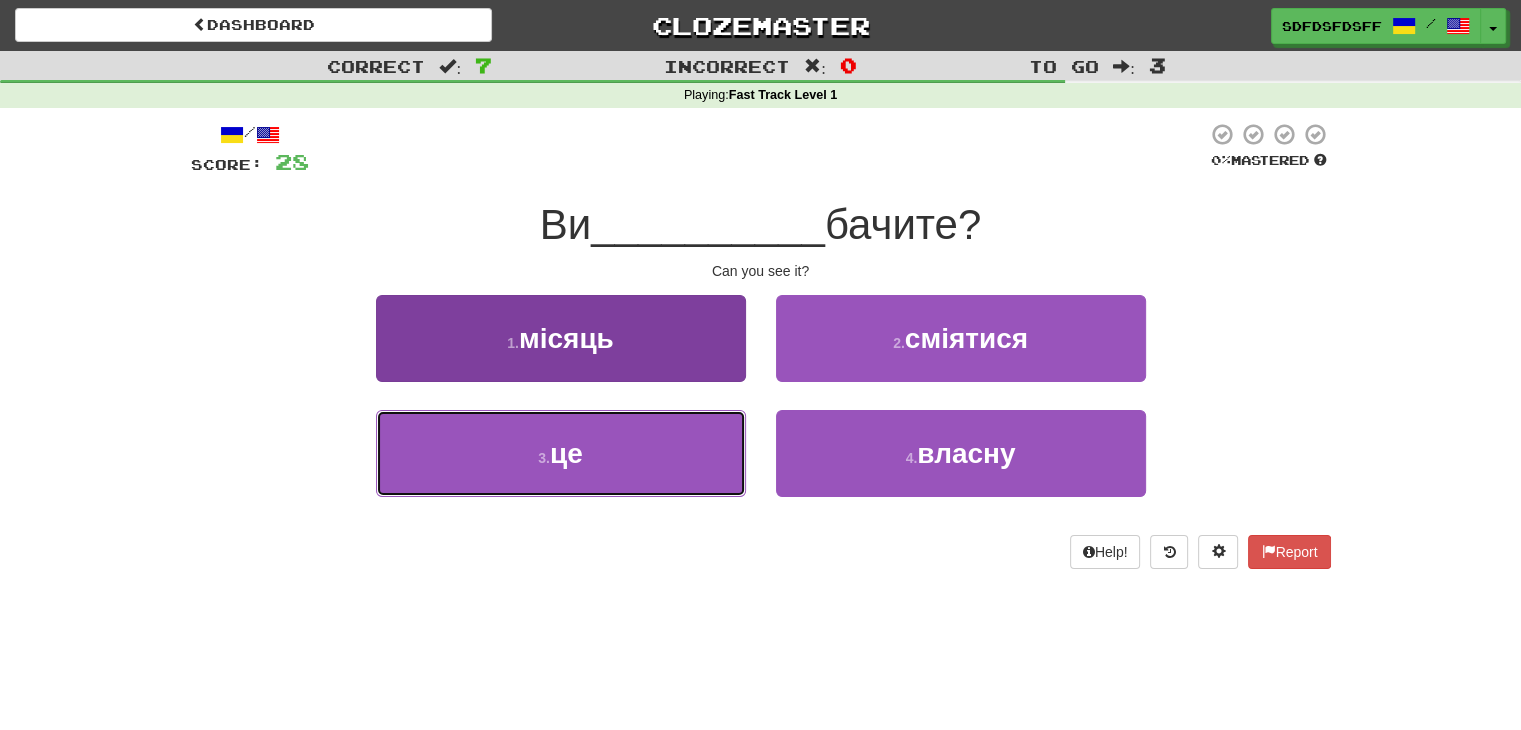 drag, startPoint x: 712, startPoint y: 437, endPoint x: 713, endPoint y: 415, distance: 22.022715 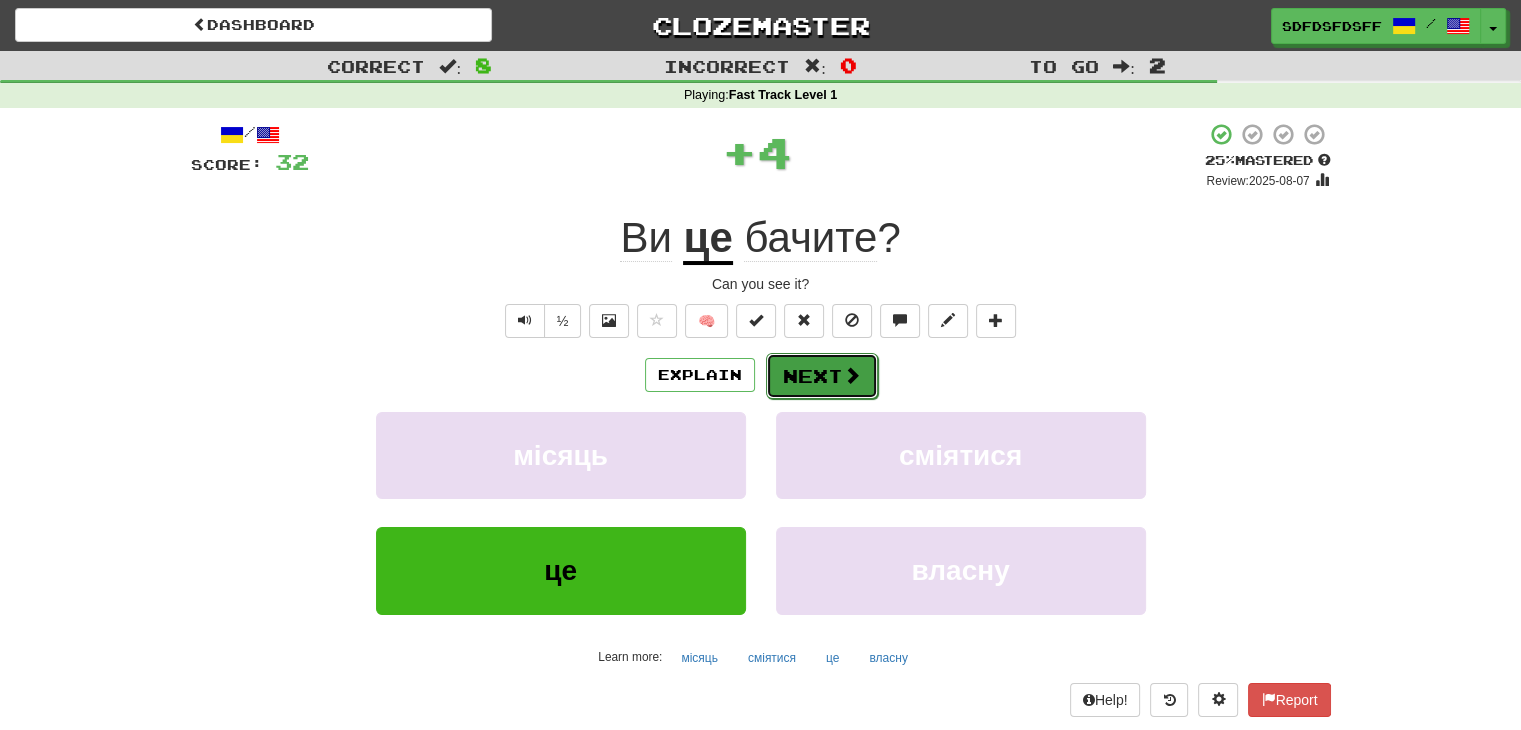 click at bounding box center [852, 375] 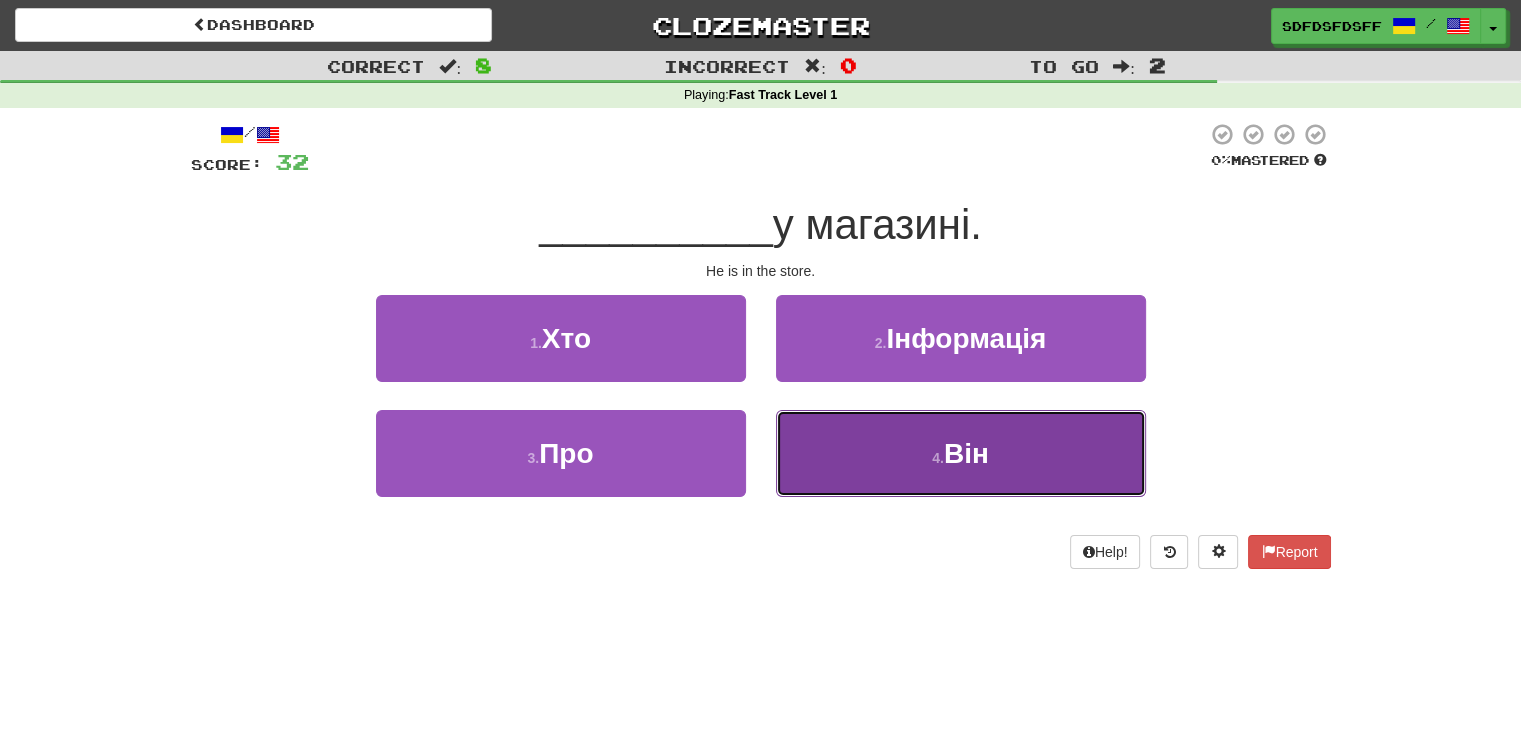 click on "4 .  Він" at bounding box center [961, 453] 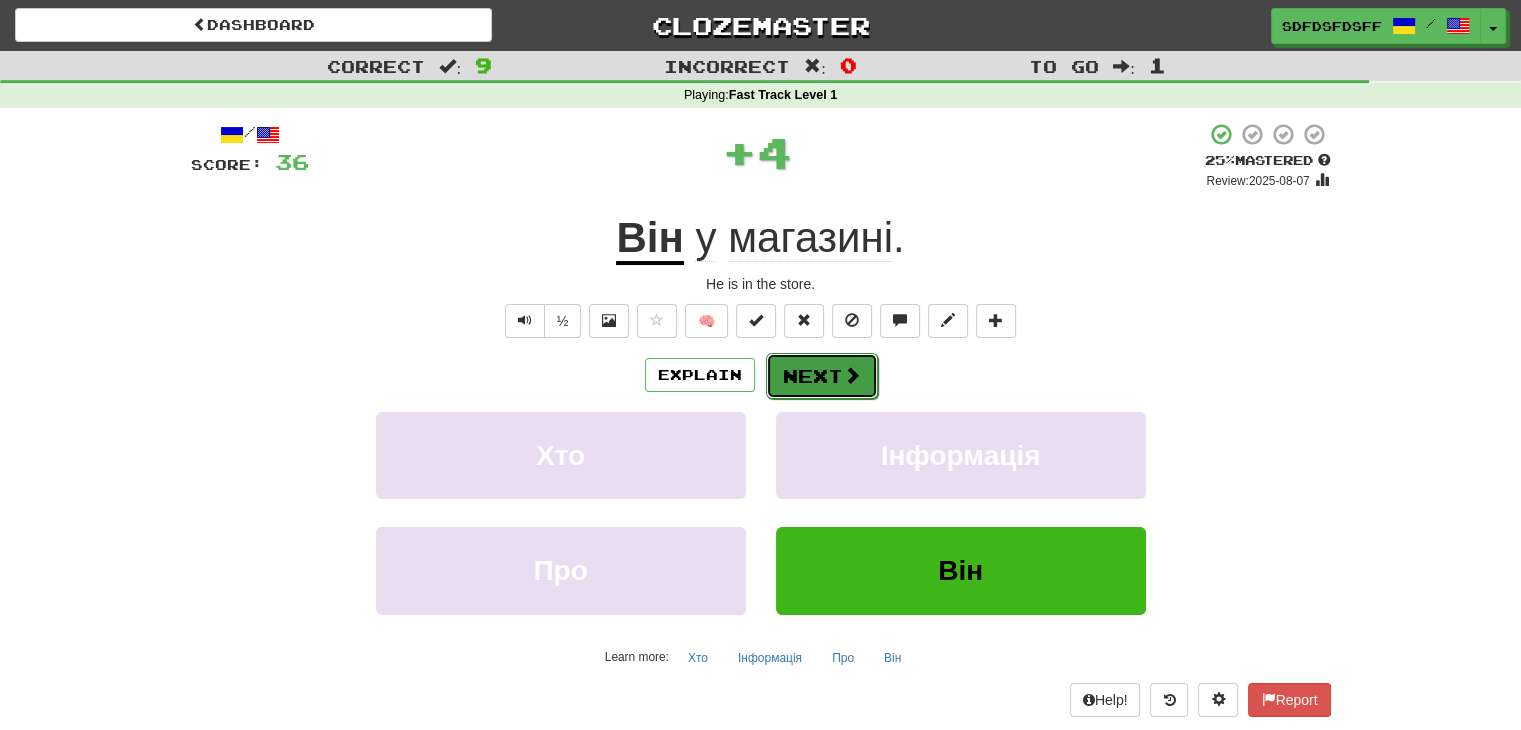 click on "Next" at bounding box center [822, 376] 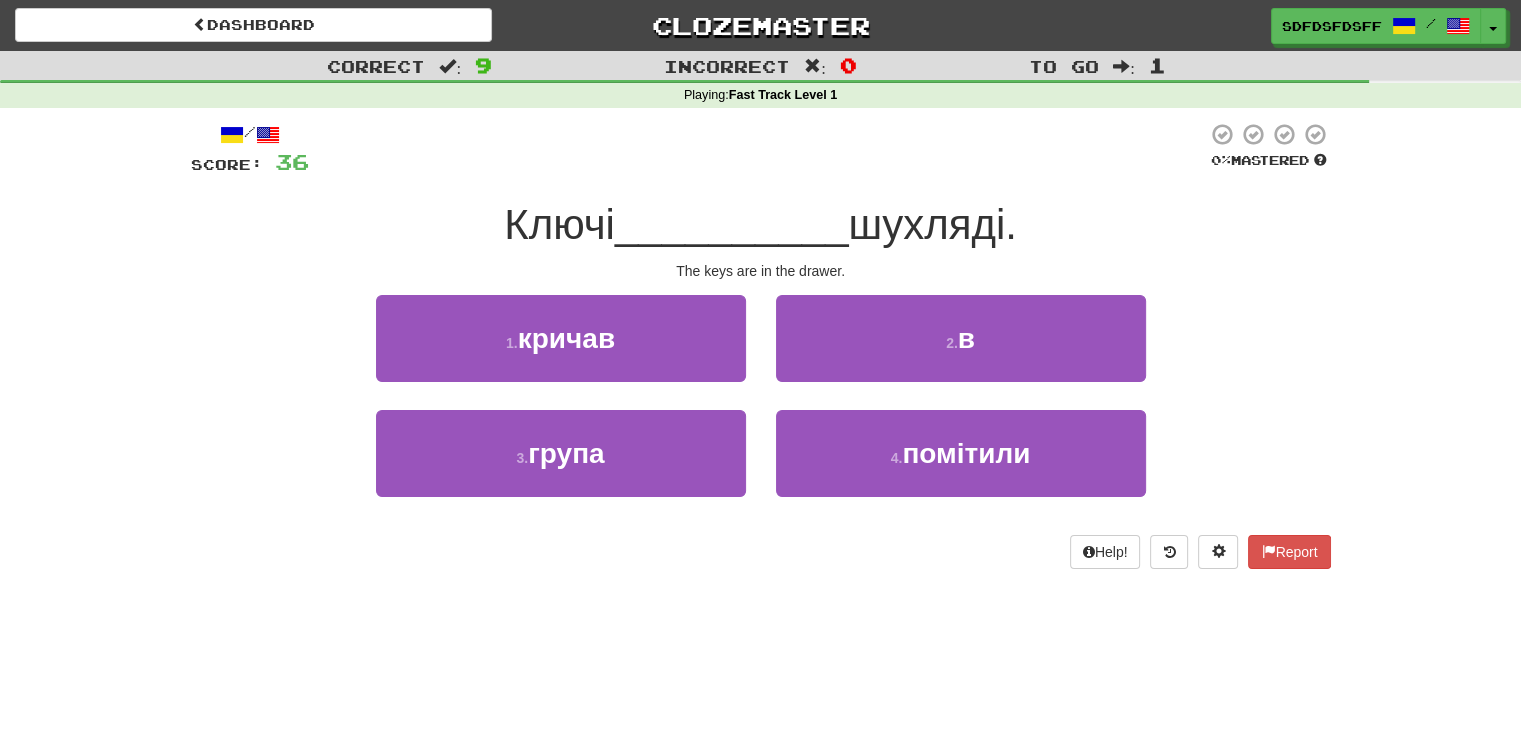 click on "2 .  в" at bounding box center (961, 352) 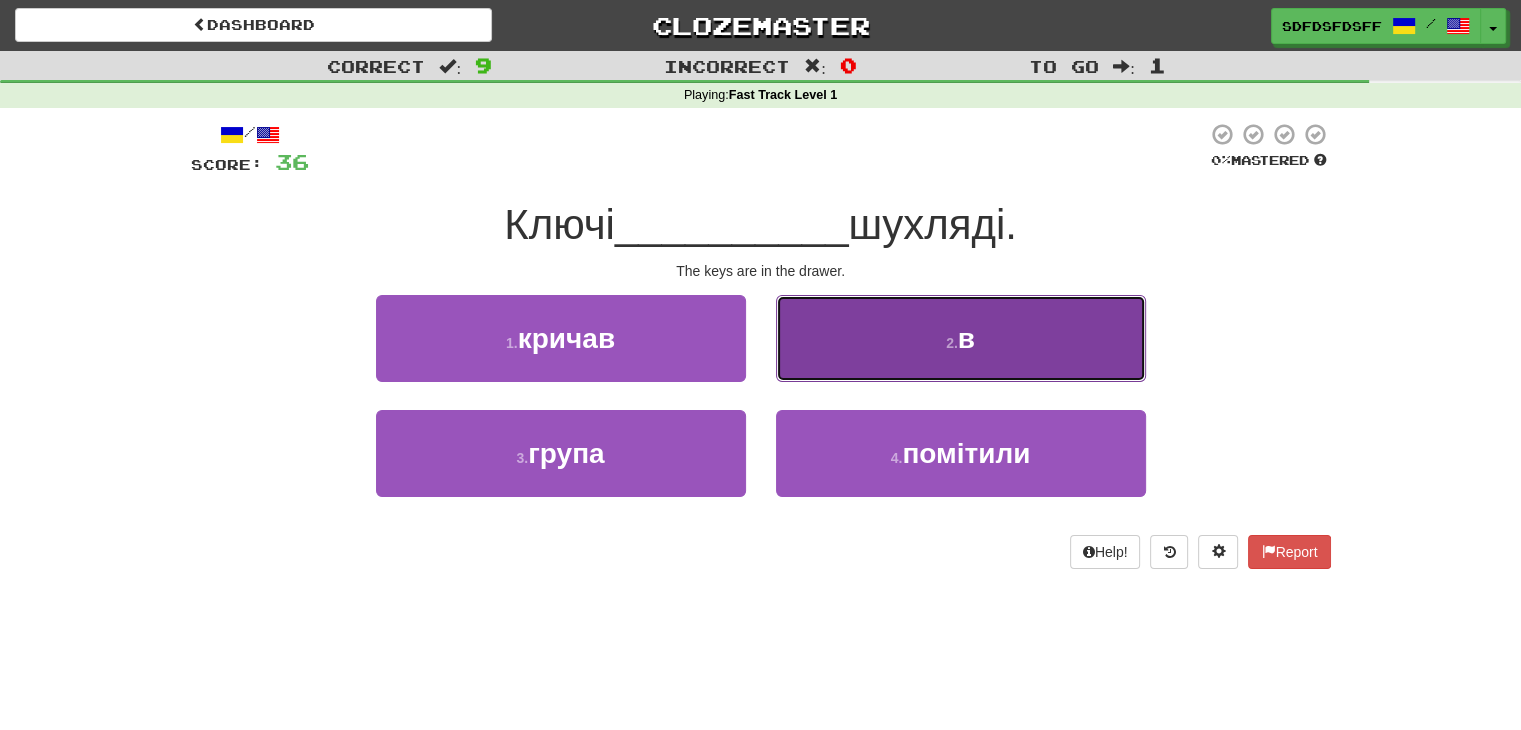 click on "2 .  в" at bounding box center [961, 338] 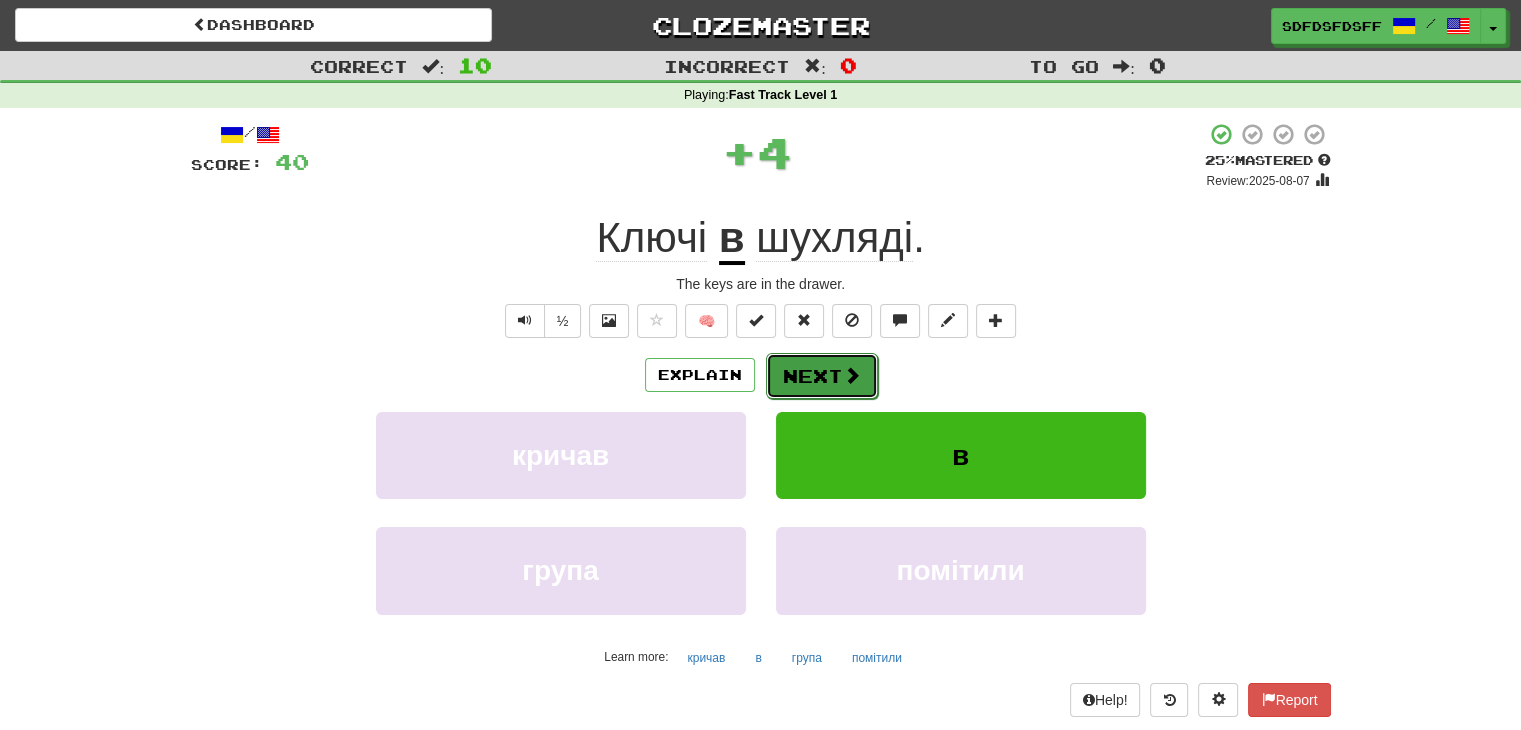 click on "Next" at bounding box center (822, 376) 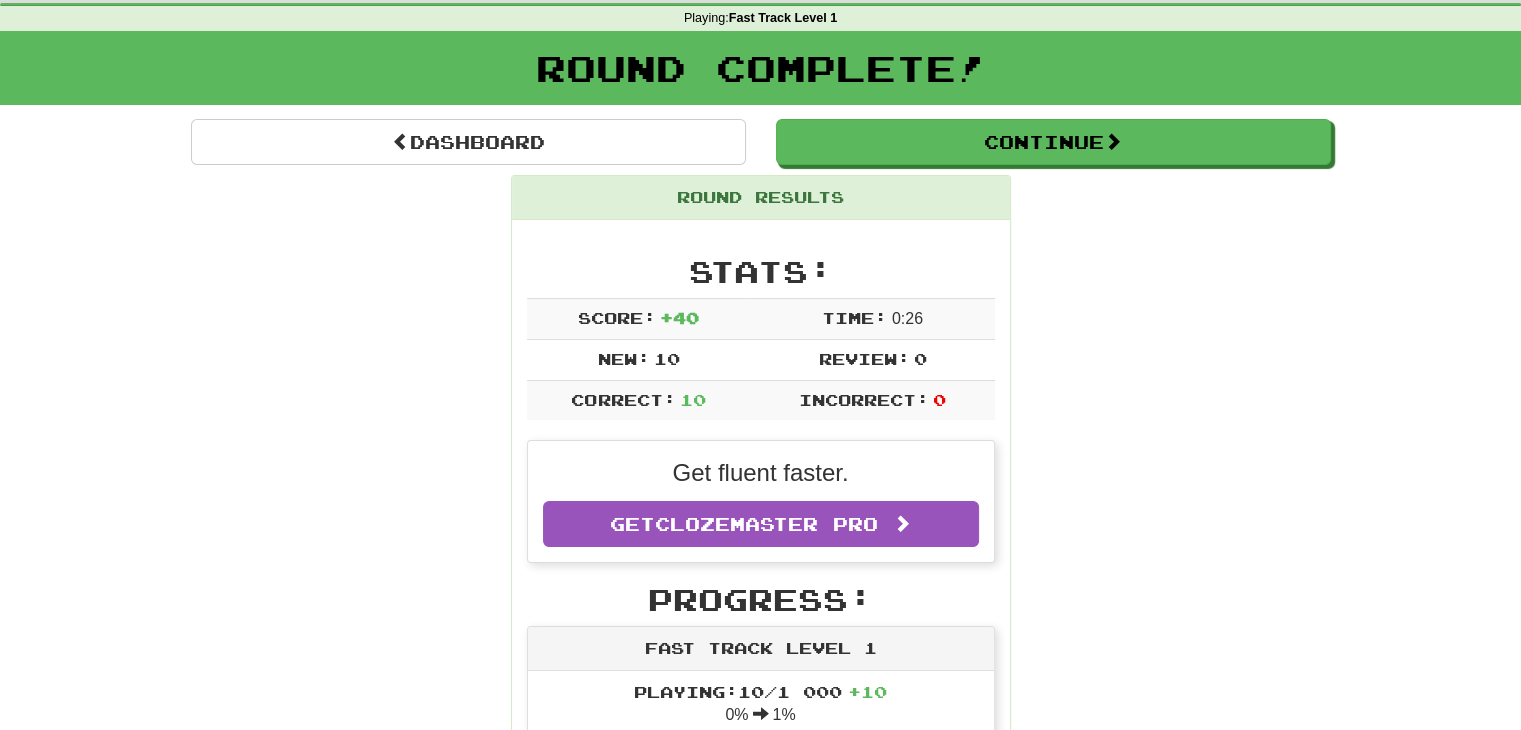 scroll, scrollTop: 0, scrollLeft: 0, axis: both 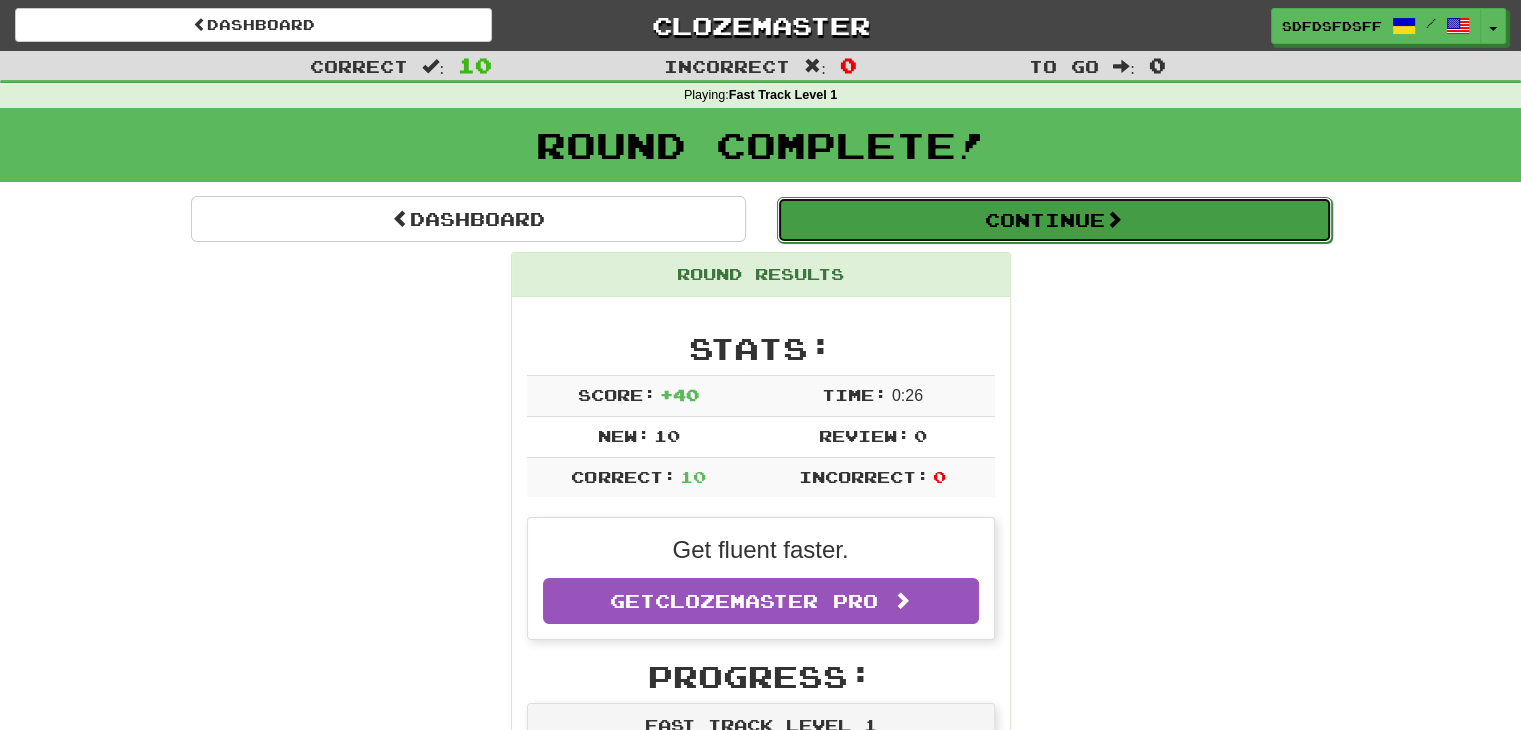click on "Continue" at bounding box center (1054, 220) 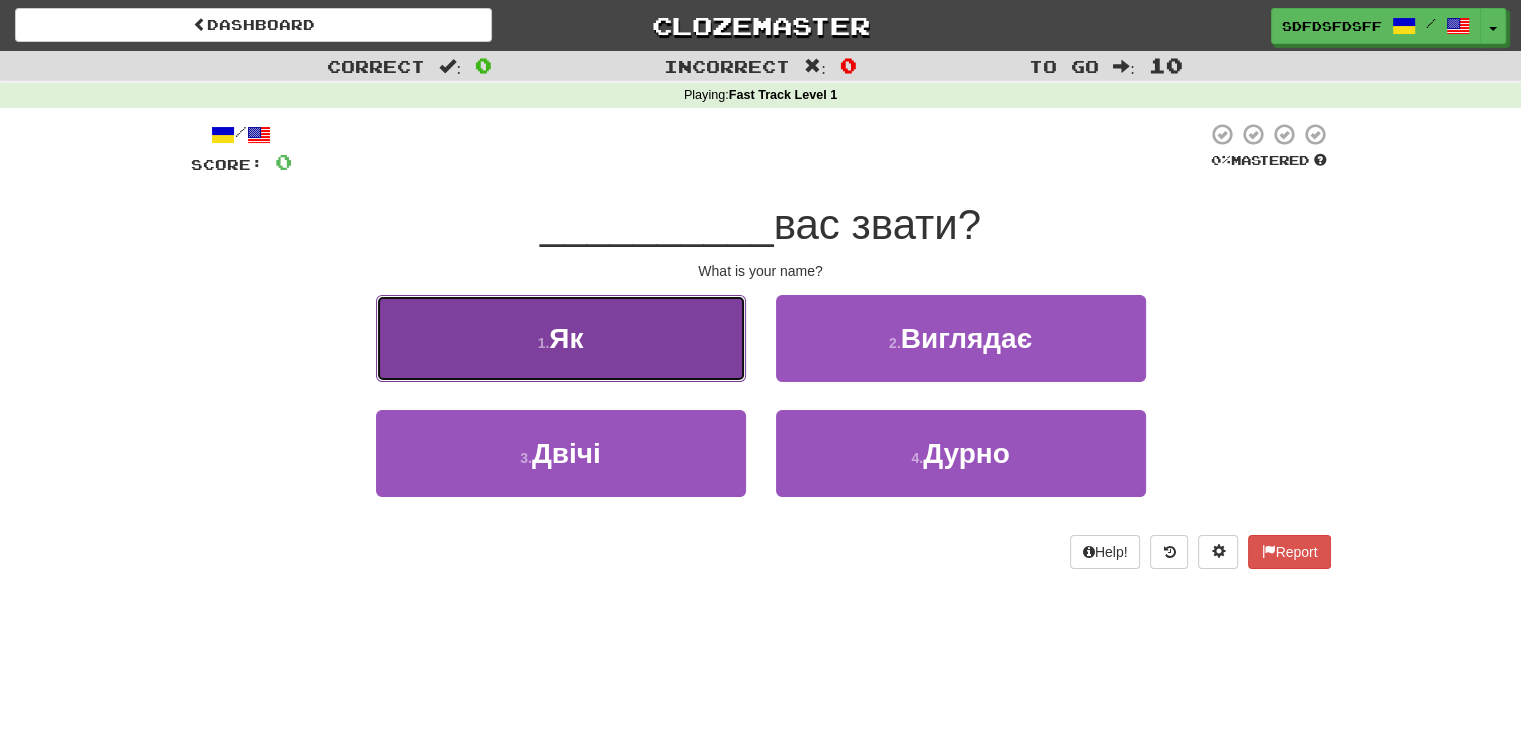 click on "1 .  Як" at bounding box center [561, 338] 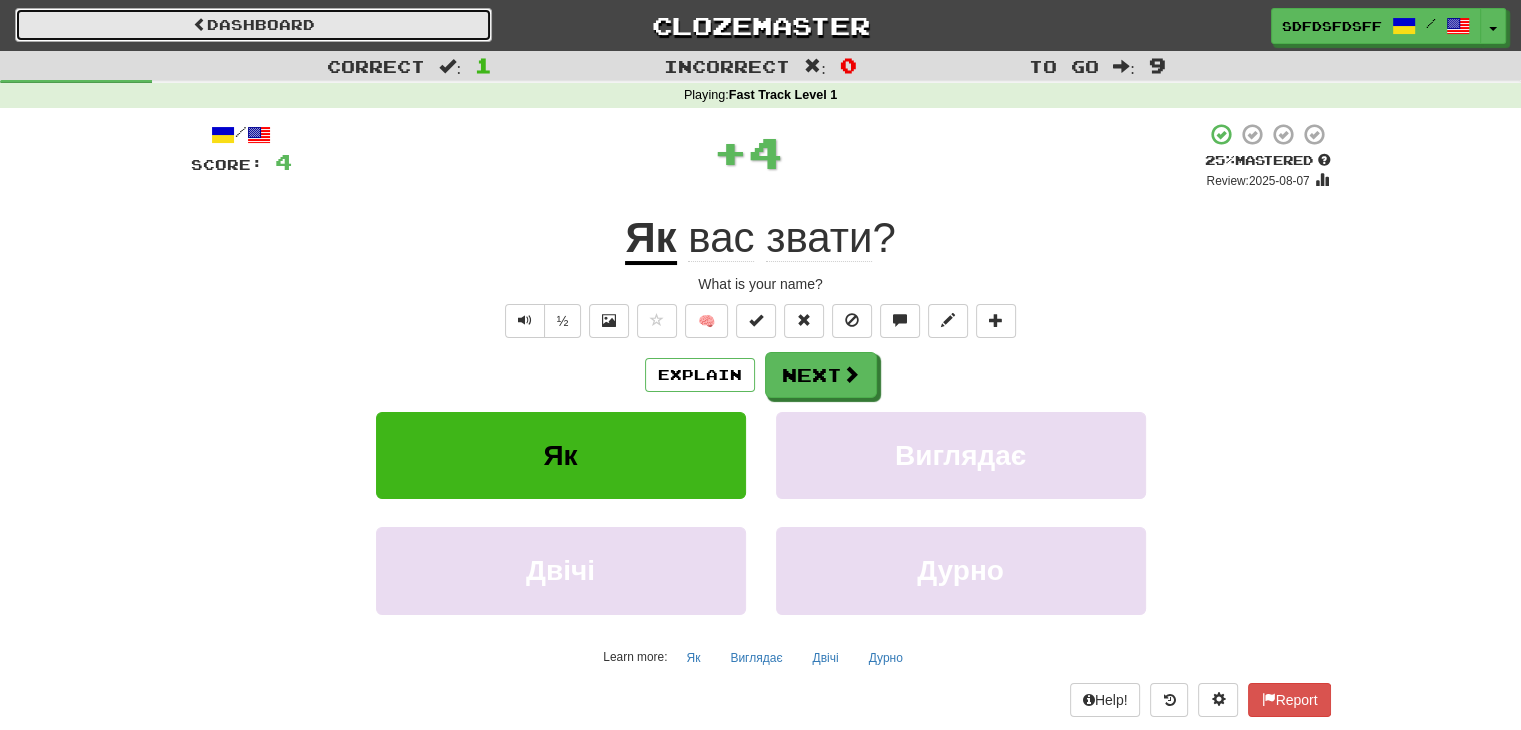 click on "Dashboard" at bounding box center (253, 25) 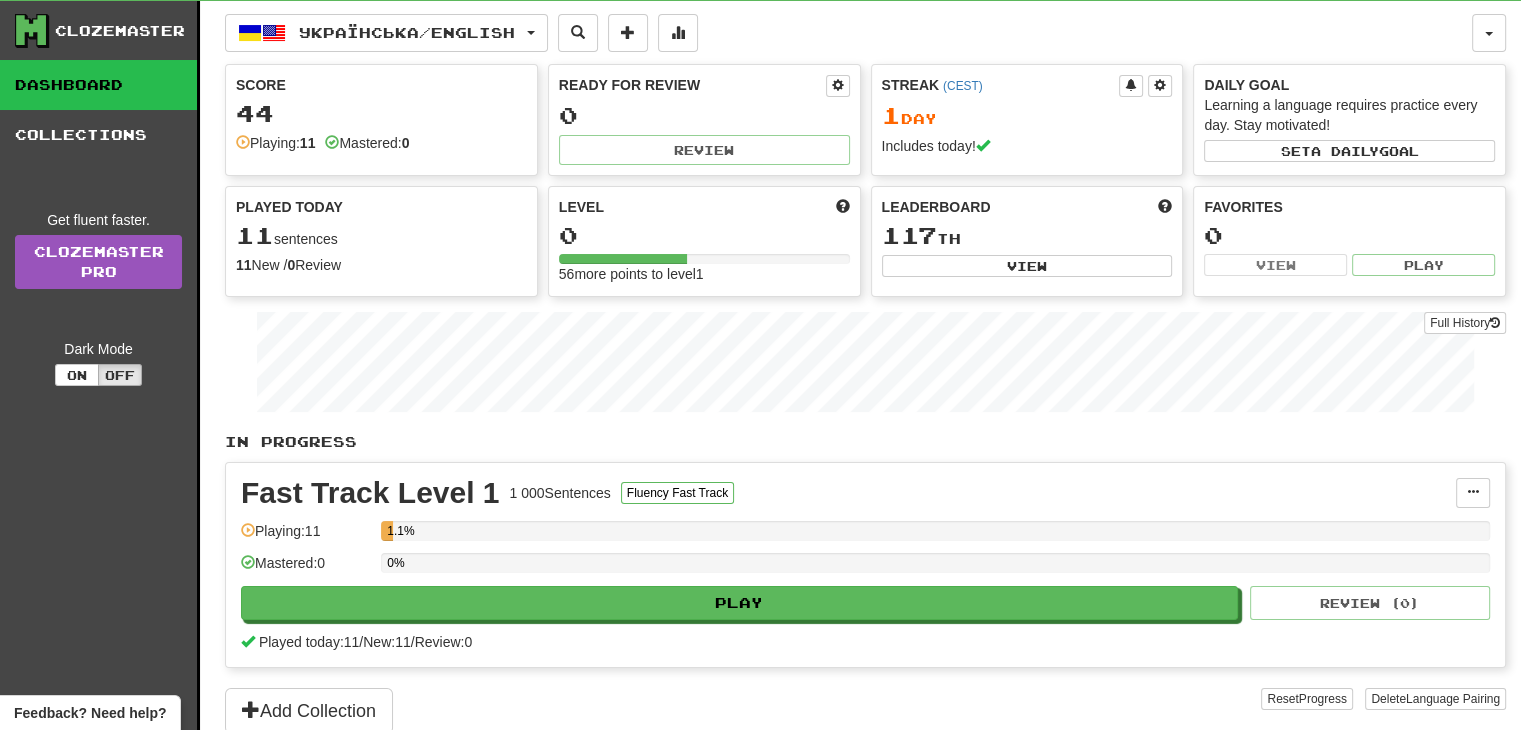 scroll, scrollTop: 0, scrollLeft: 0, axis: both 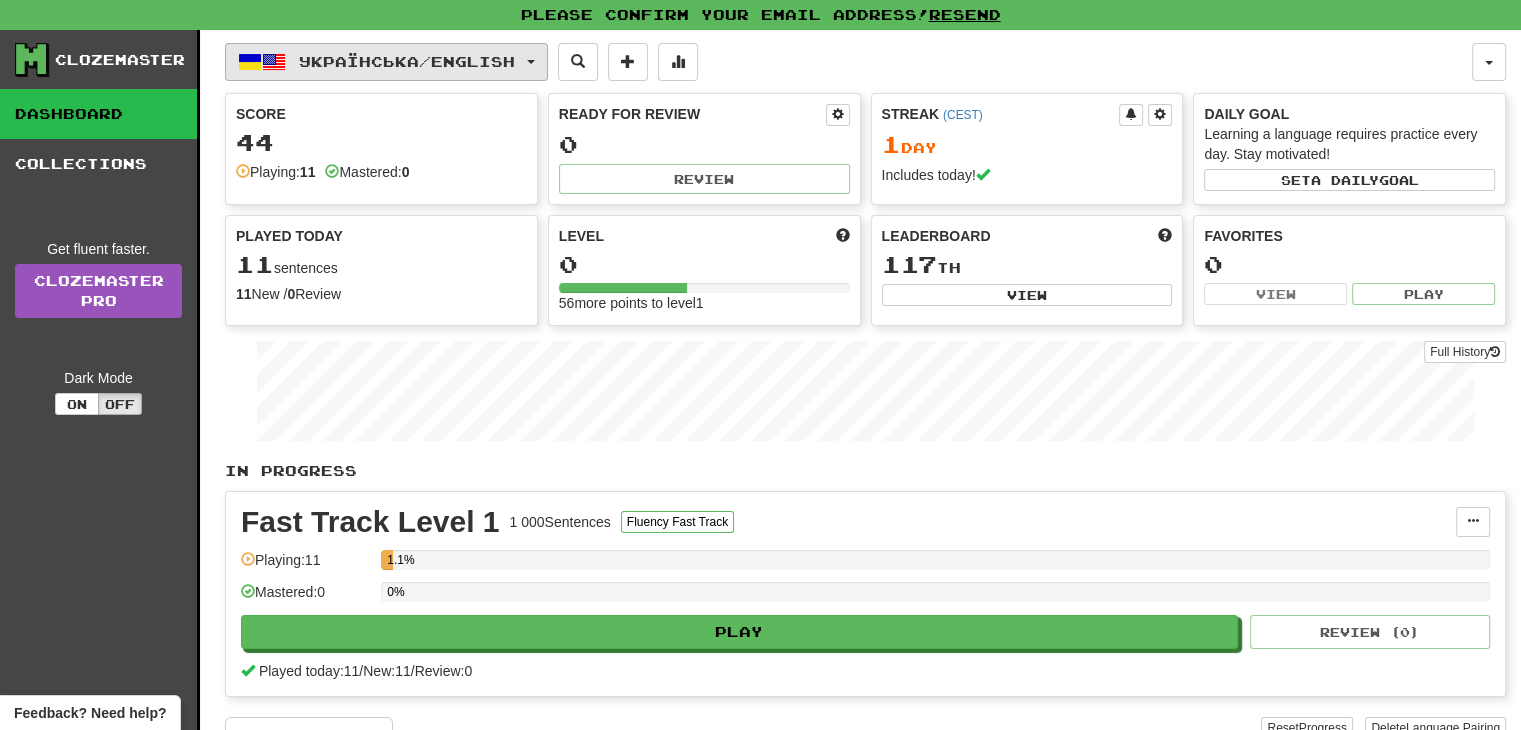 click on "Українська  /  English" at bounding box center (407, 61) 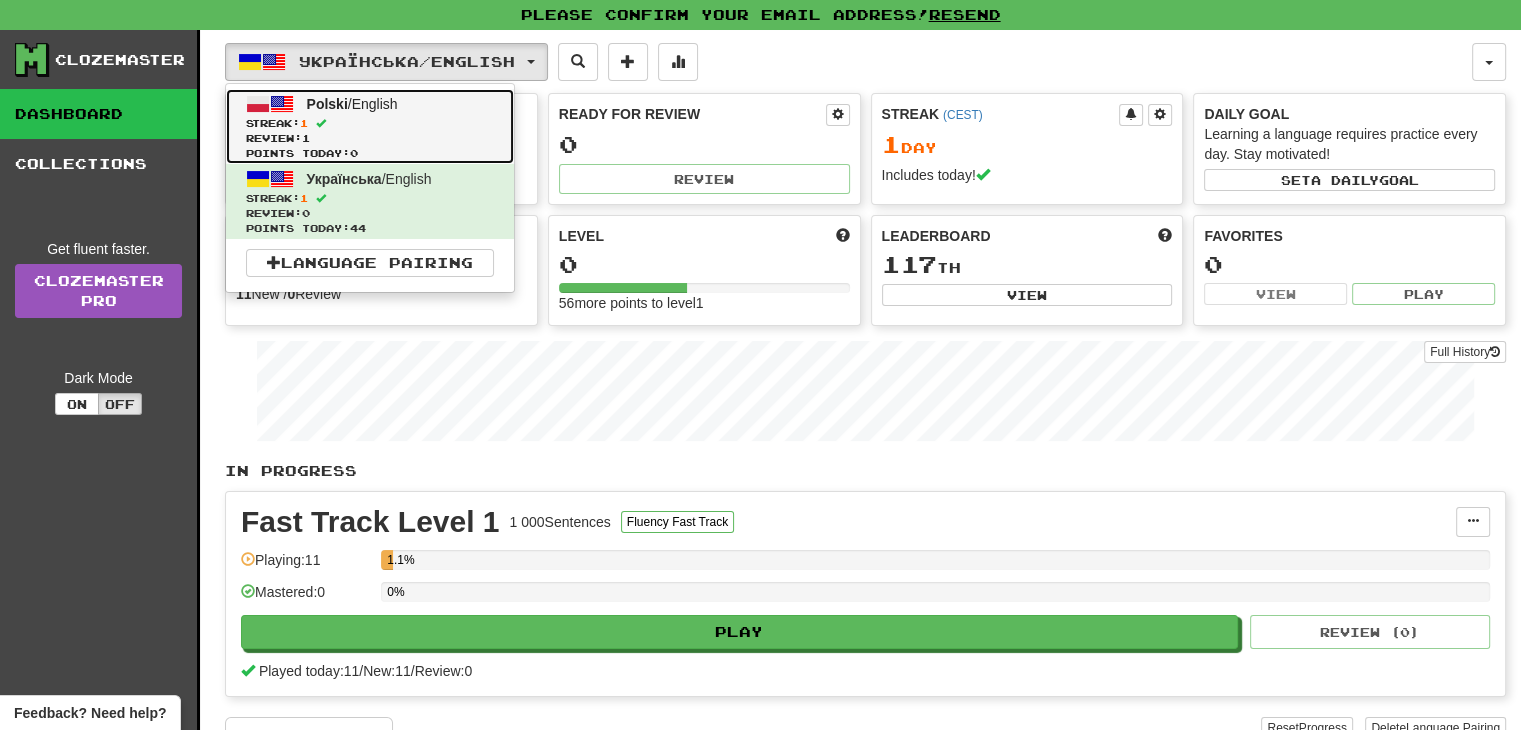 click on "Streak:  1" at bounding box center (370, 123) 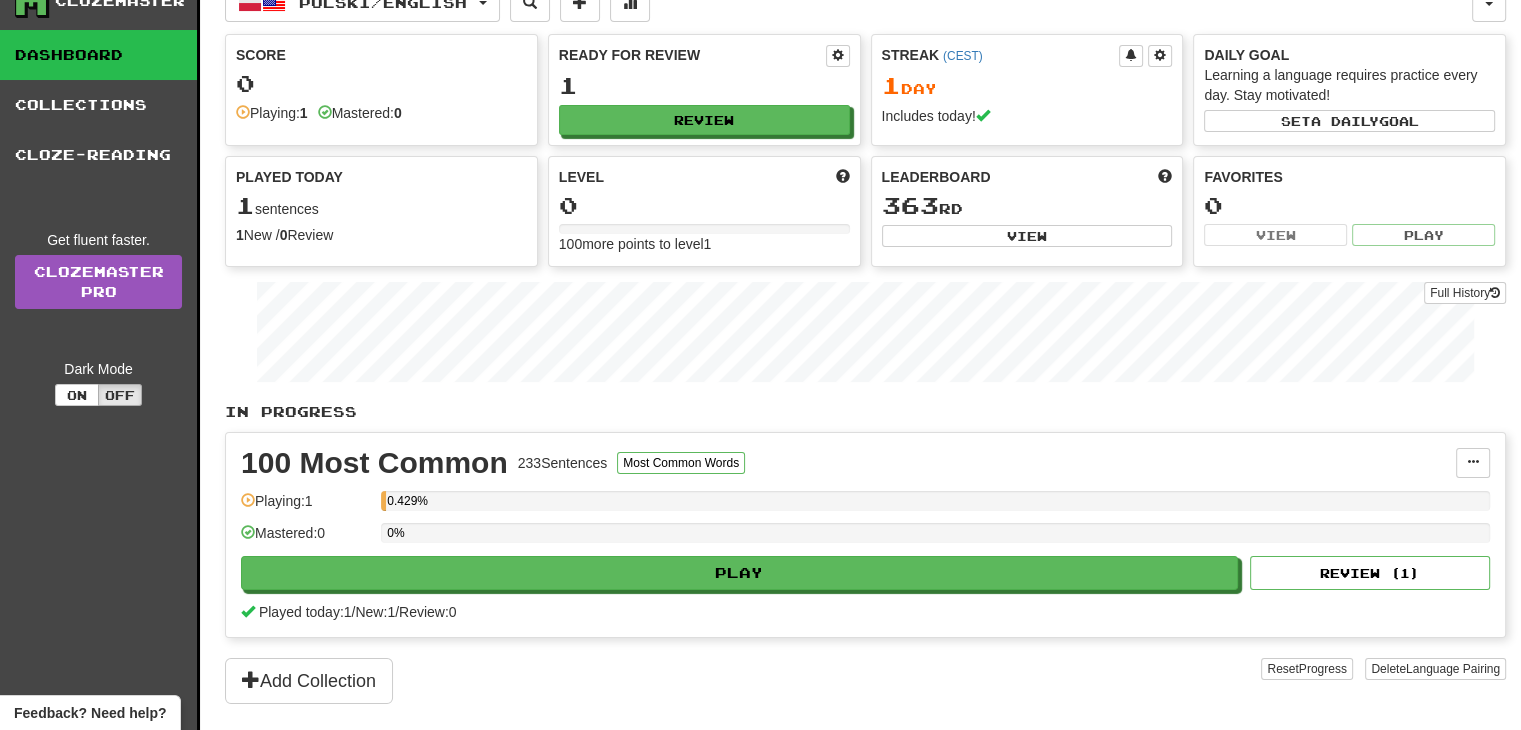 scroll, scrollTop: 0, scrollLeft: 0, axis: both 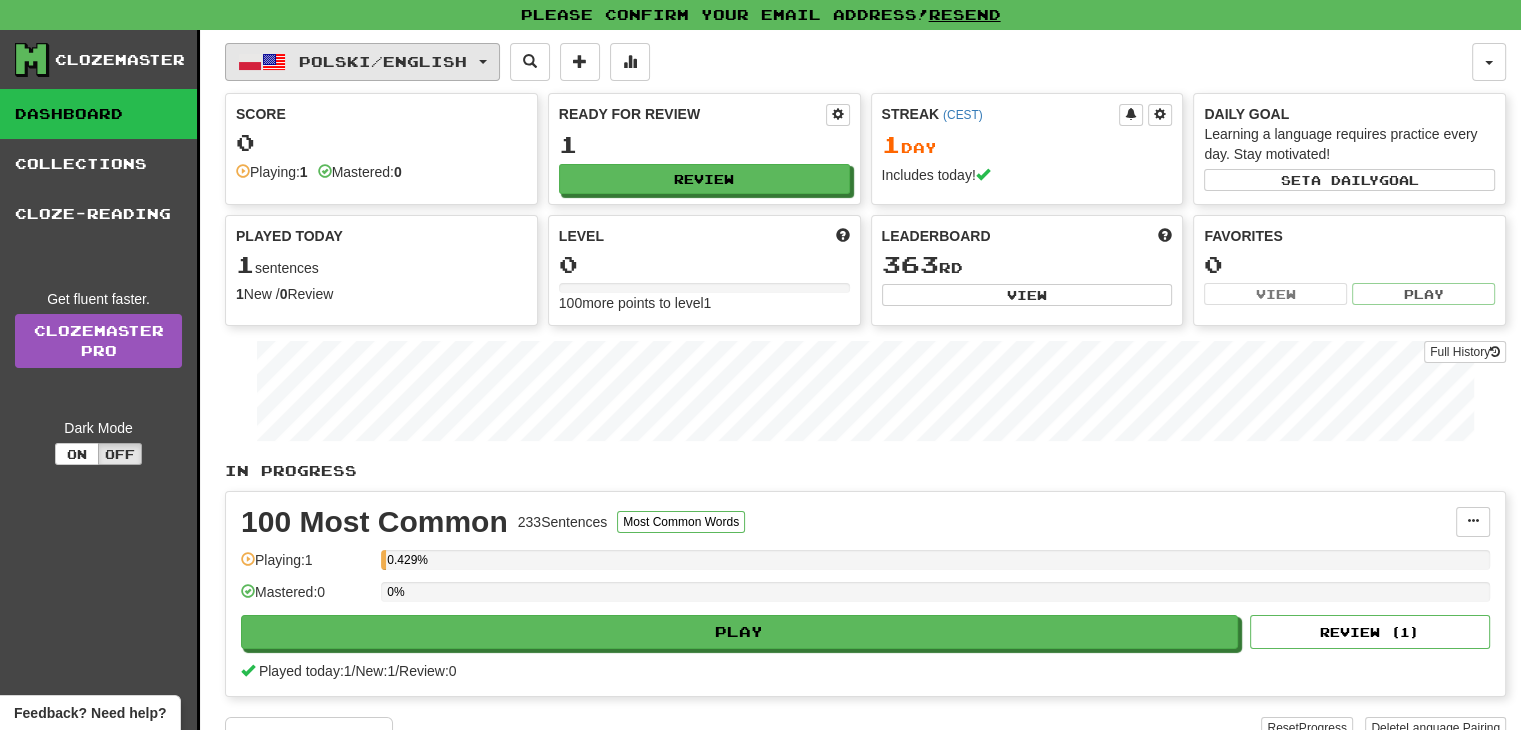 click on "Polski  /  English" at bounding box center (383, 61) 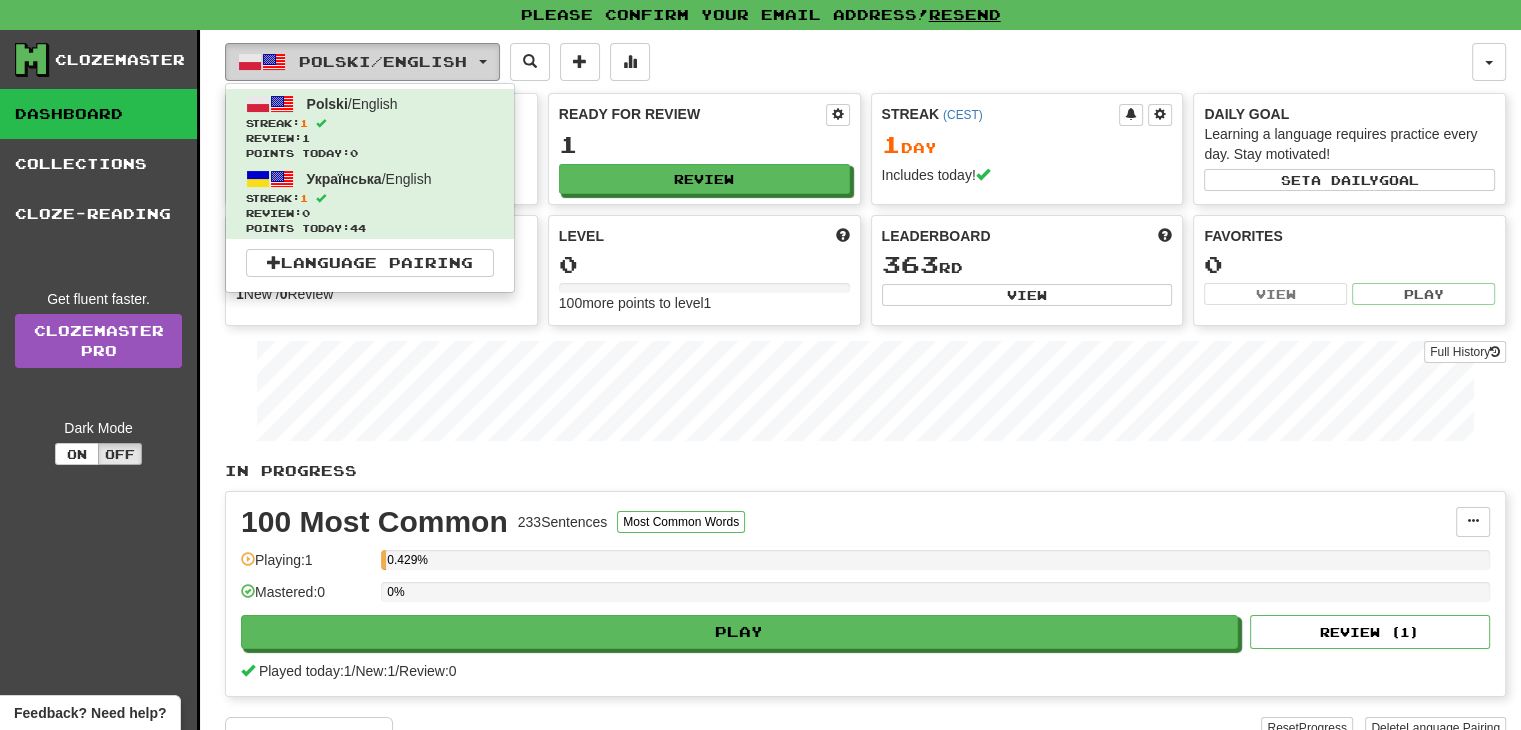 click on "Polski  /  English" at bounding box center [362, 62] 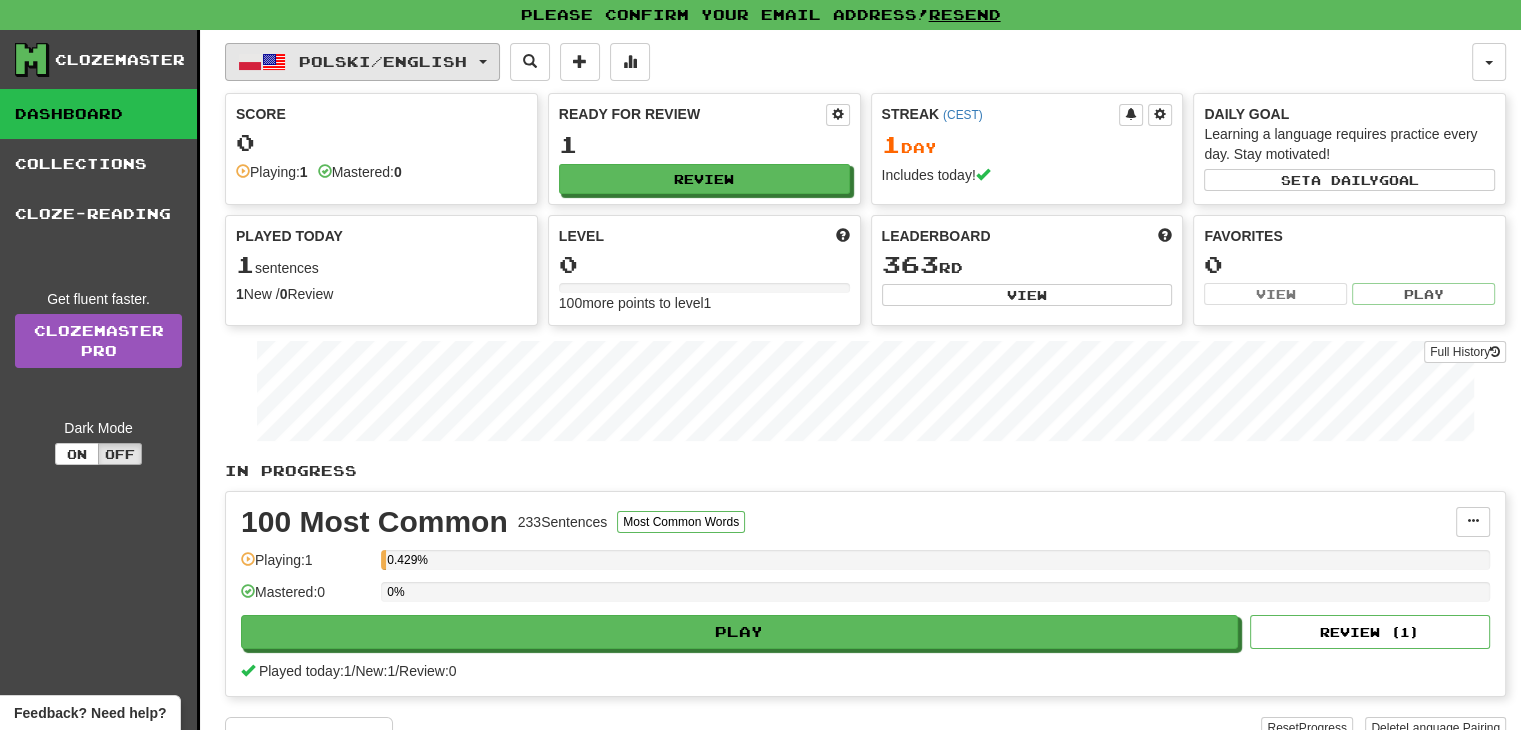 click on "Polski  /  English" at bounding box center [383, 61] 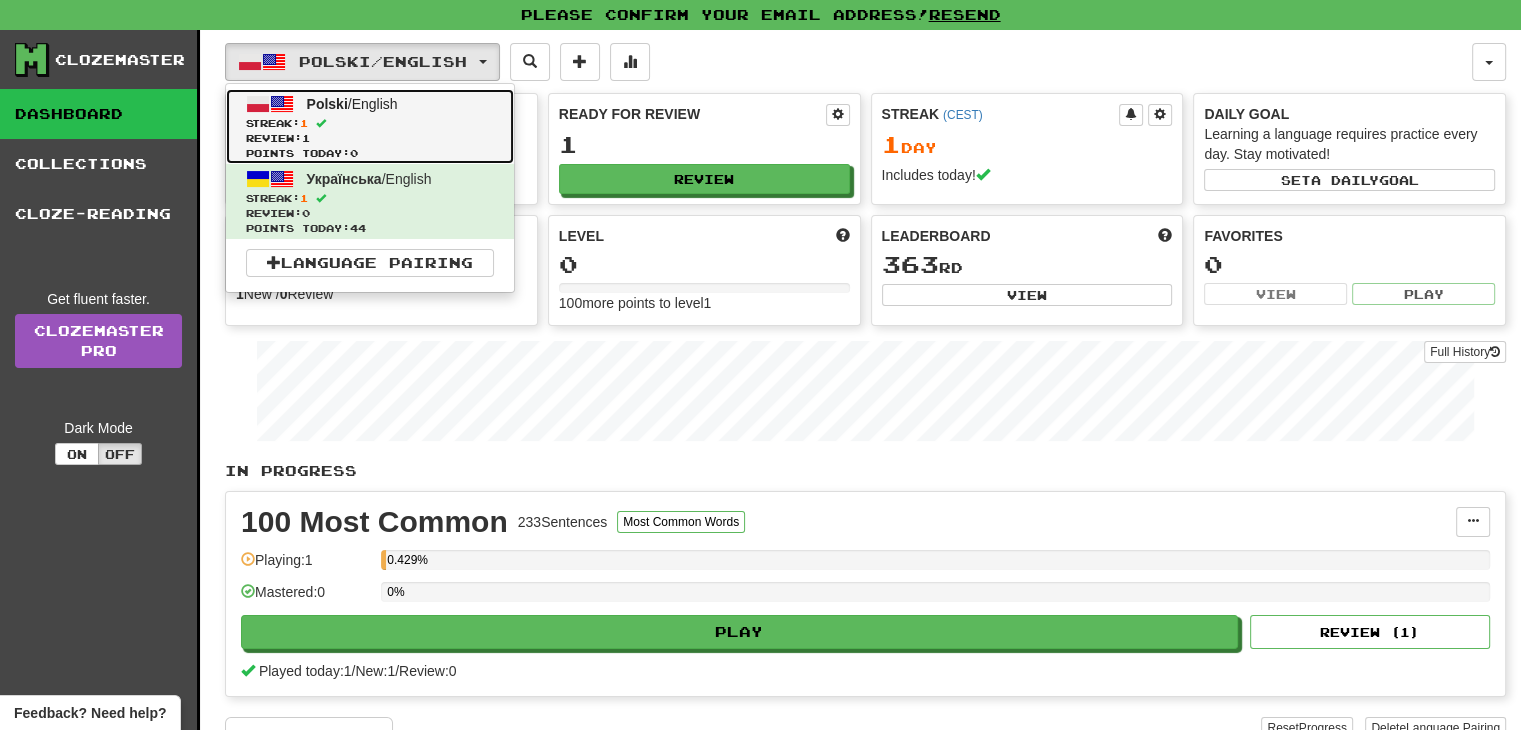 click on "Streak:  1" at bounding box center [370, 123] 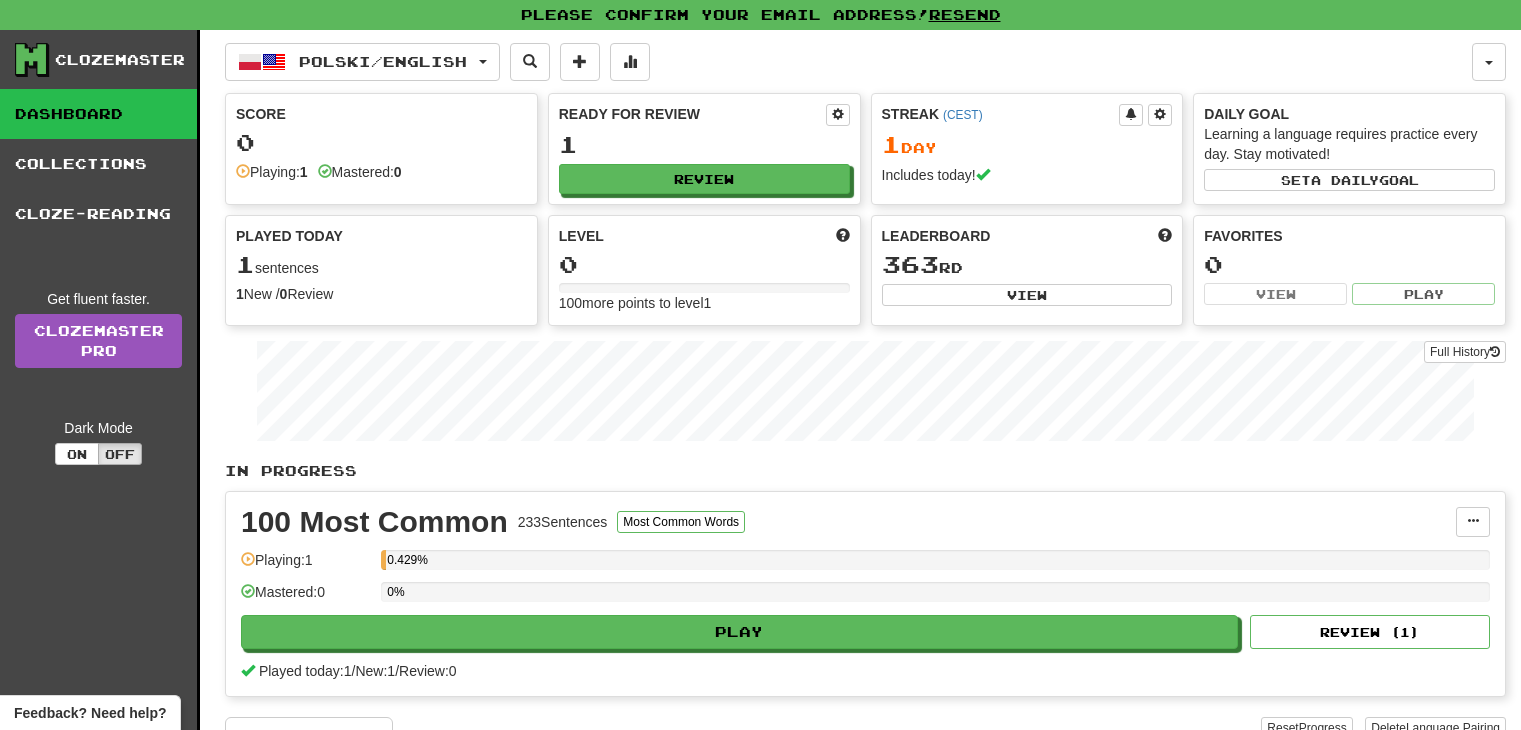 scroll, scrollTop: 0, scrollLeft: 0, axis: both 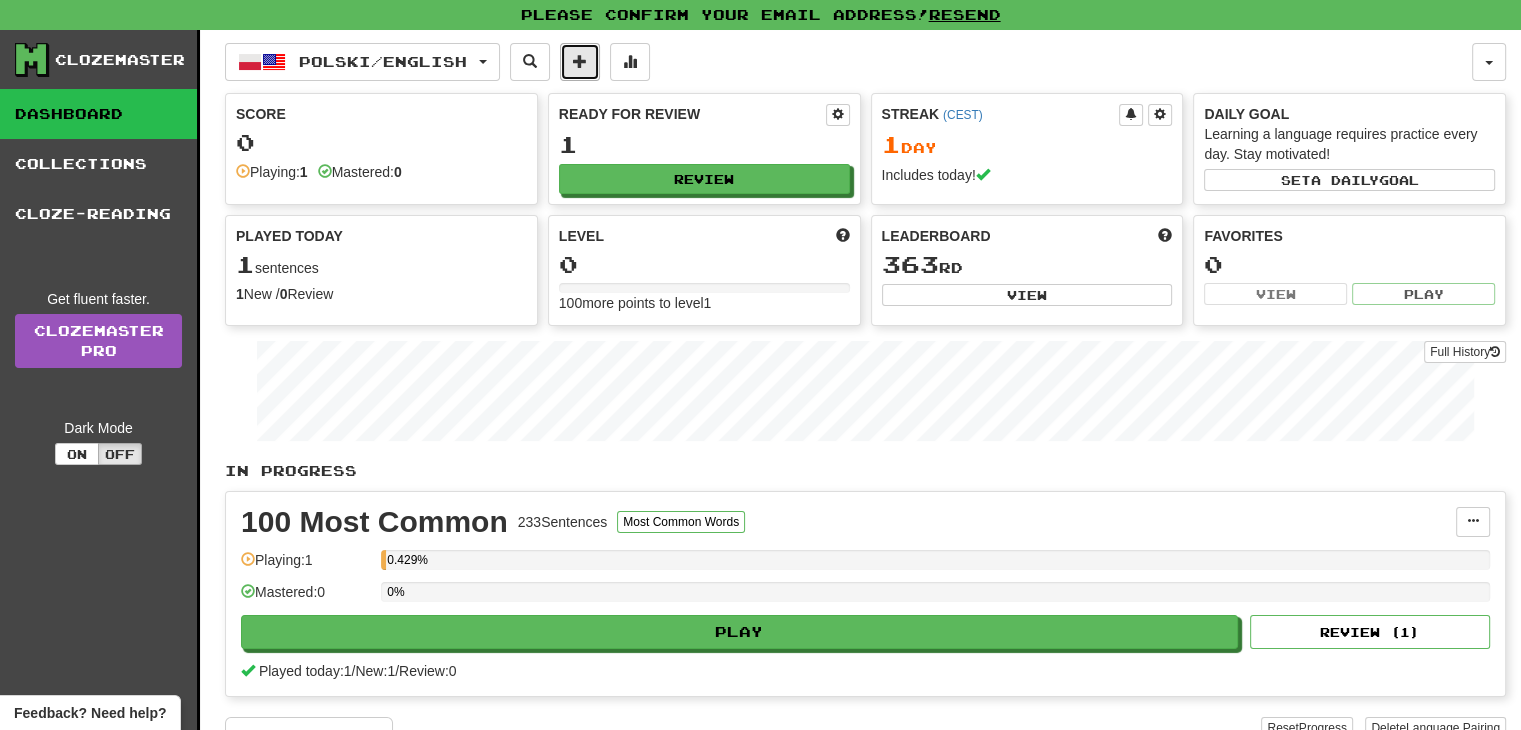 click at bounding box center [580, 62] 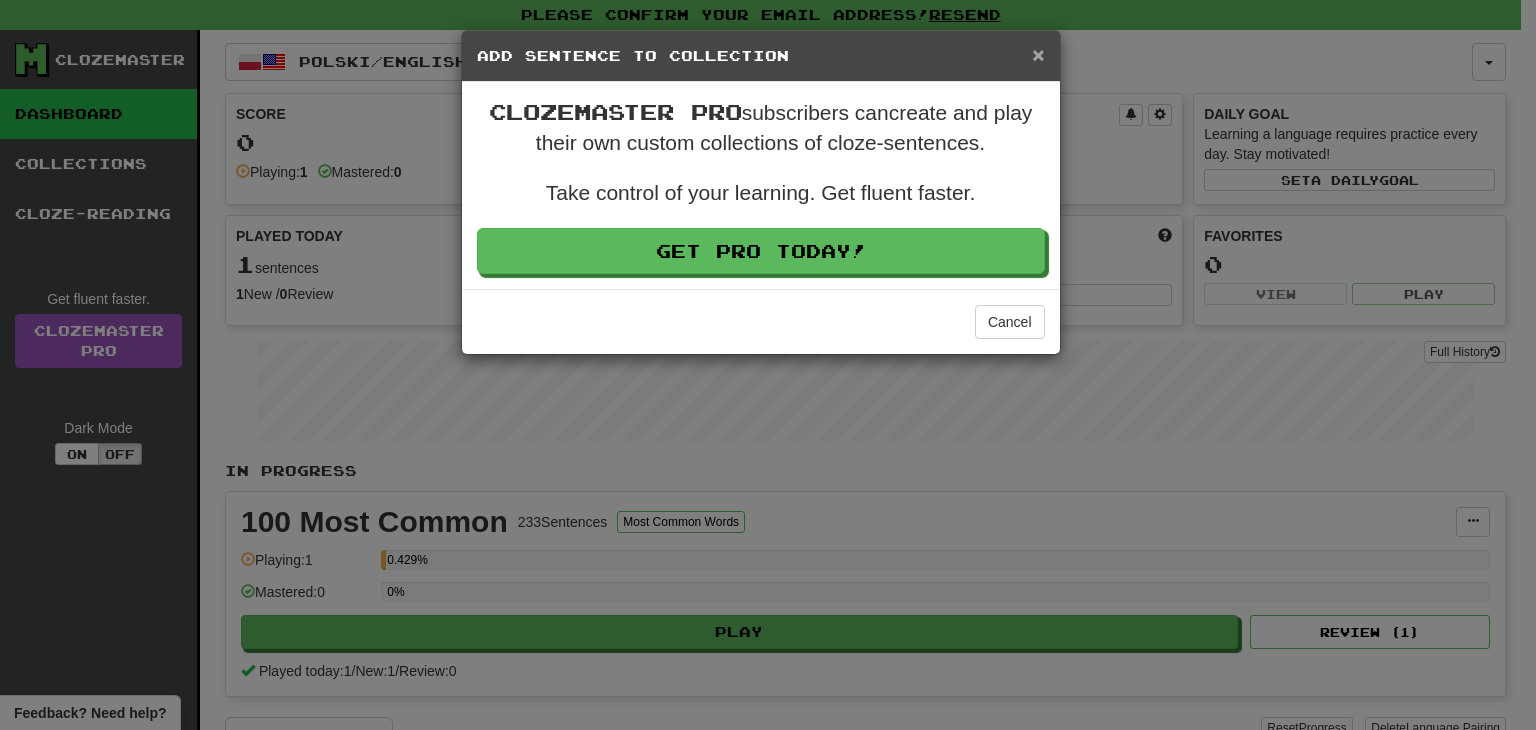 click on "Add Sentence to Collection" at bounding box center [761, 56] 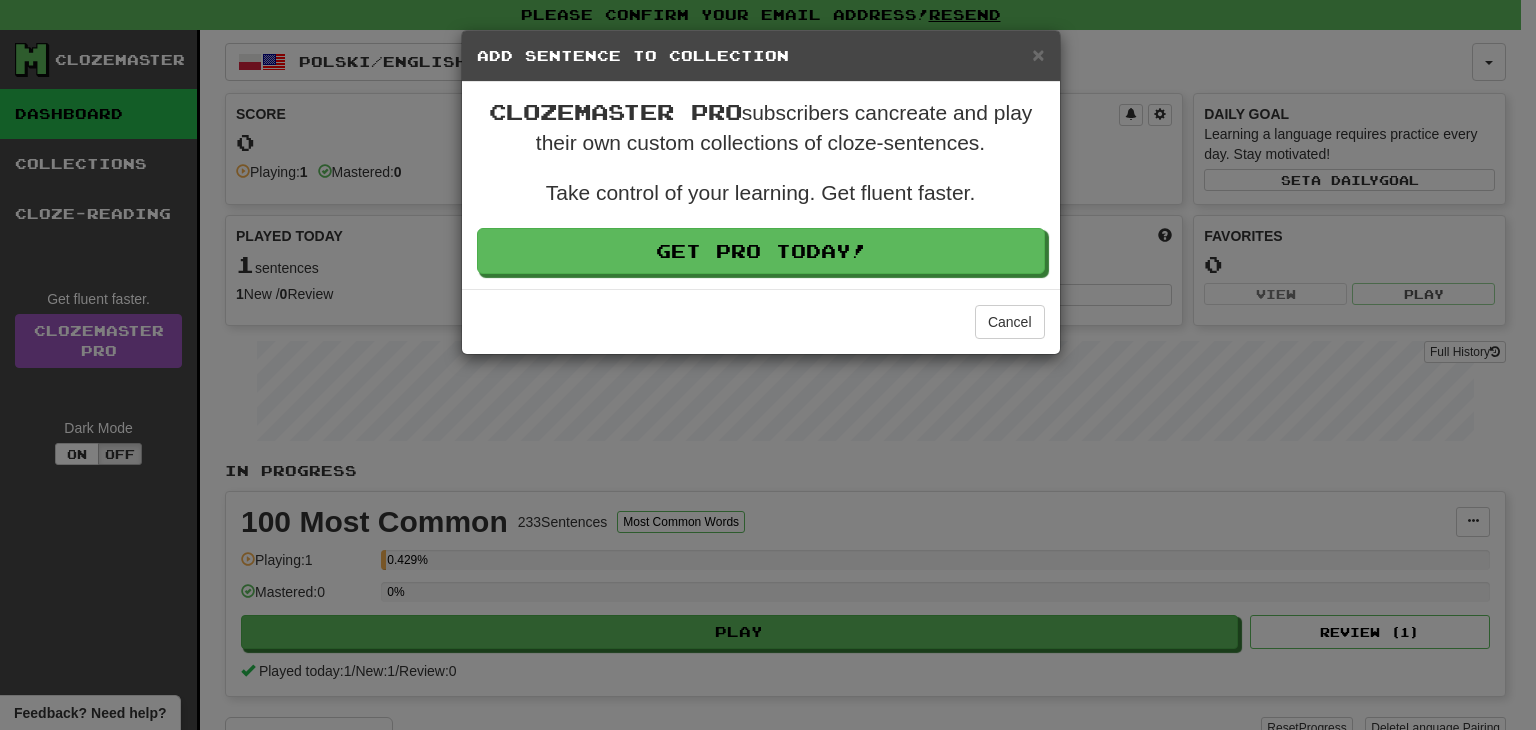 click on "× Add Sentence to Collection" at bounding box center (761, 56) 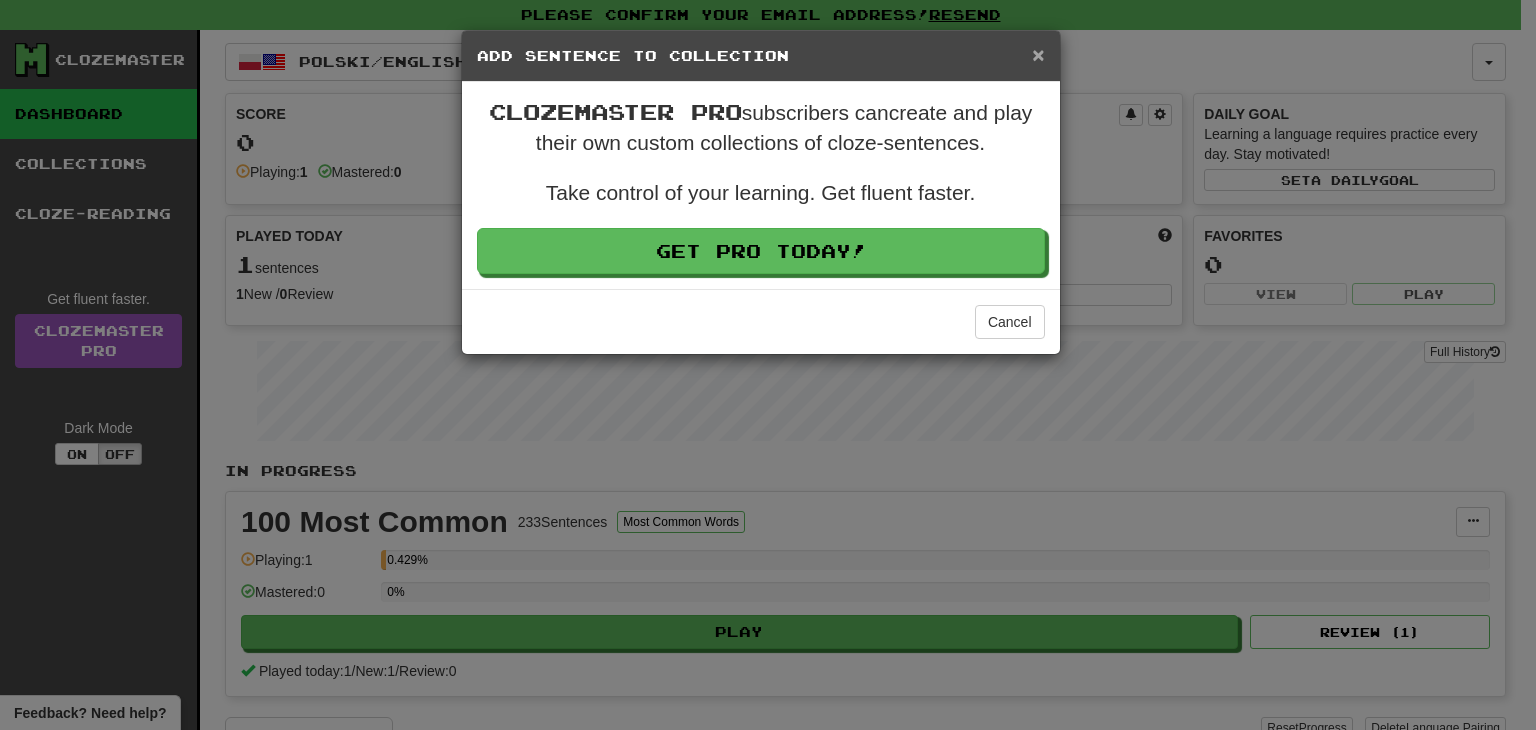 drag, startPoint x: 1050, startPoint y: 52, endPoint x: 1032, endPoint y: 42, distance: 20.59126 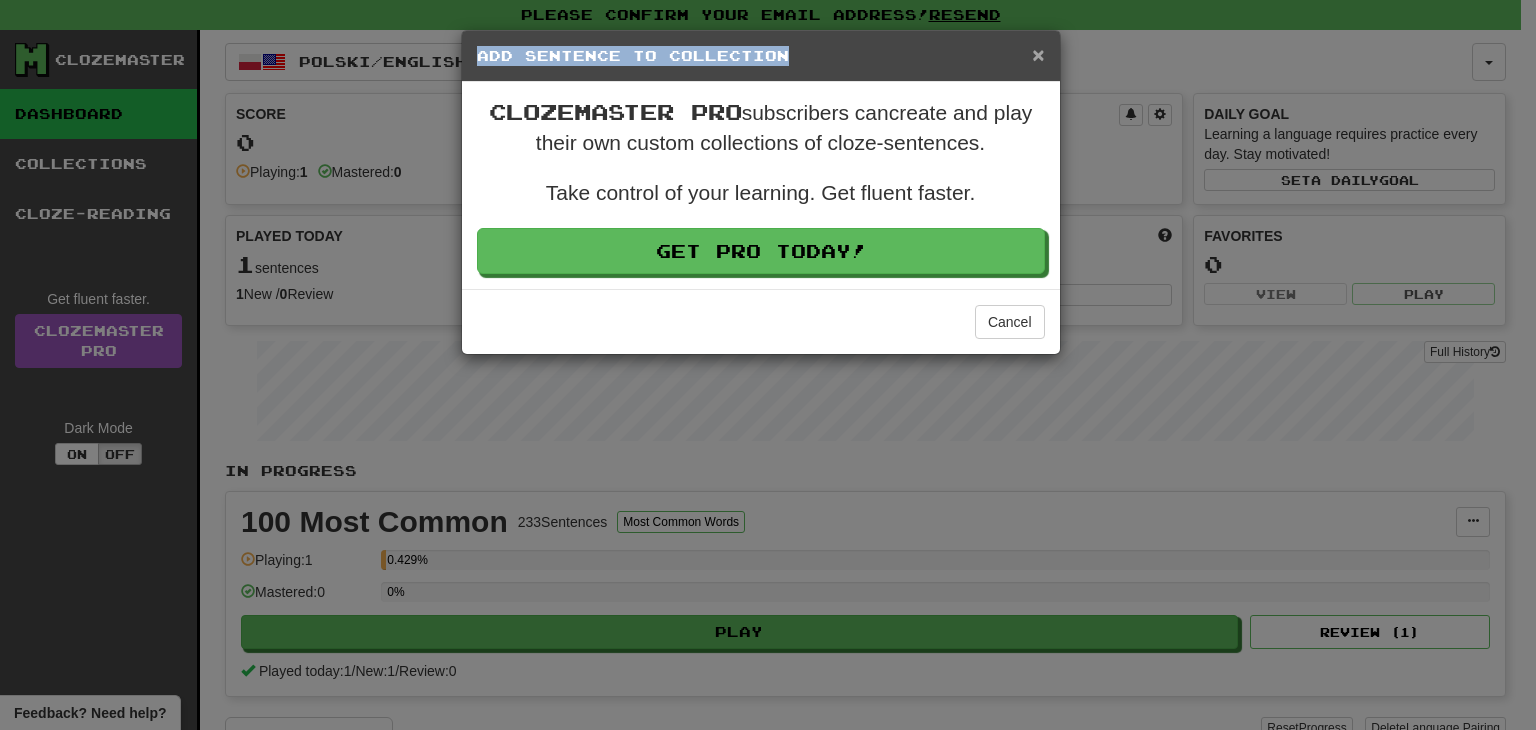 click on "×" at bounding box center [1038, 54] 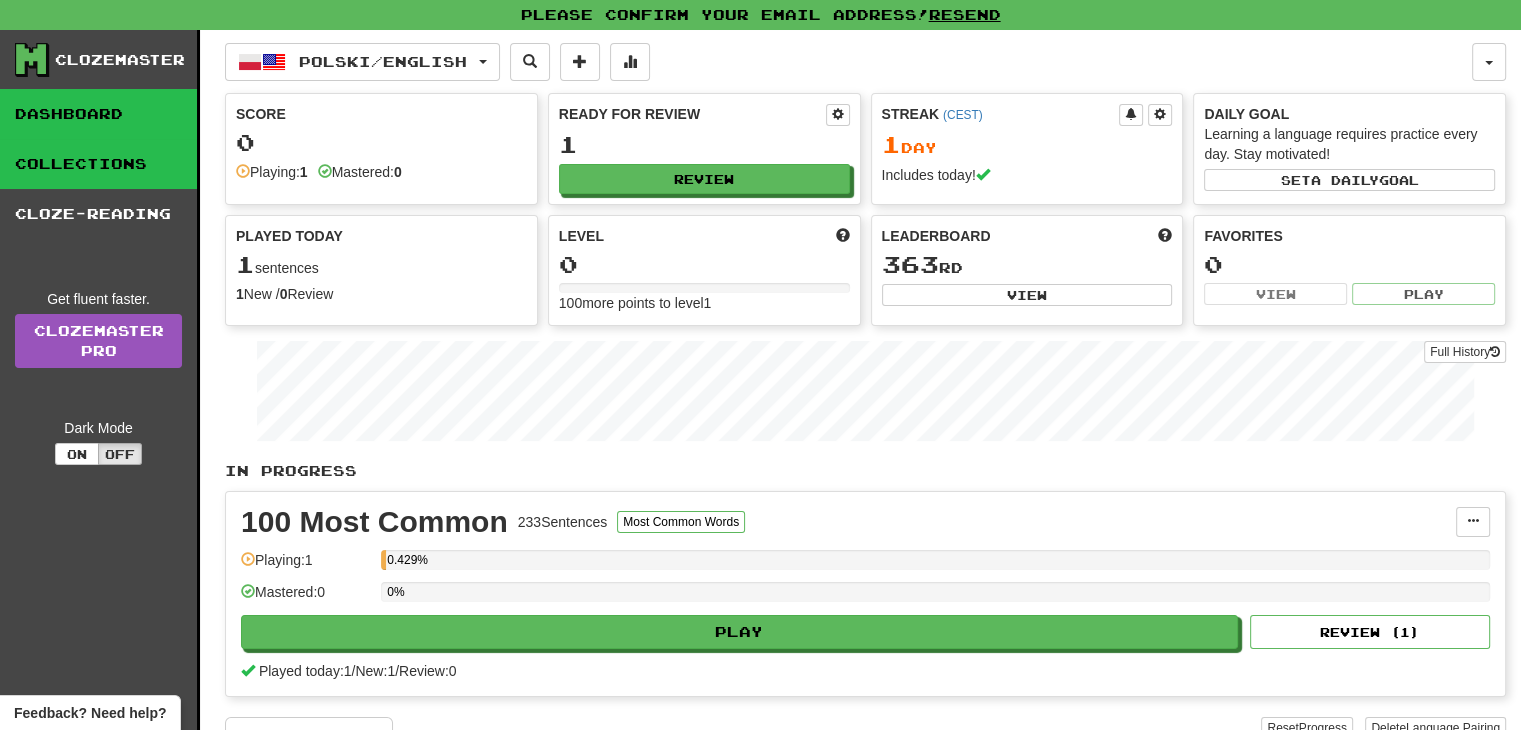 click on "Collections" at bounding box center (98, 164) 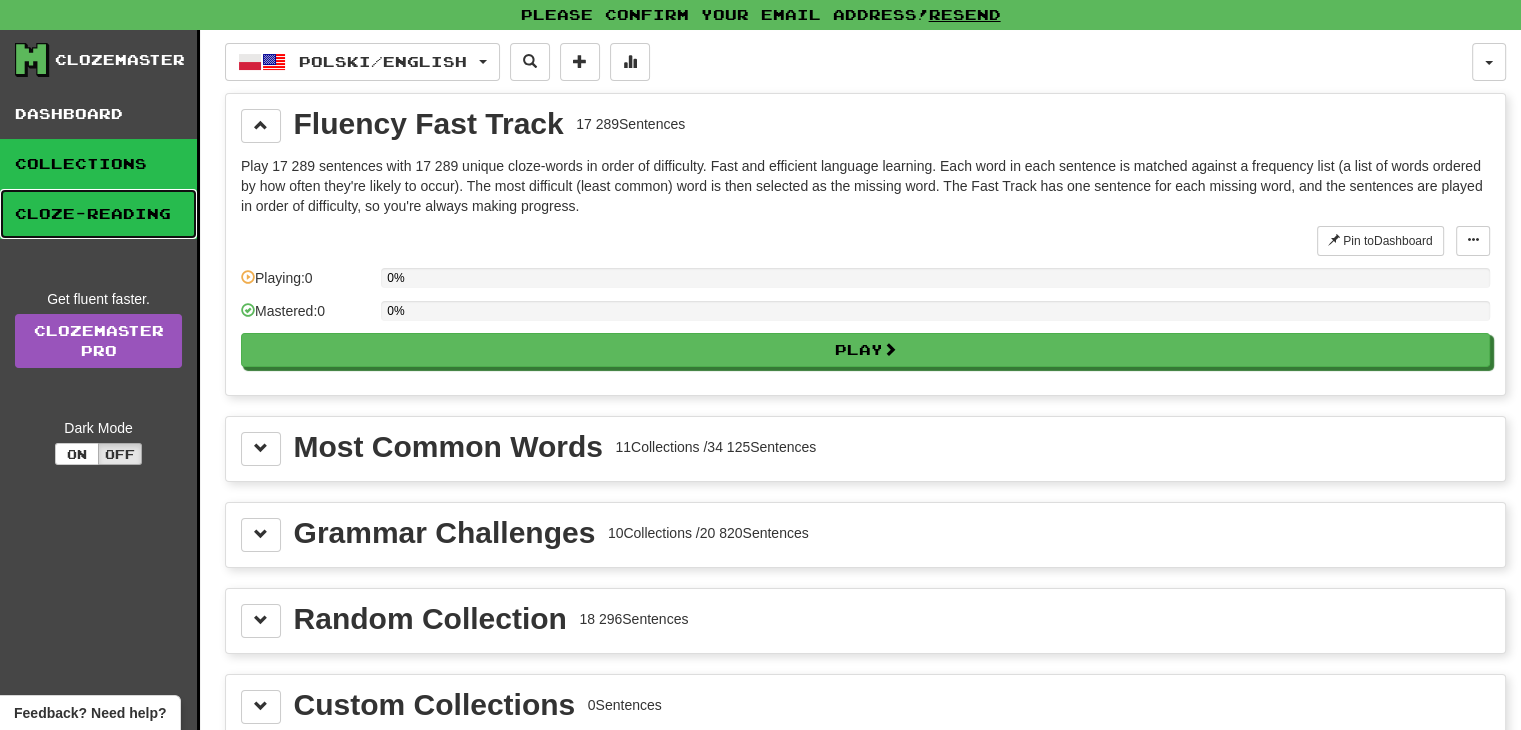 click on "Cloze-Reading" at bounding box center [98, 214] 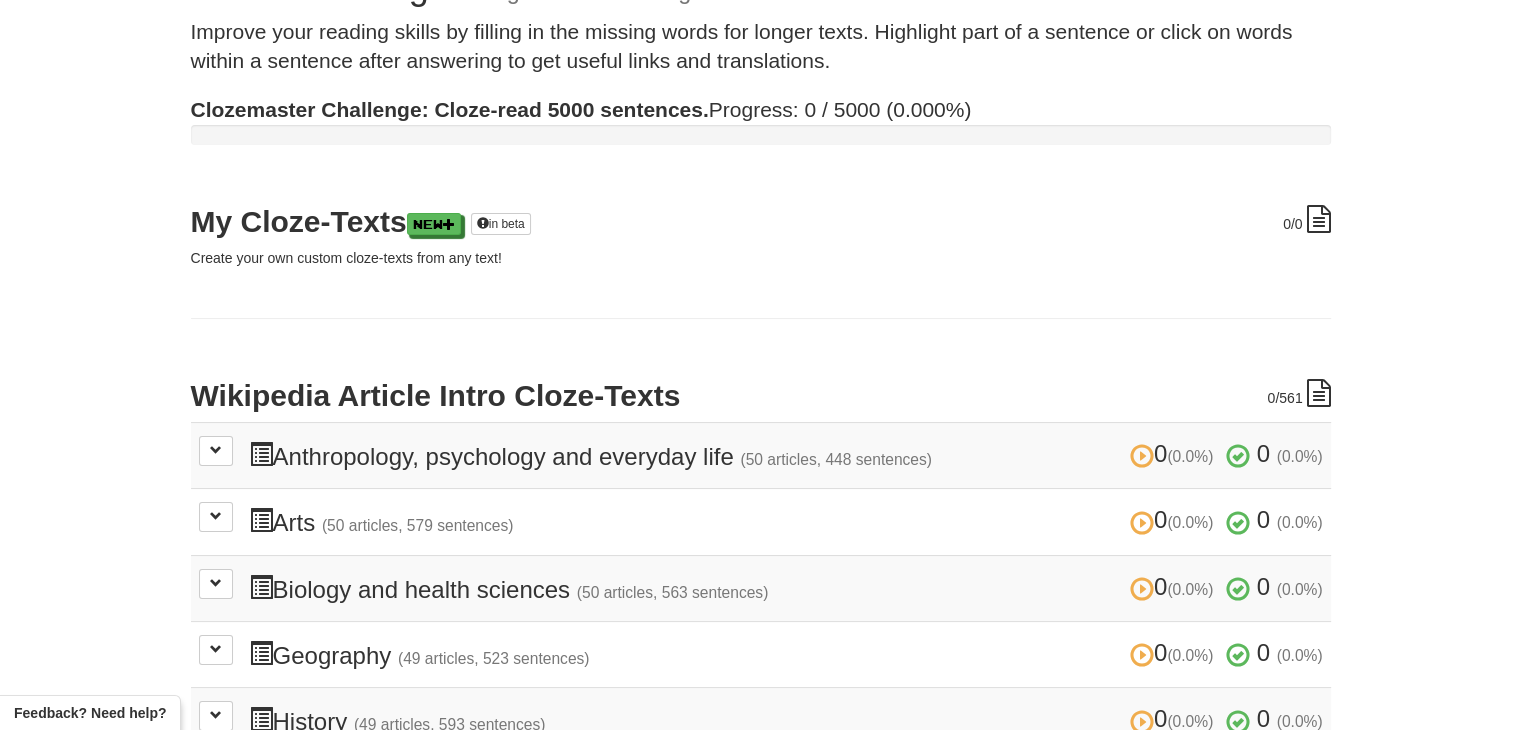 scroll, scrollTop: 0, scrollLeft: 0, axis: both 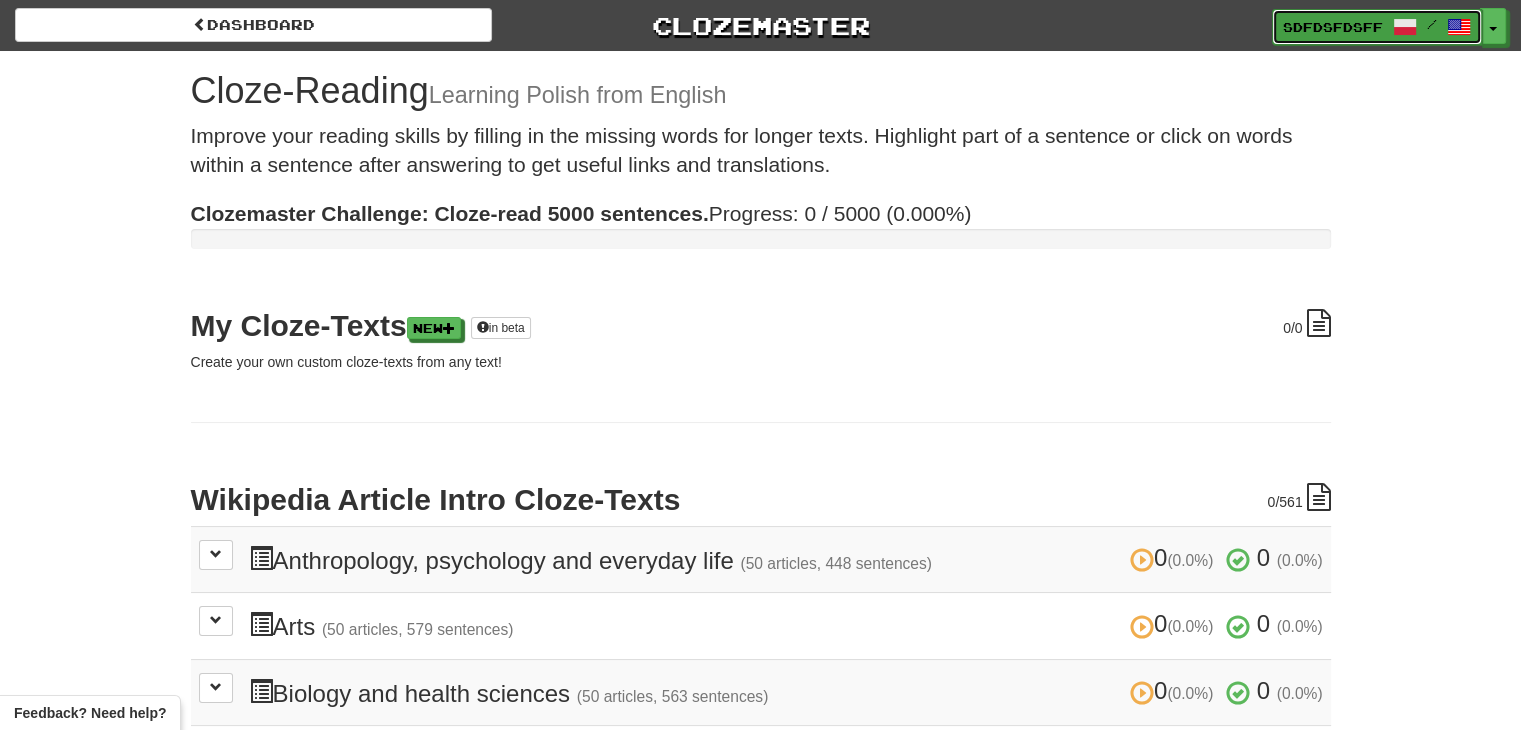 click on "/" at bounding box center (1432, 24) 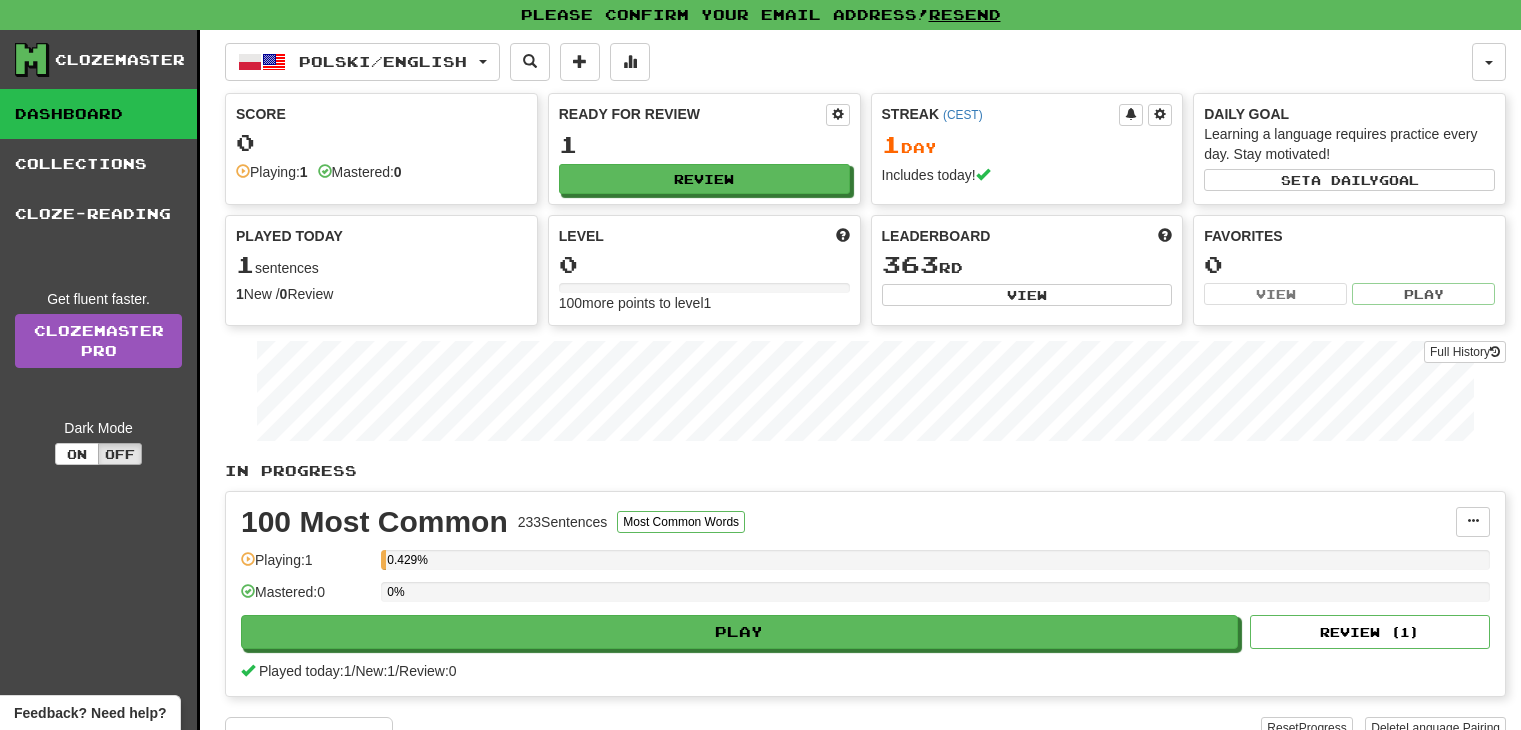scroll, scrollTop: 0, scrollLeft: 0, axis: both 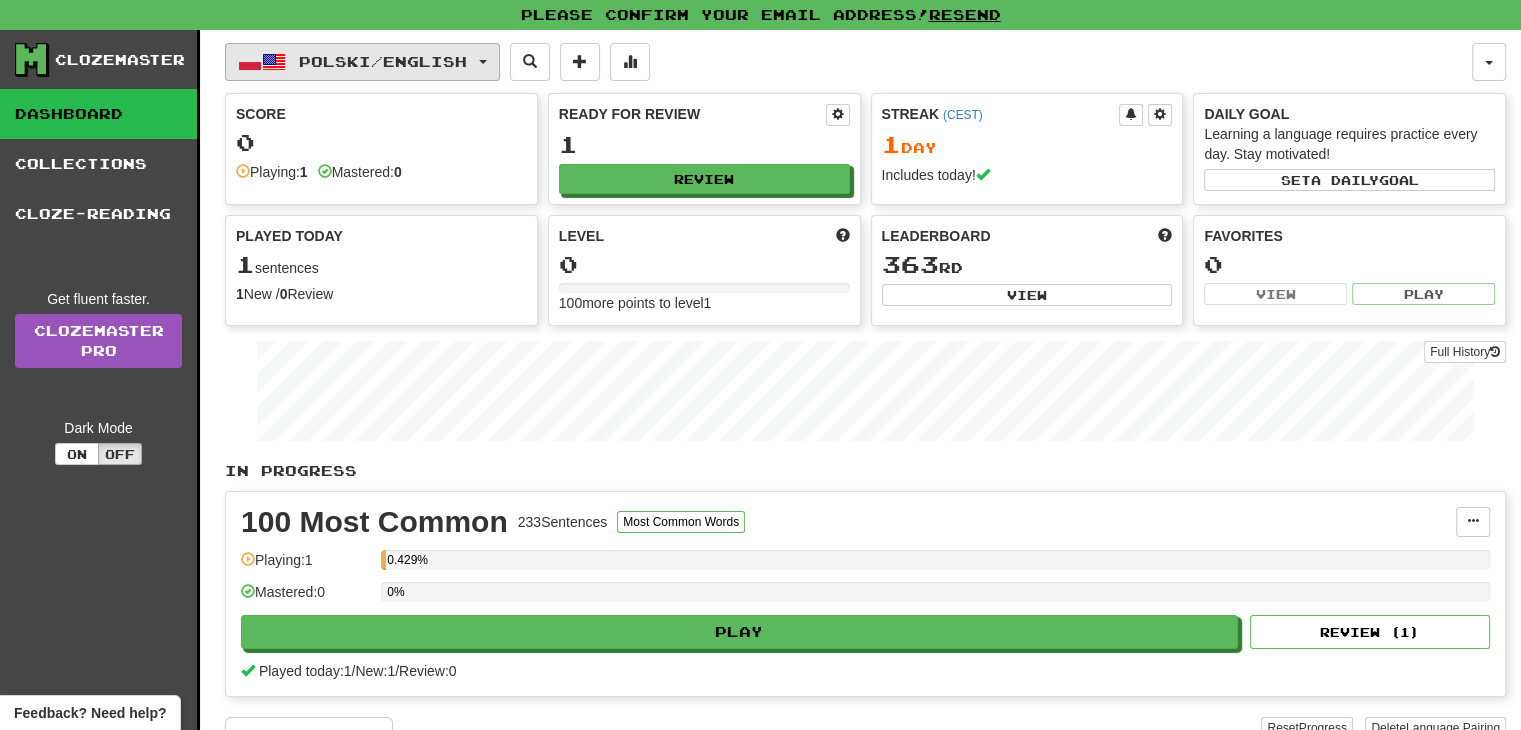 click on "Polski  /  English" at bounding box center (362, 62) 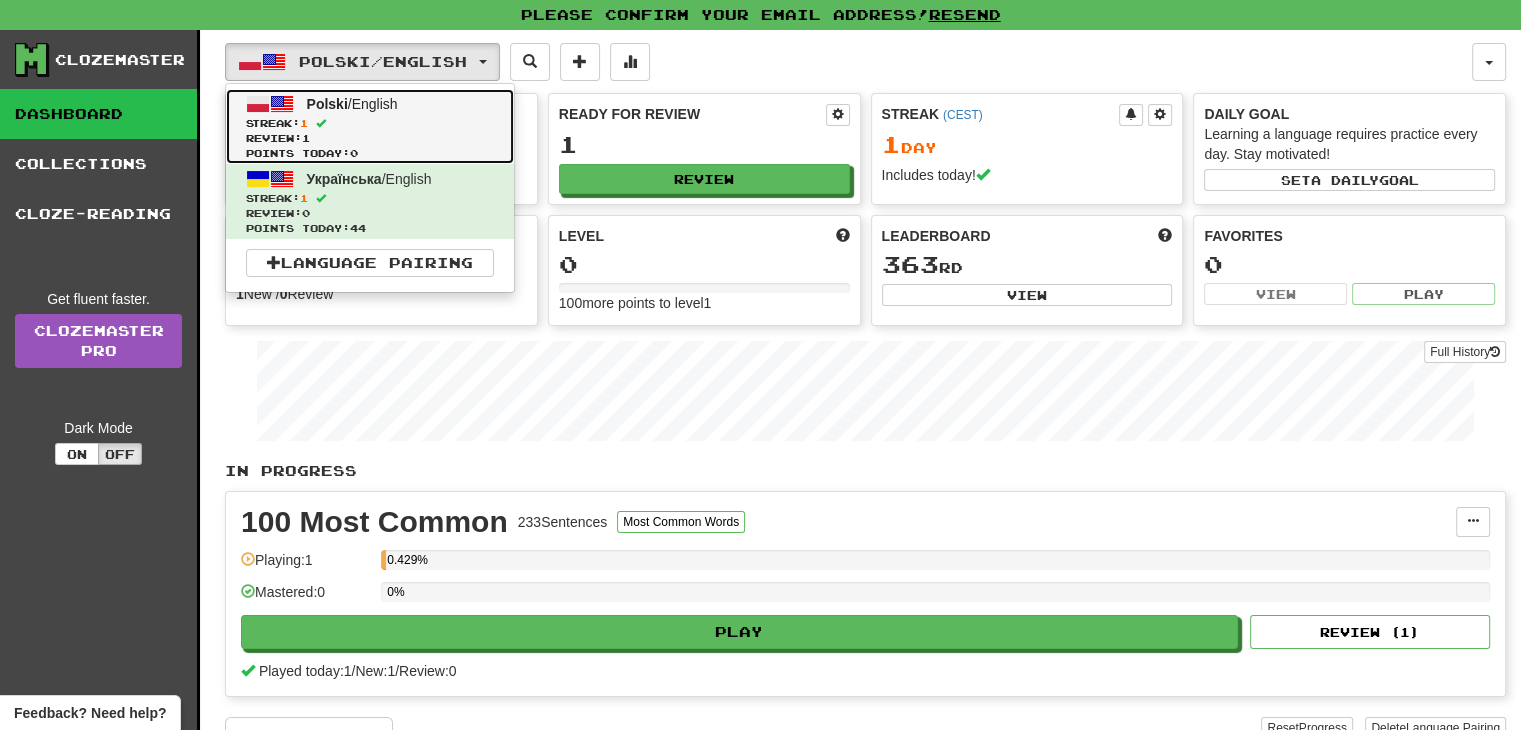 click on "Polski  /  English Streak:  1   Review:  1 Points today:  0" at bounding box center (370, 126) 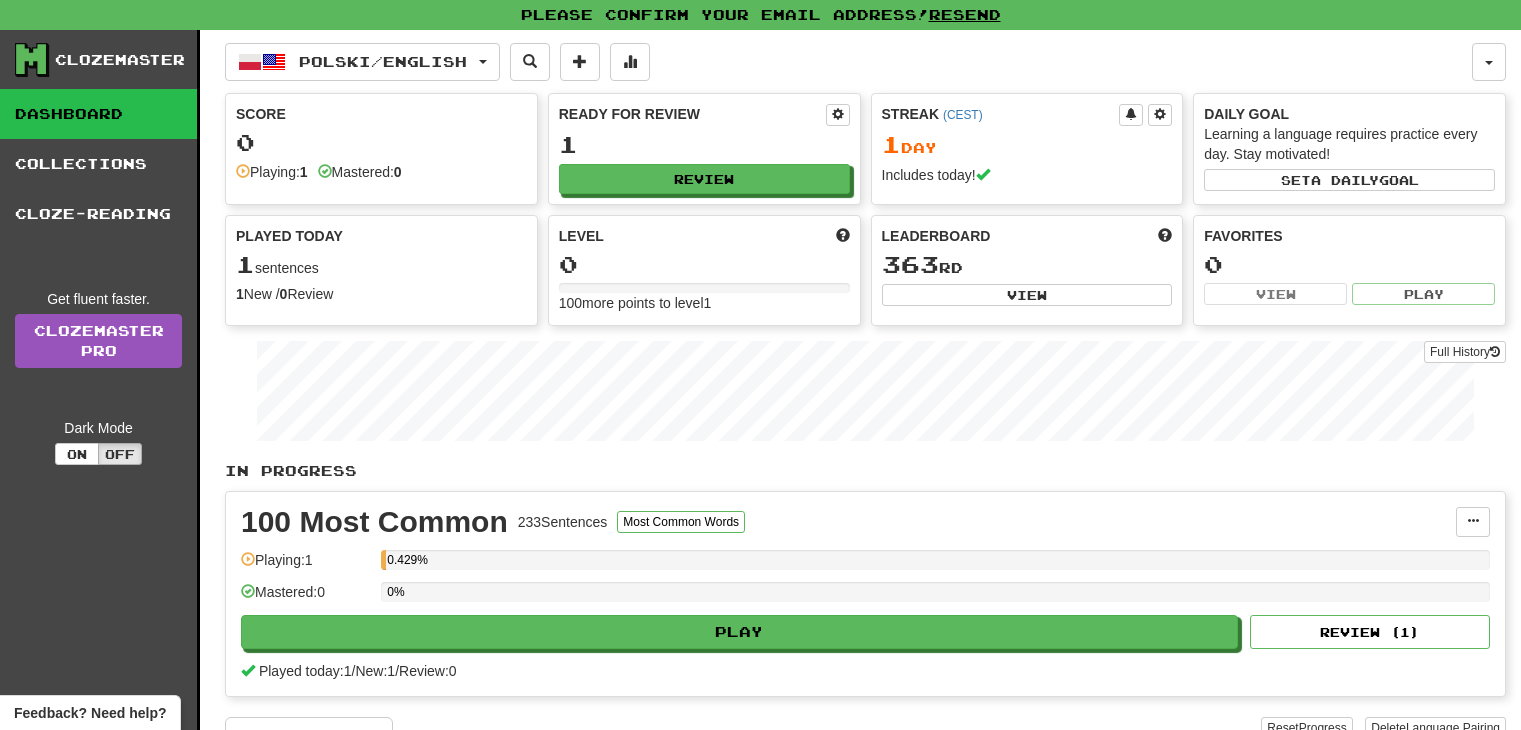 scroll, scrollTop: 0, scrollLeft: 0, axis: both 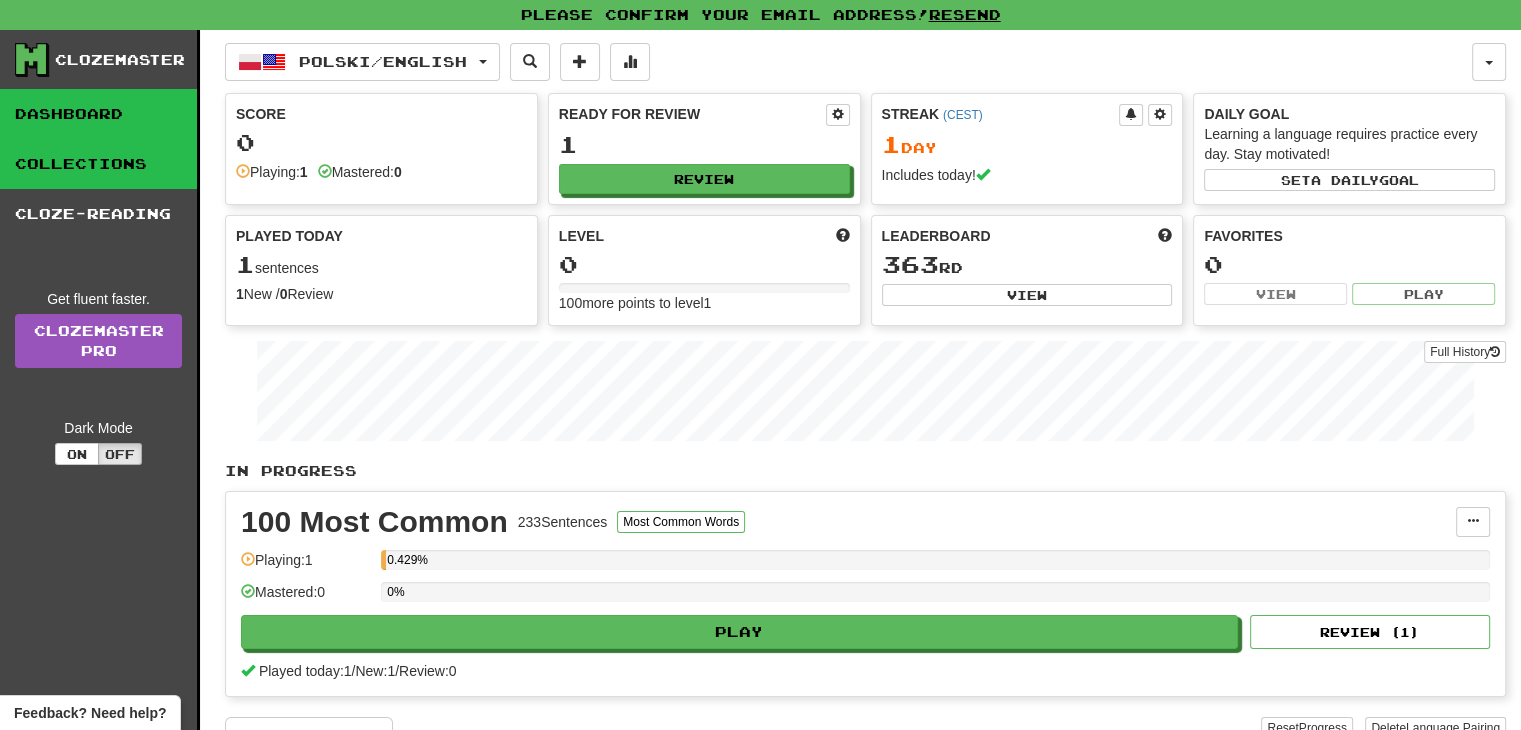 click on "Collections" at bounding box center (98, 164) 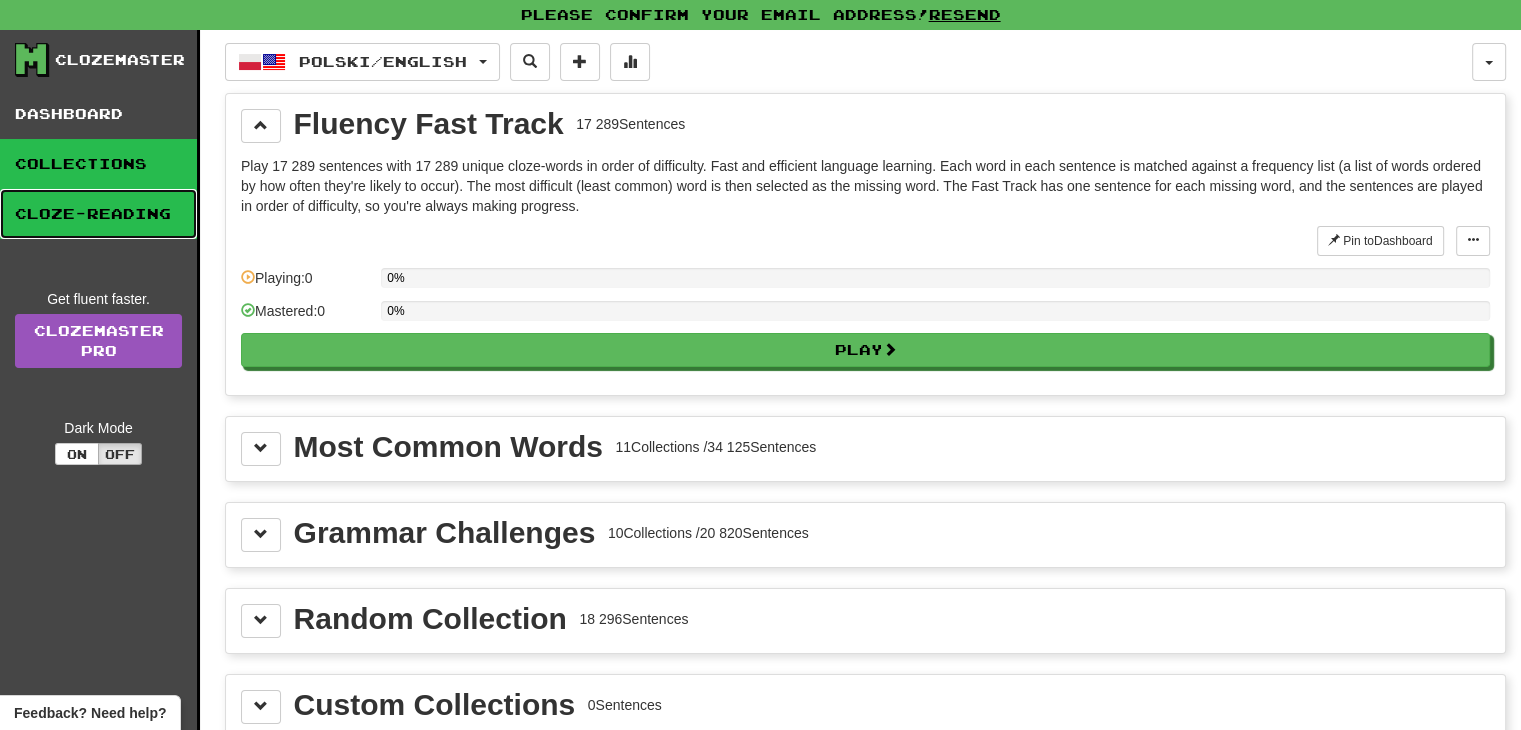 click on "Cloze-Reading" at bounding box center (98, 214) 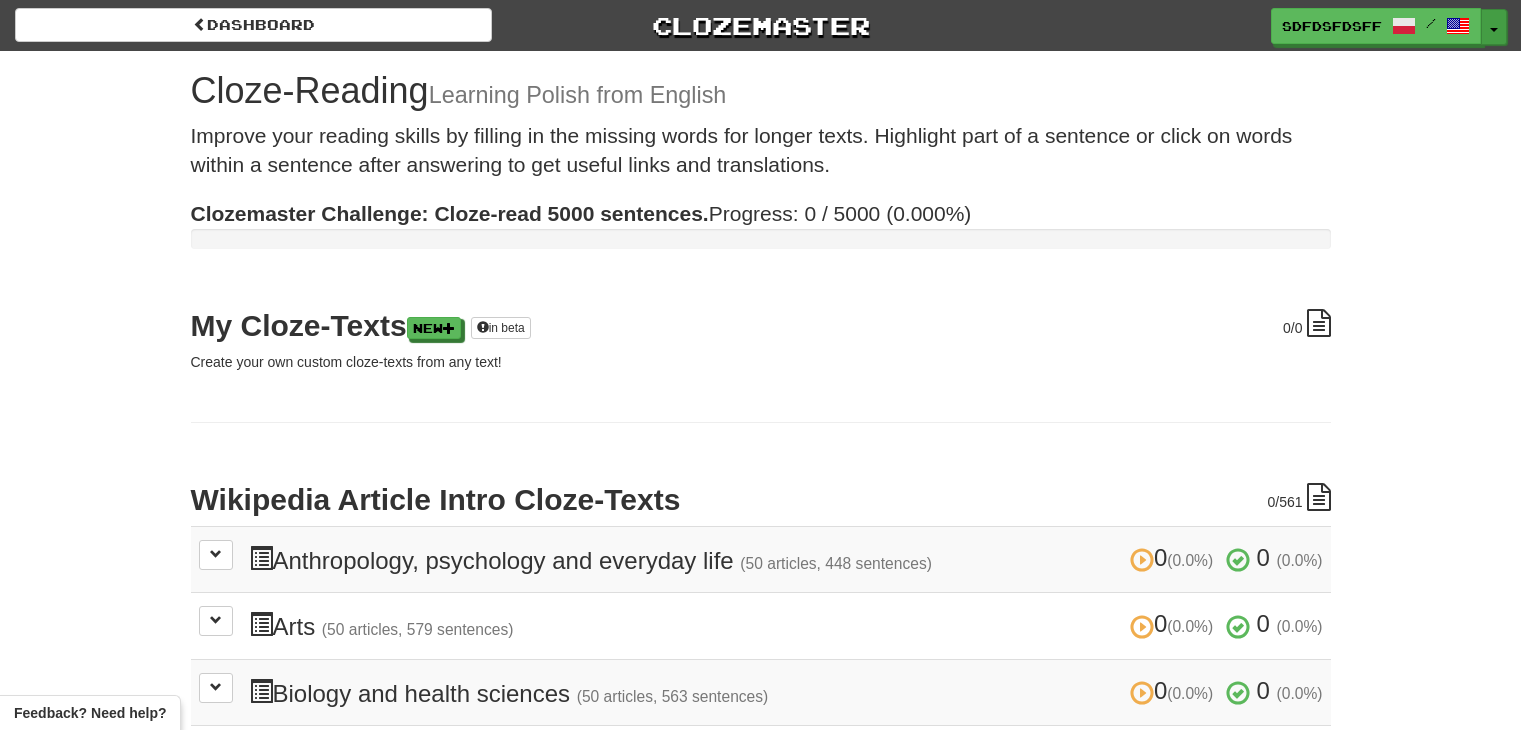 scroll, scrollTop: 0, scrollLeft: 0, axis: both 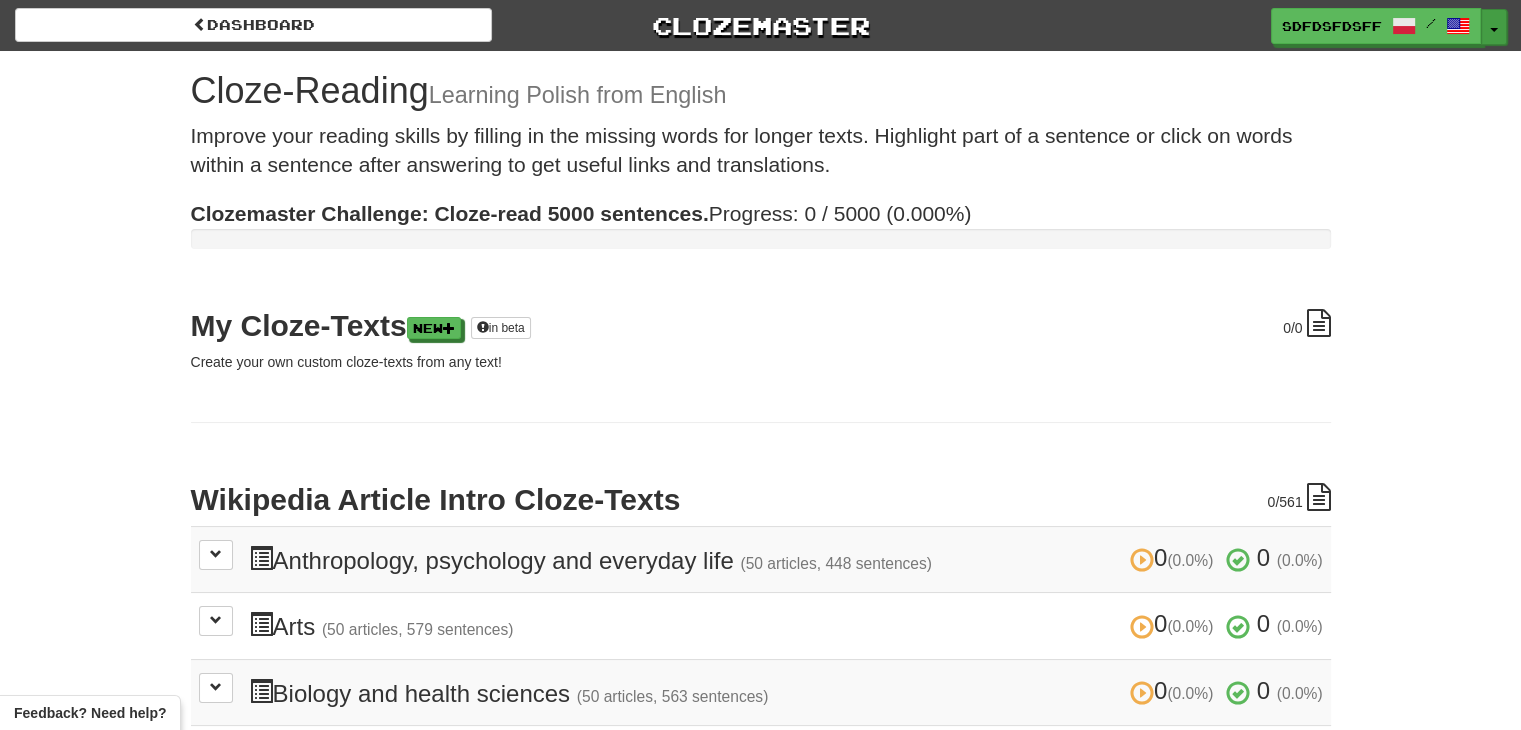 click on "Toggle Dropdown" at bounding box center (1494, 27) 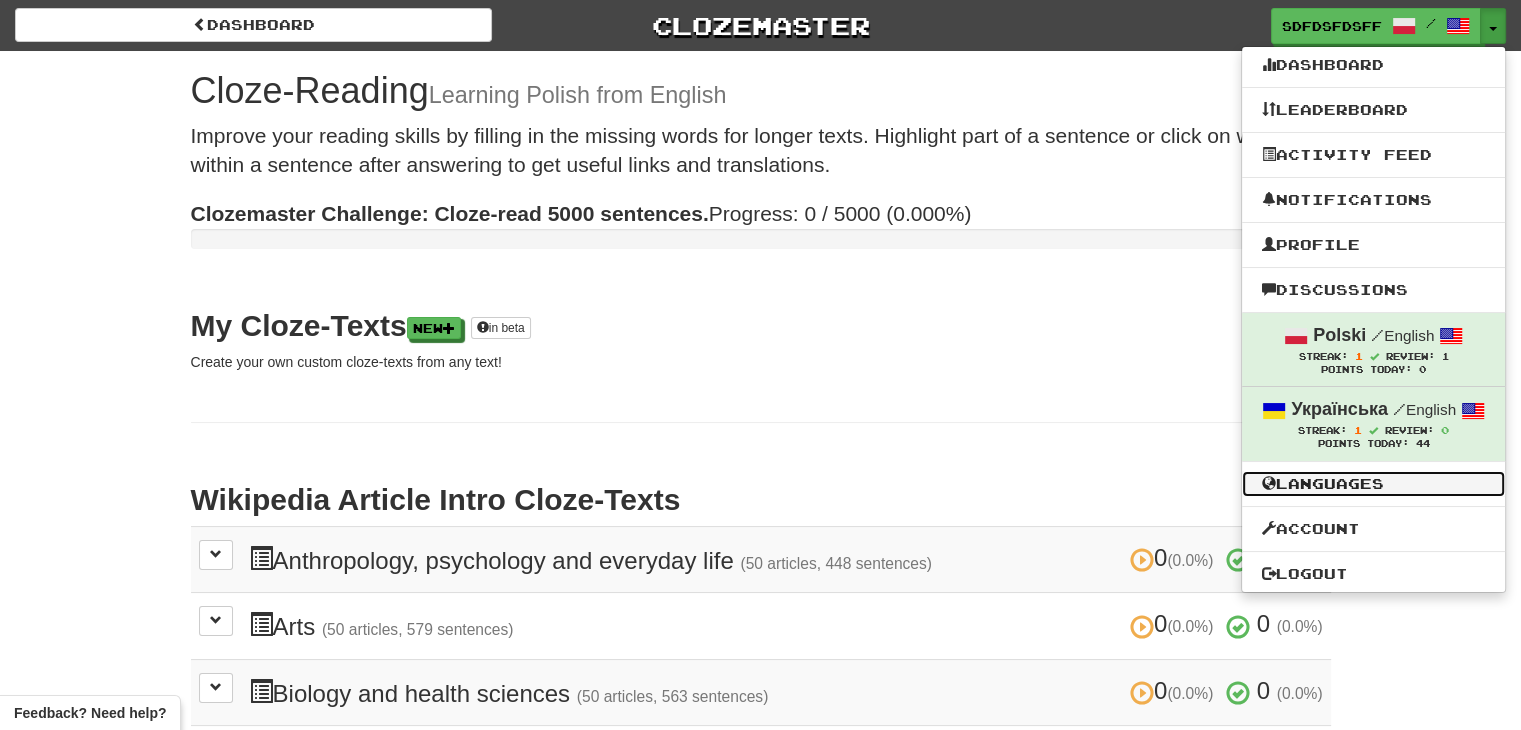 click on "Languages" at bounding box center [1373, 484] 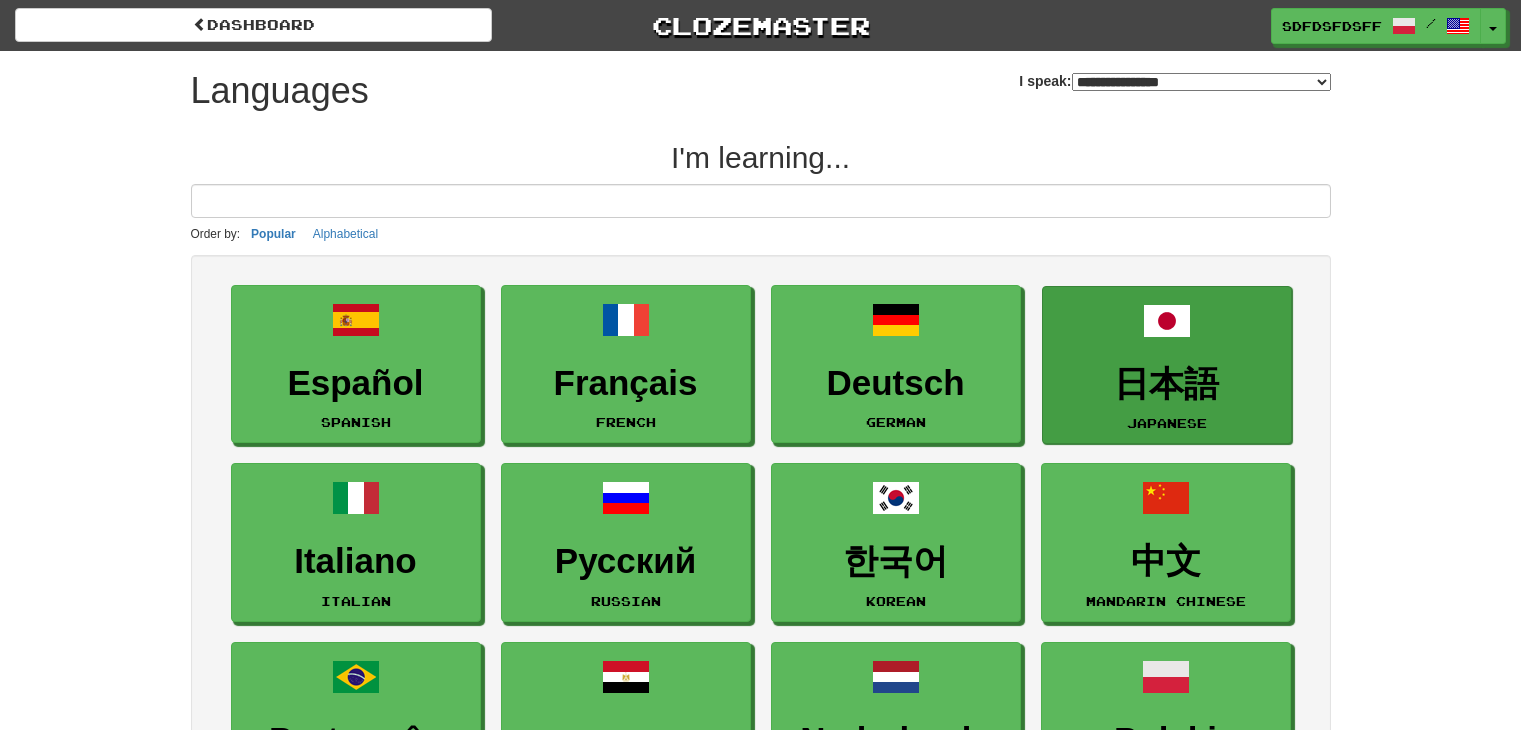 scroll, scrollTop: 0, scrollLeft: 0, axis: both 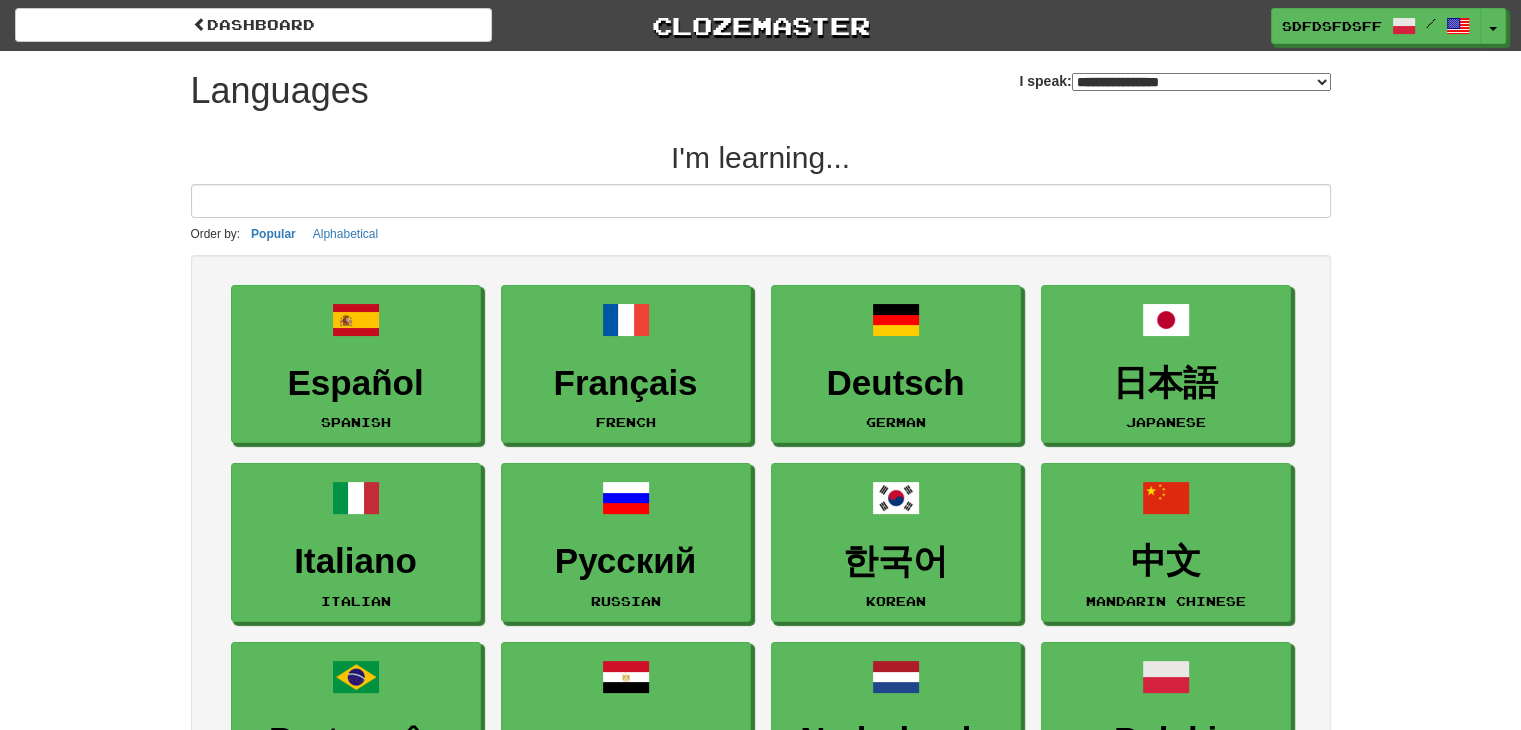 click on "**********" at bounding box center [1201, 82] 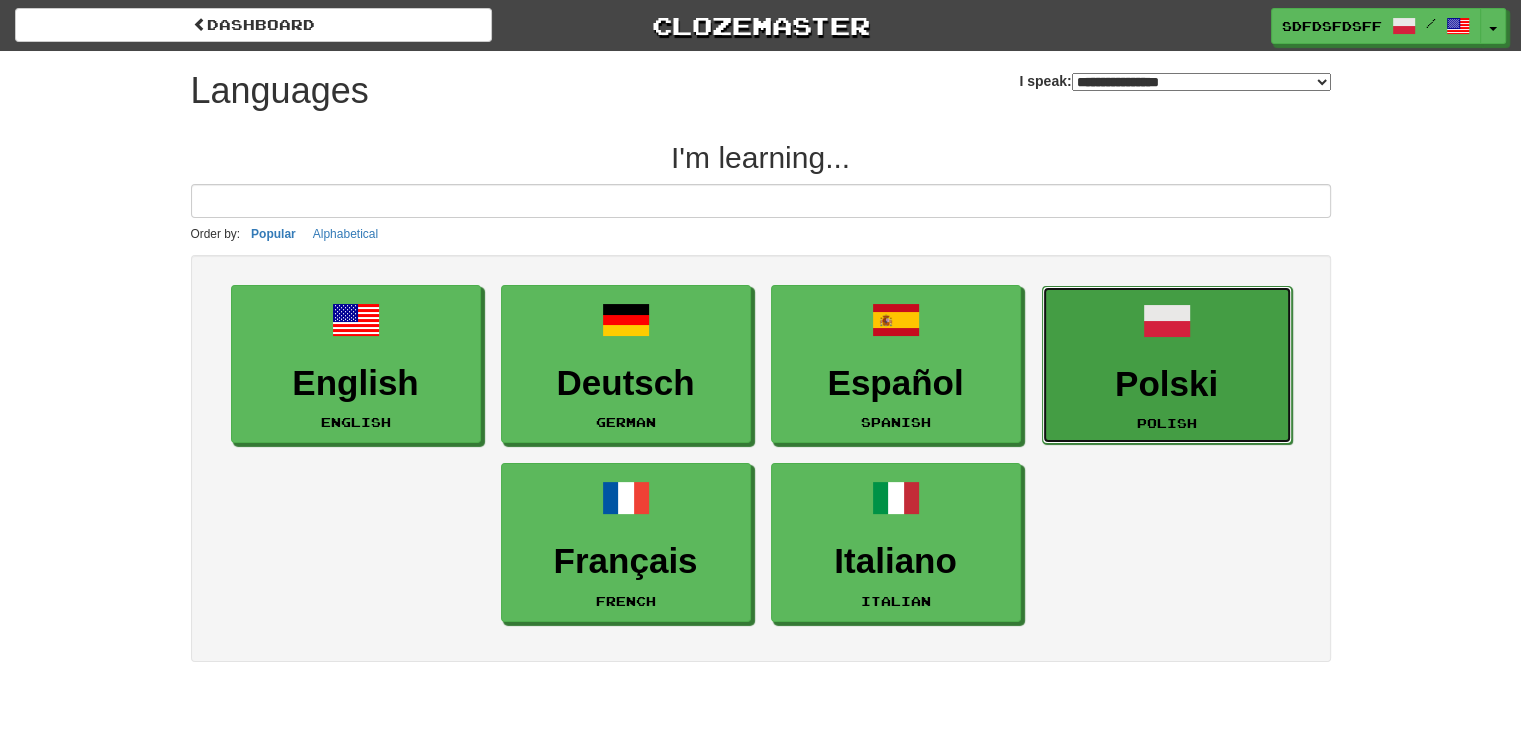 click on "Polski Polish" at bounding box center (1167, 365) 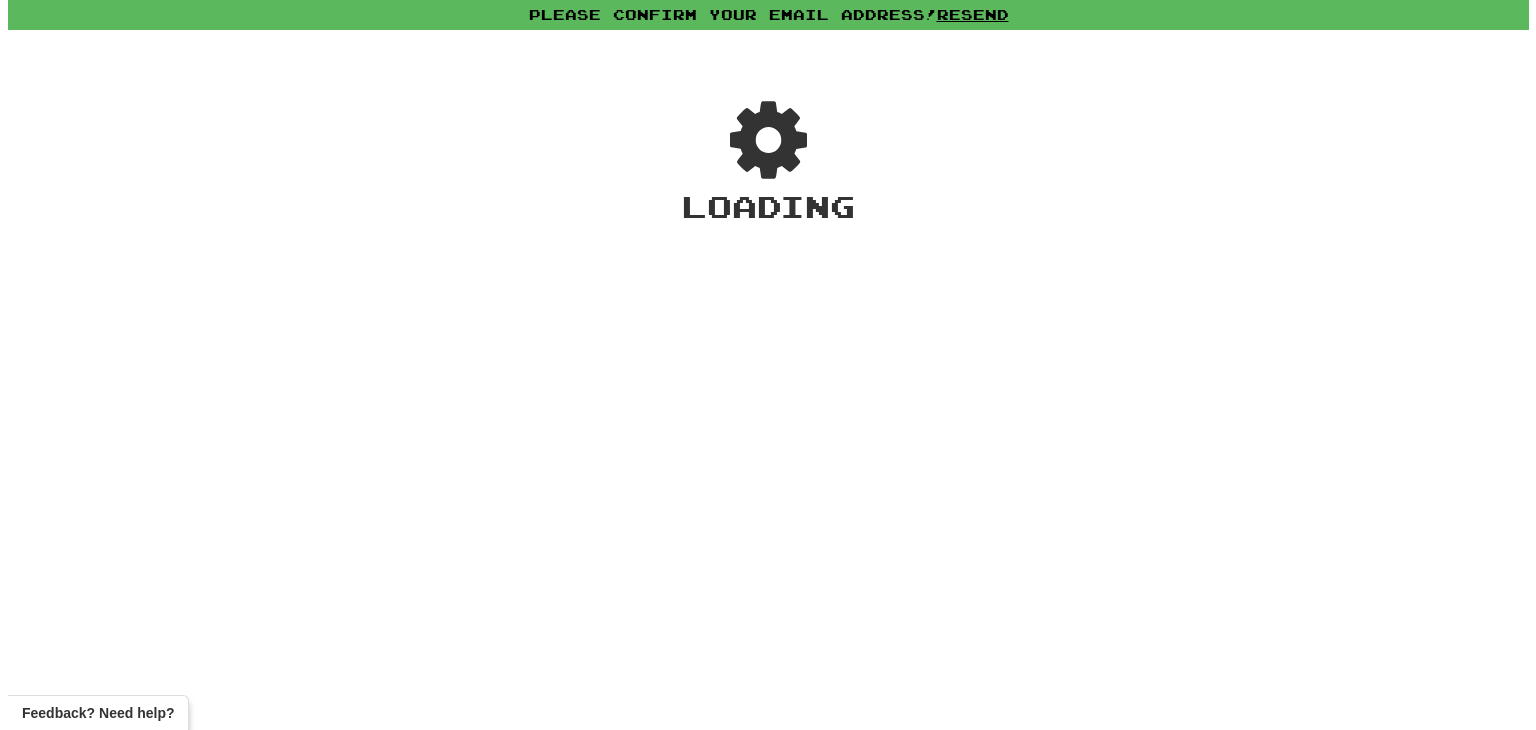 scroll, scrollTop: 0, scrollLeft: 0, axis: both 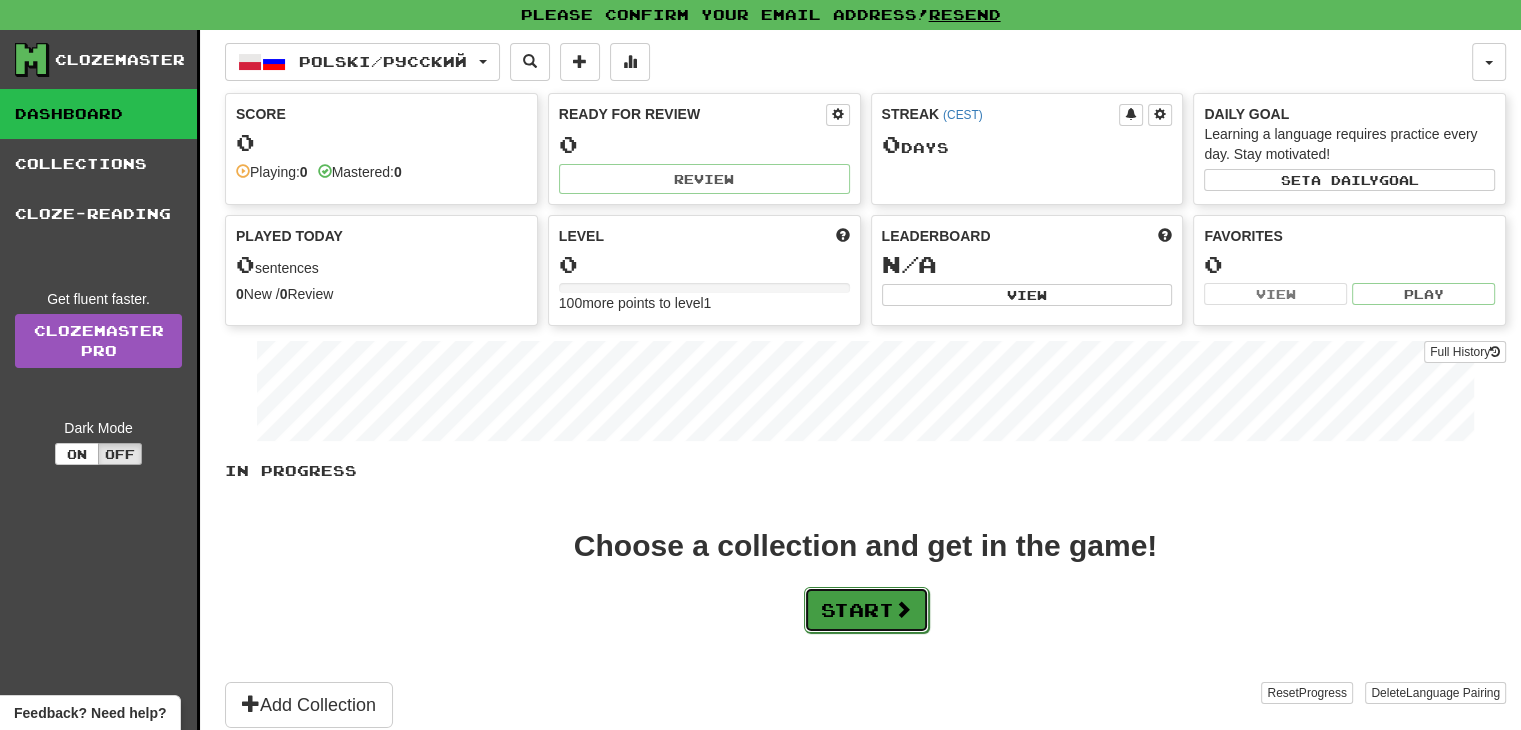 click on "Start" at bounding box center [866, 610] 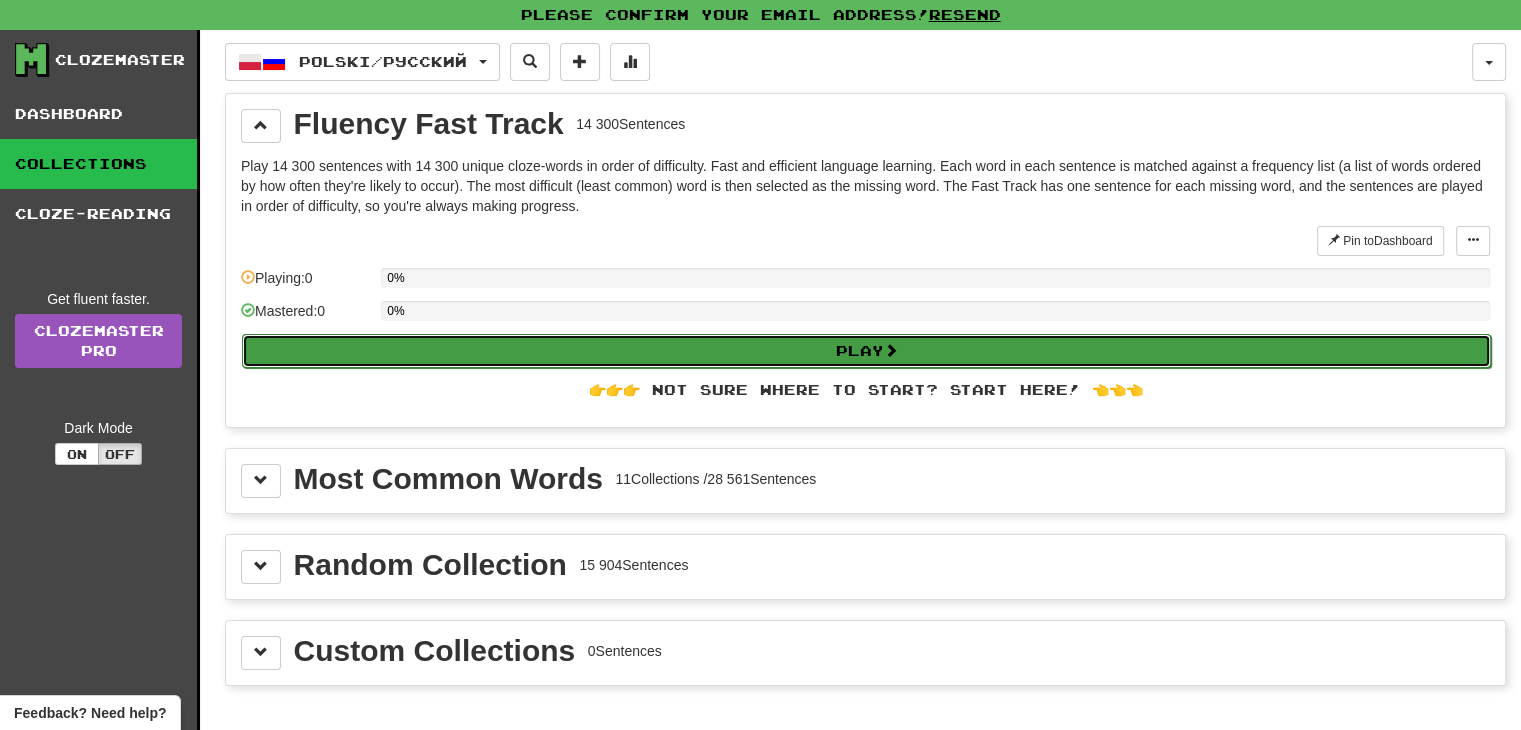 click on "Play" at bounding box center (866, 351) 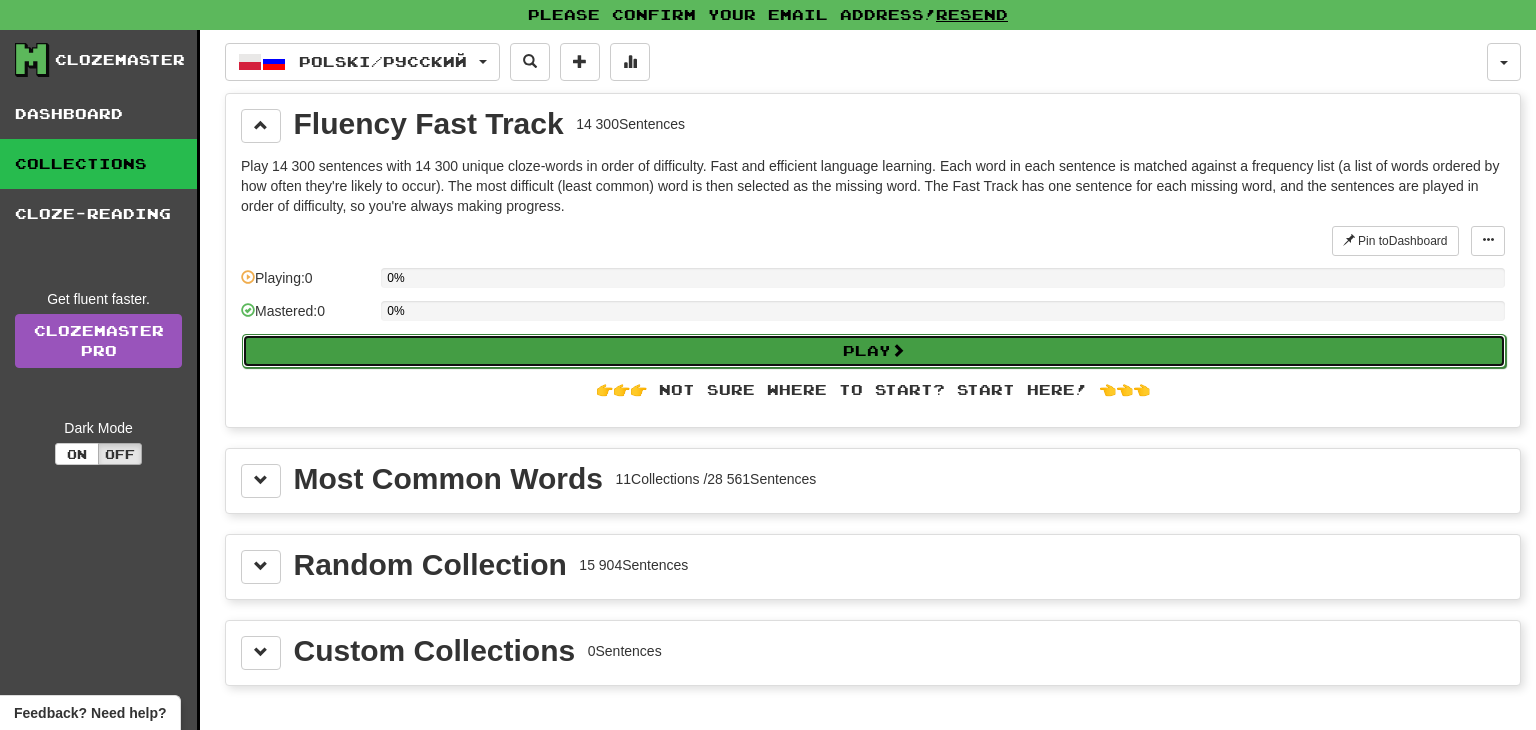select on "**" 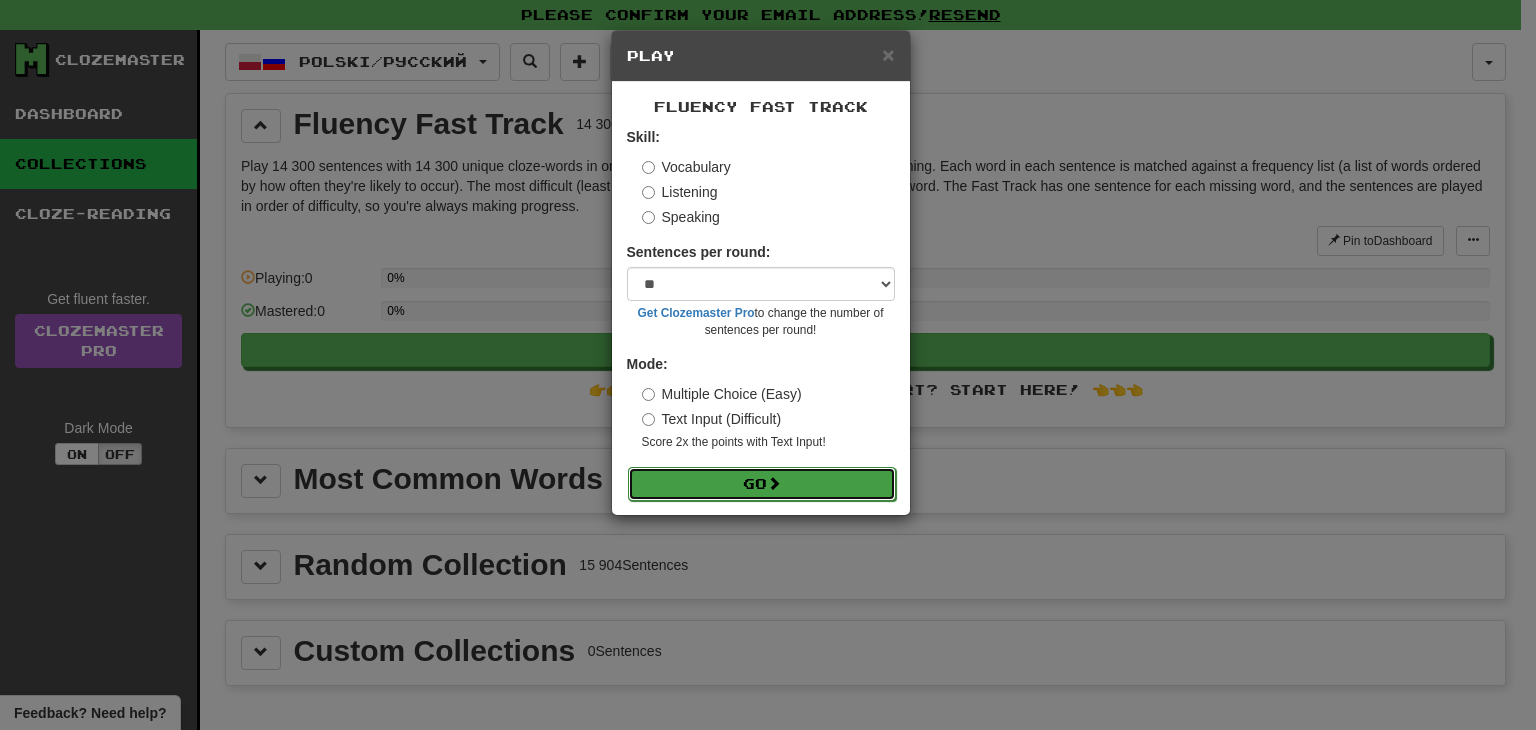 click on "Go" at bounding box center [762, 484] 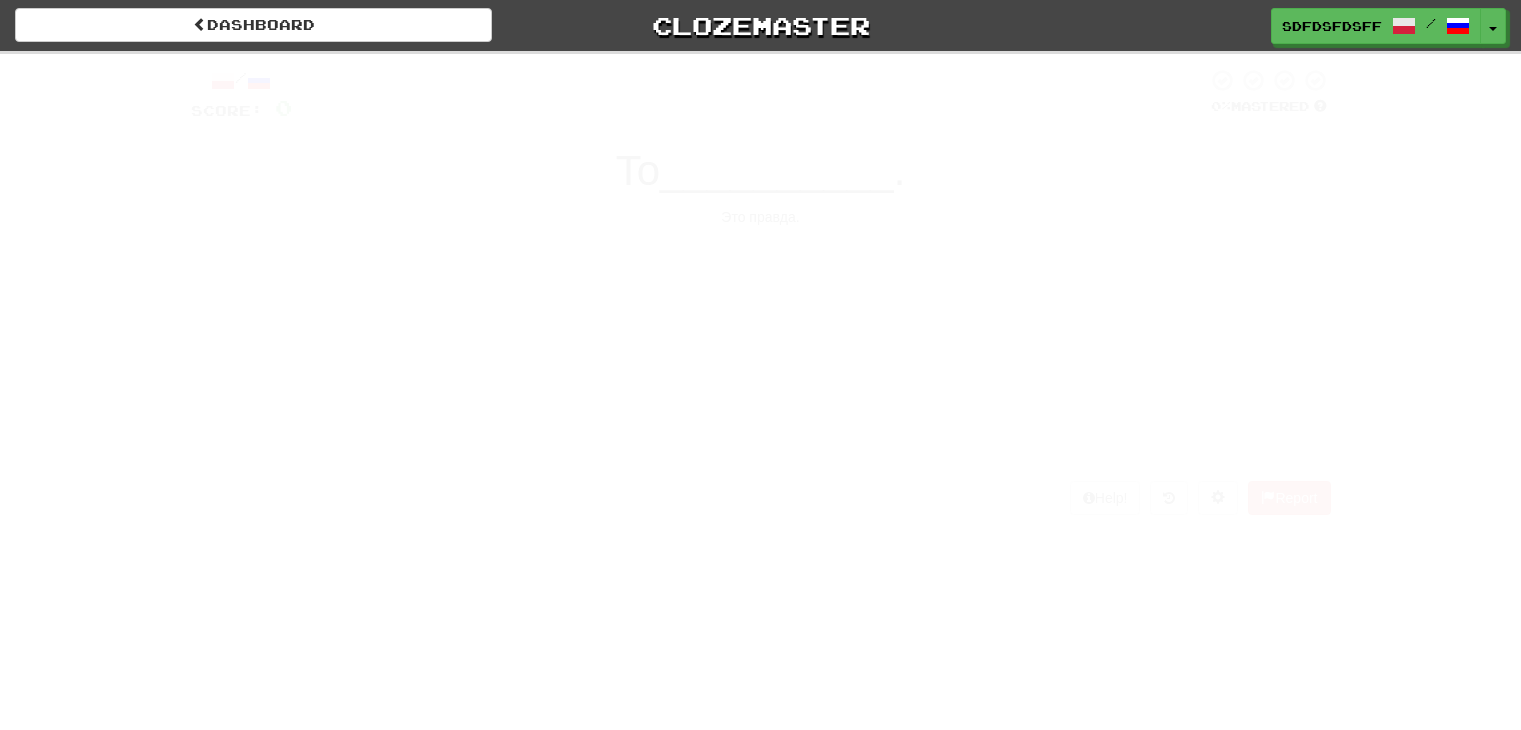 scroll, scrollTop: 0, scrollLeft: 0, axis: both 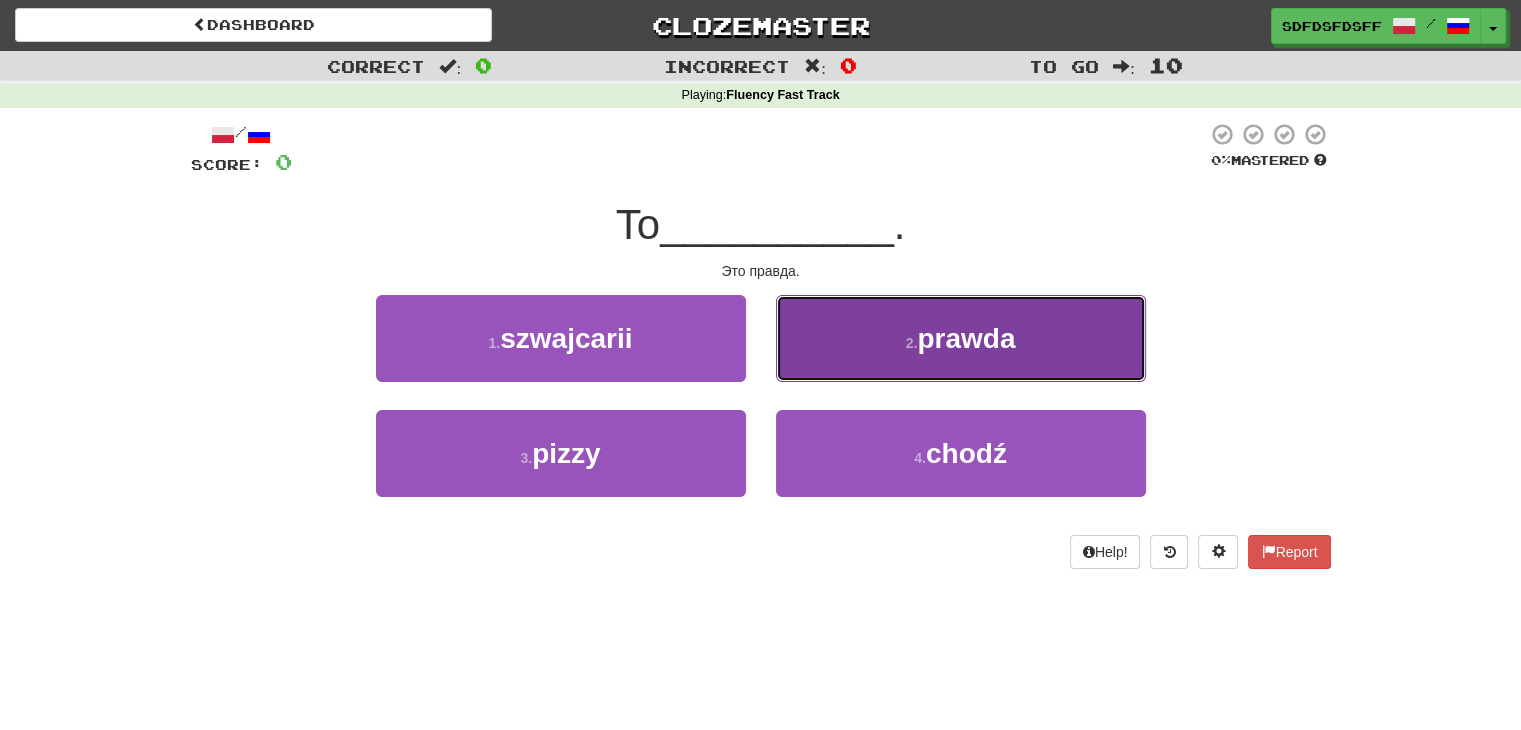 click on "prawda" at bounding box center (966, 338) 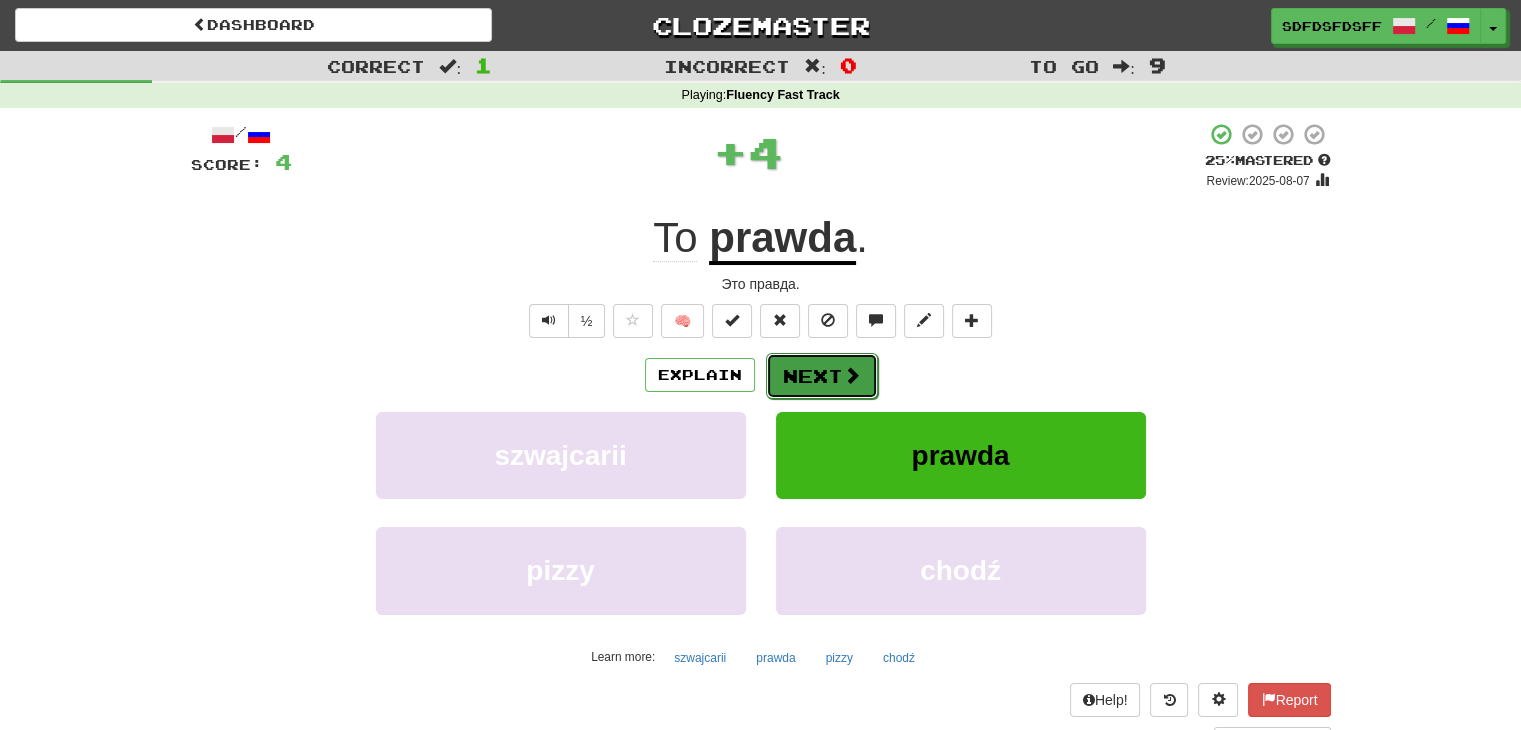 click on "Next" at bounding box center [822, 376] 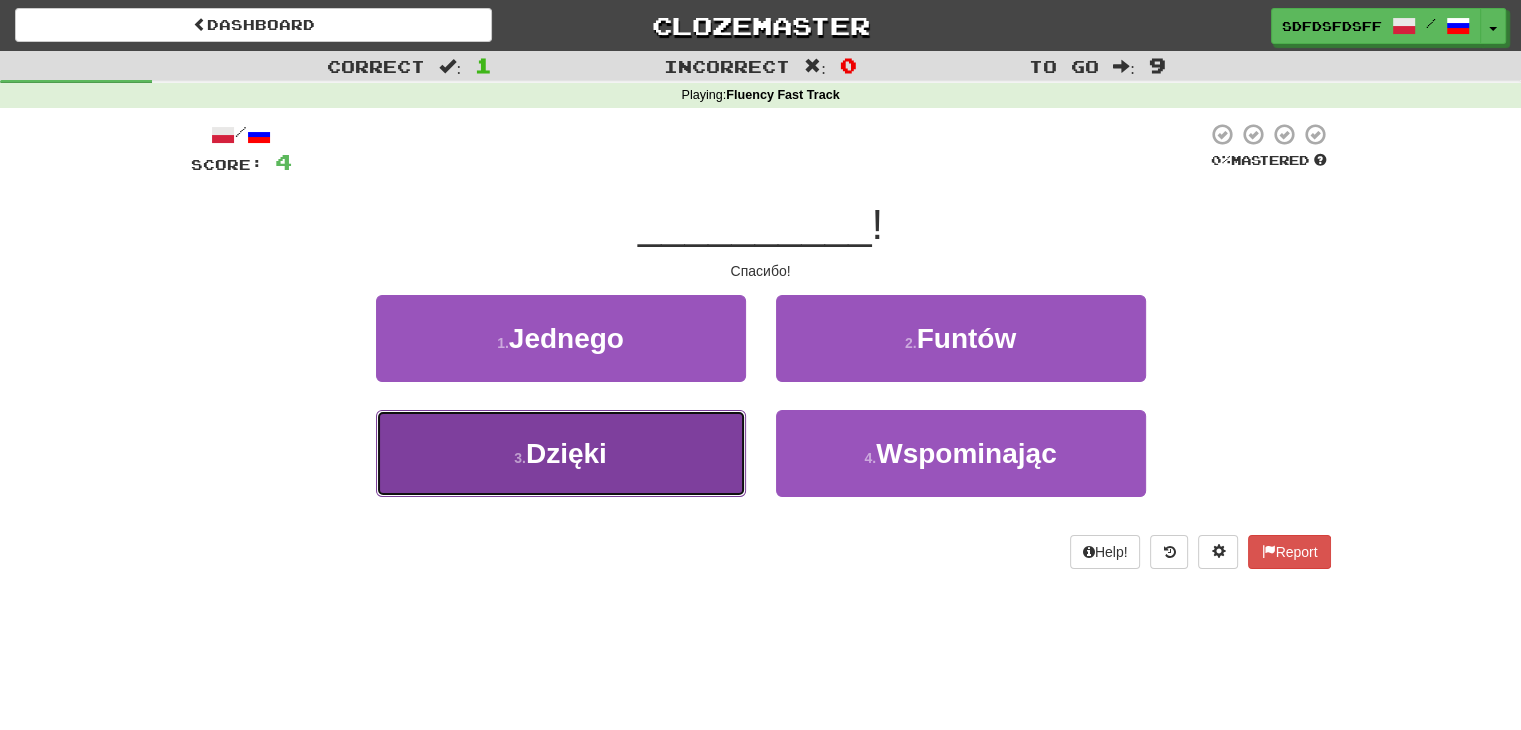 click on "3 .  Dzięki" at bounding box center [561, 453] 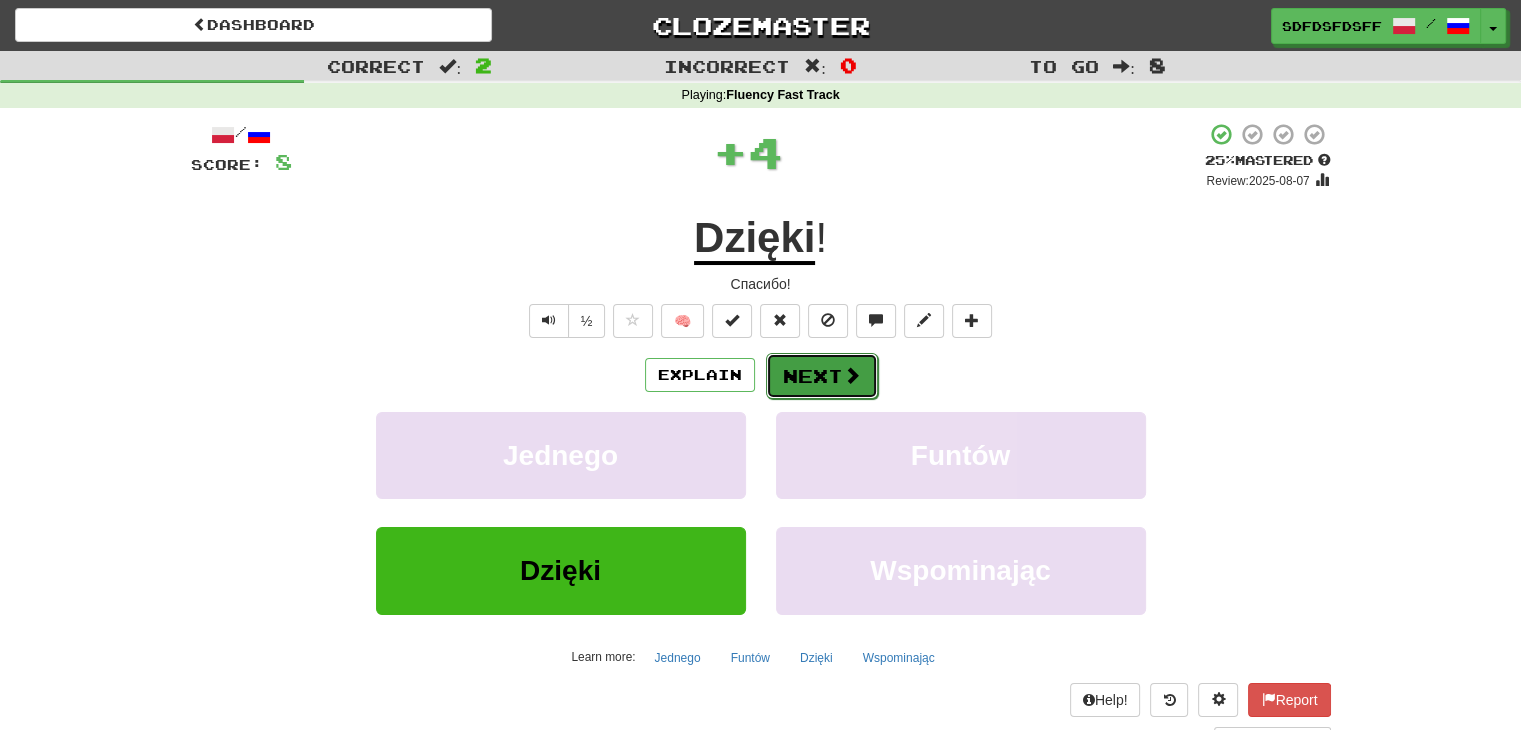 click at bounding box center [852, 375] 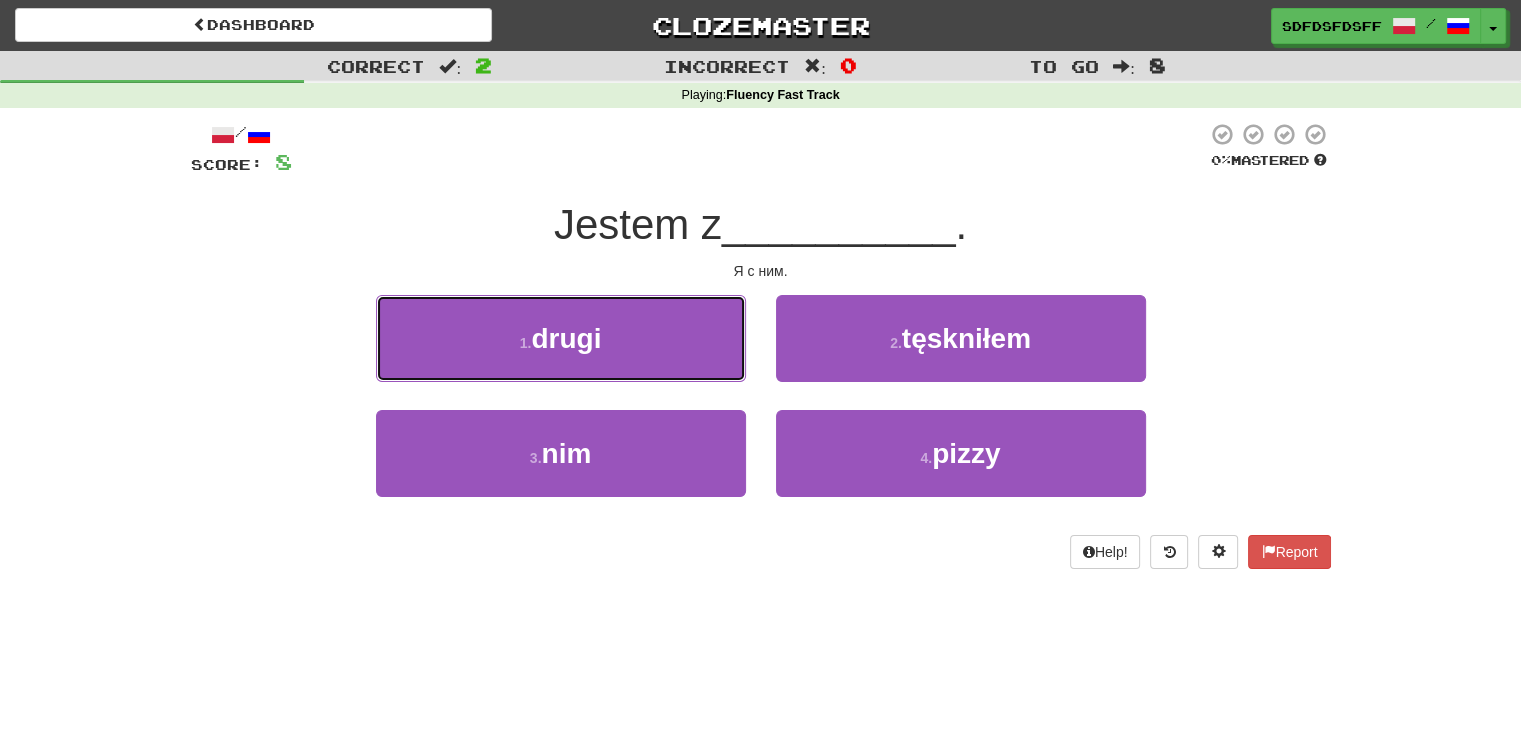 drag, startPoint x: 578, startPoint y: 357, endPoint x: 580, endPoint y: 347, distance: 10.198039 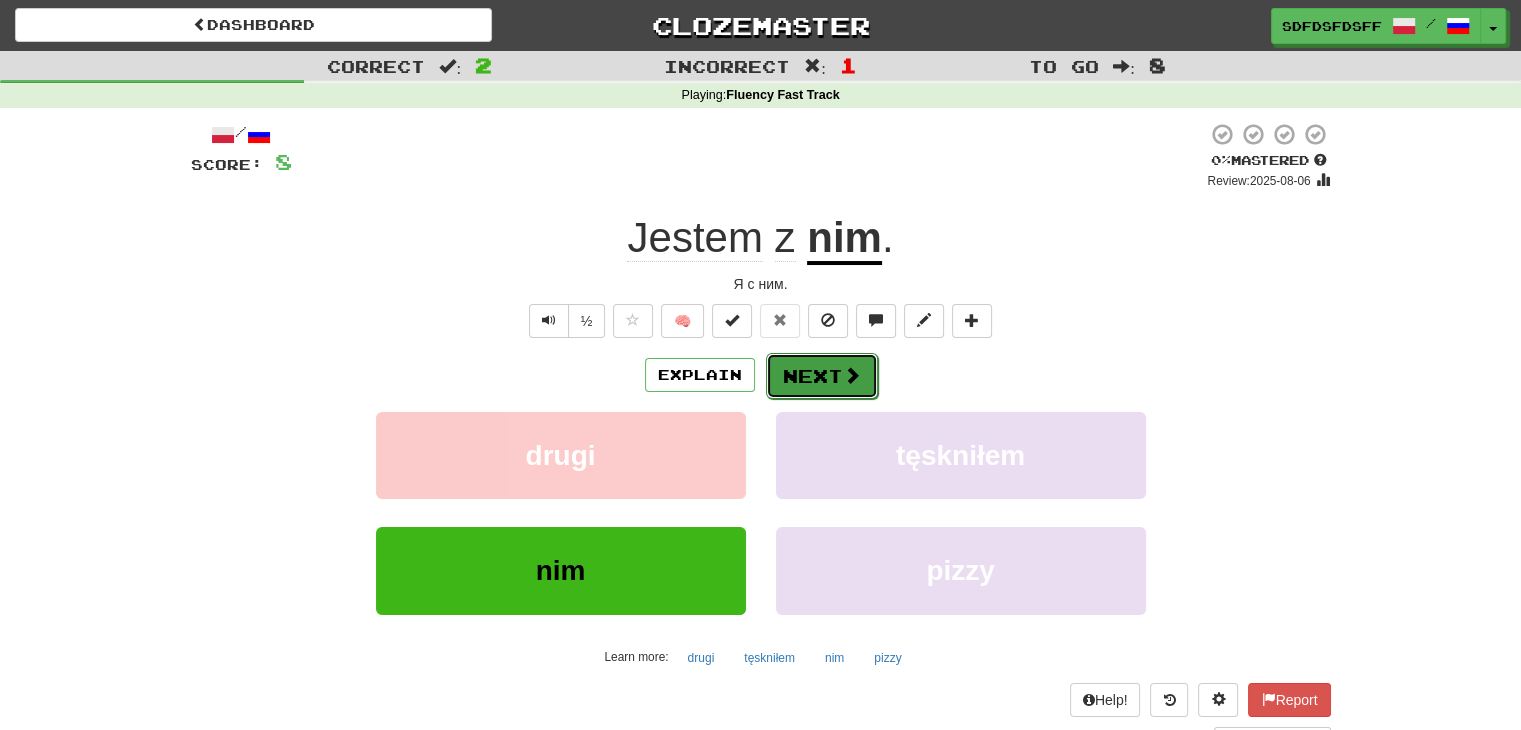 click at bounding box center [852, 375] 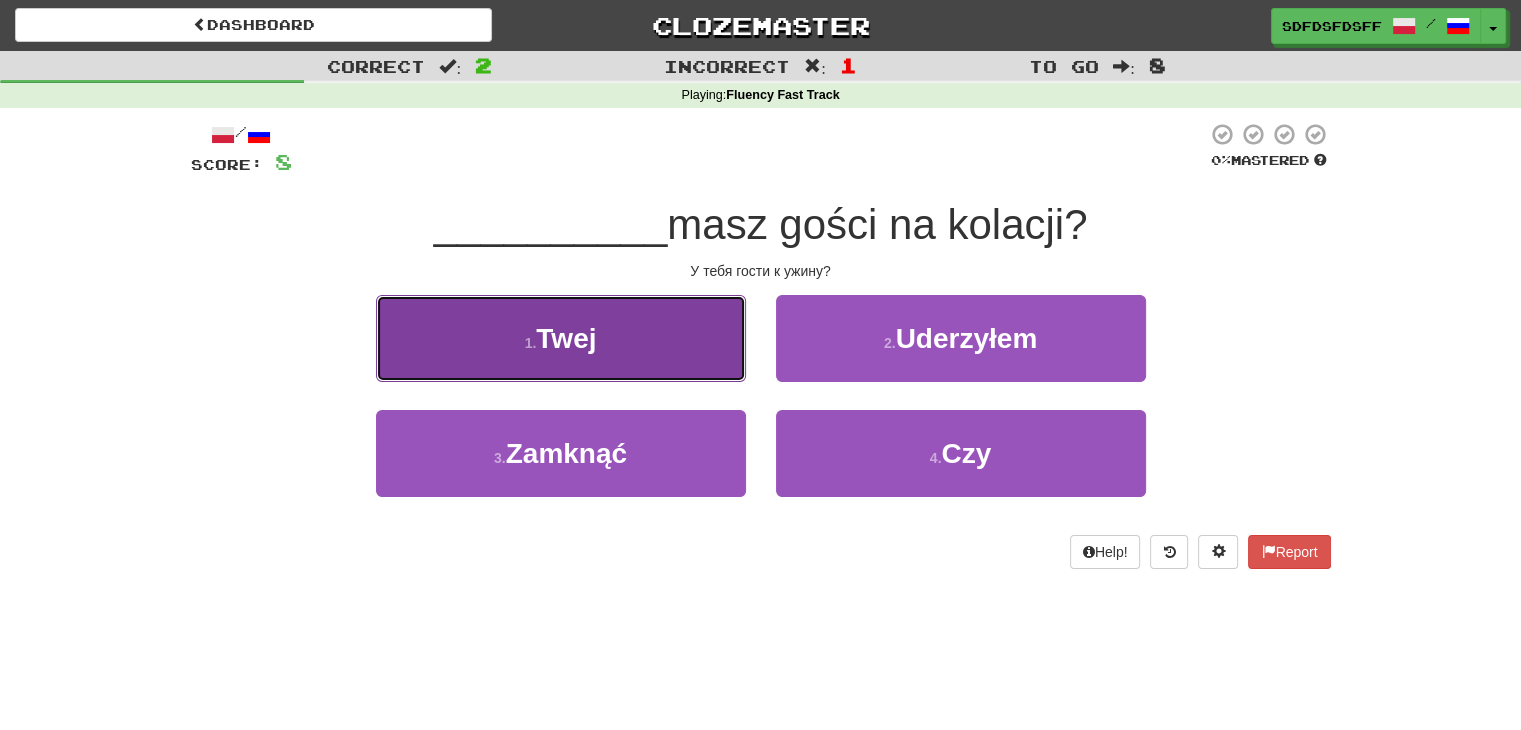 click on "1 .  Twej" at bounding box center [561, 338] 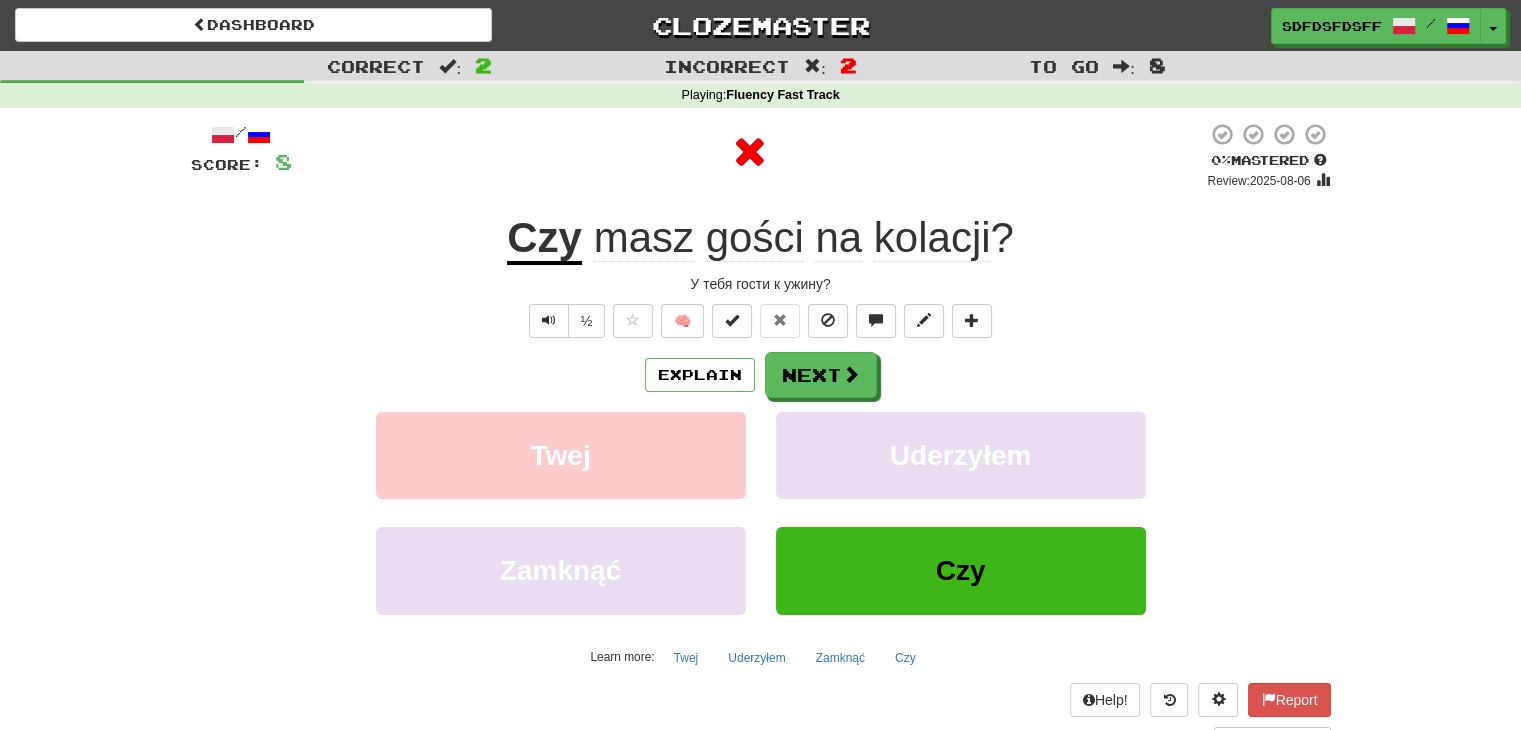 click on "Explain Next" at bounding box center [761, 375] 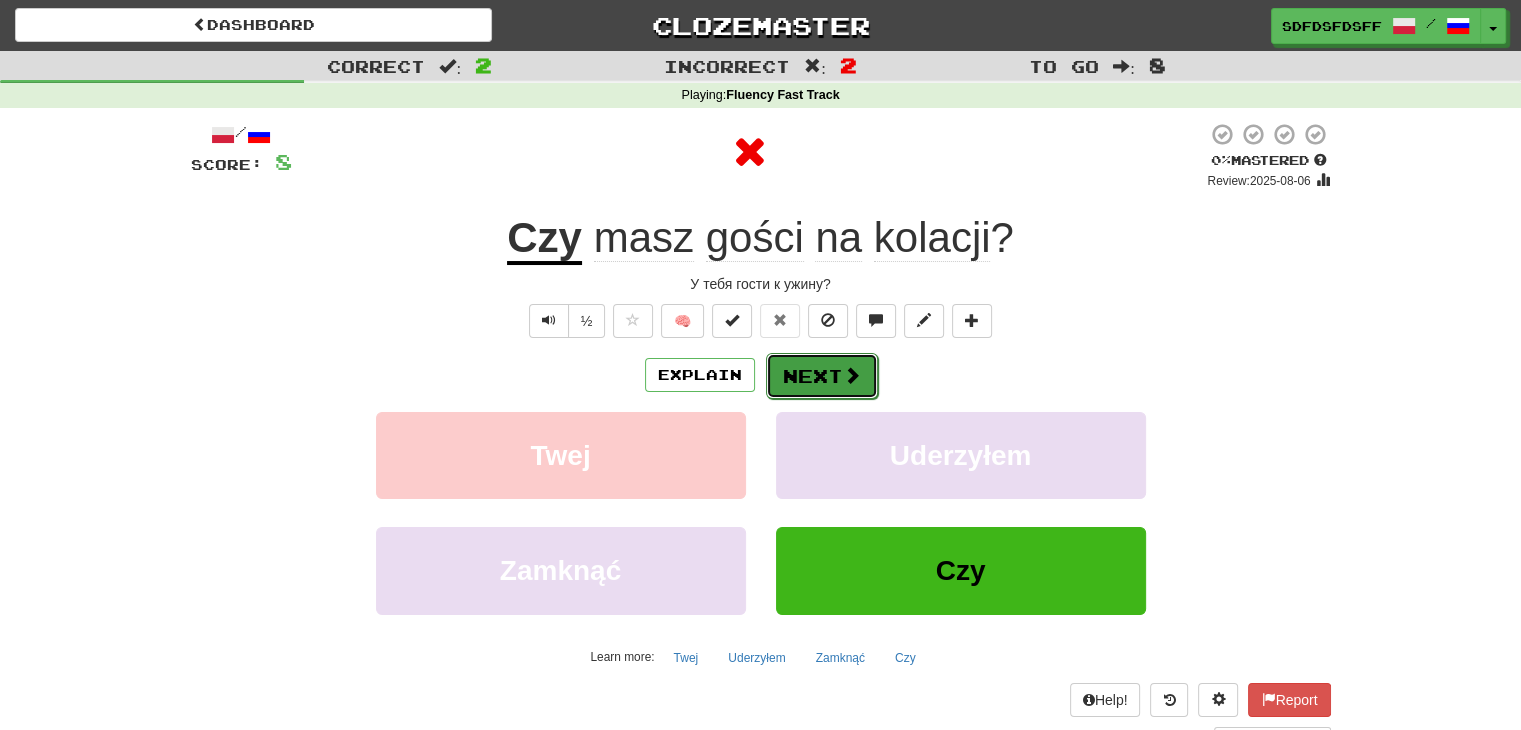 click on "Next" at bounding box center (822, 376) 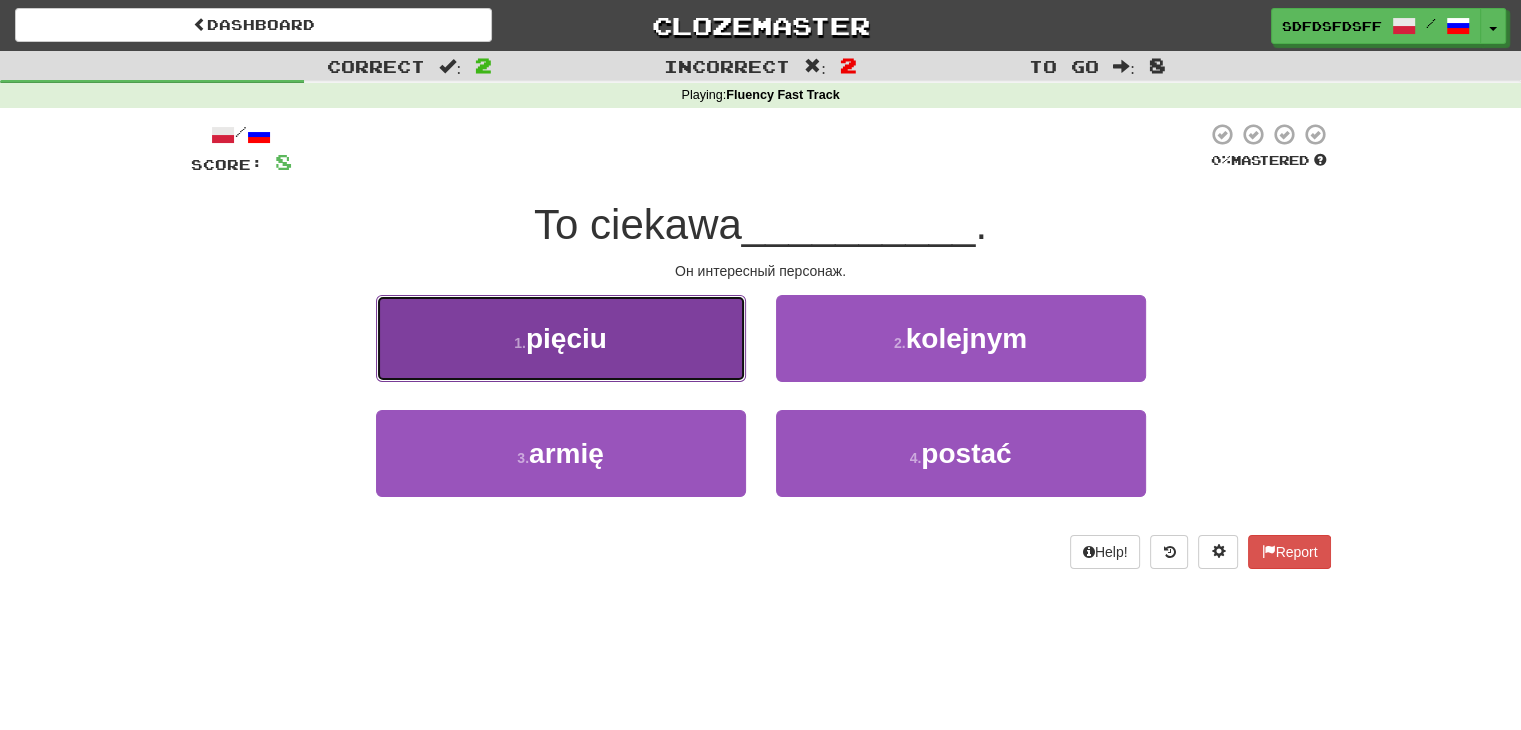 click on "pięciu" at bounding box center (566, 338) 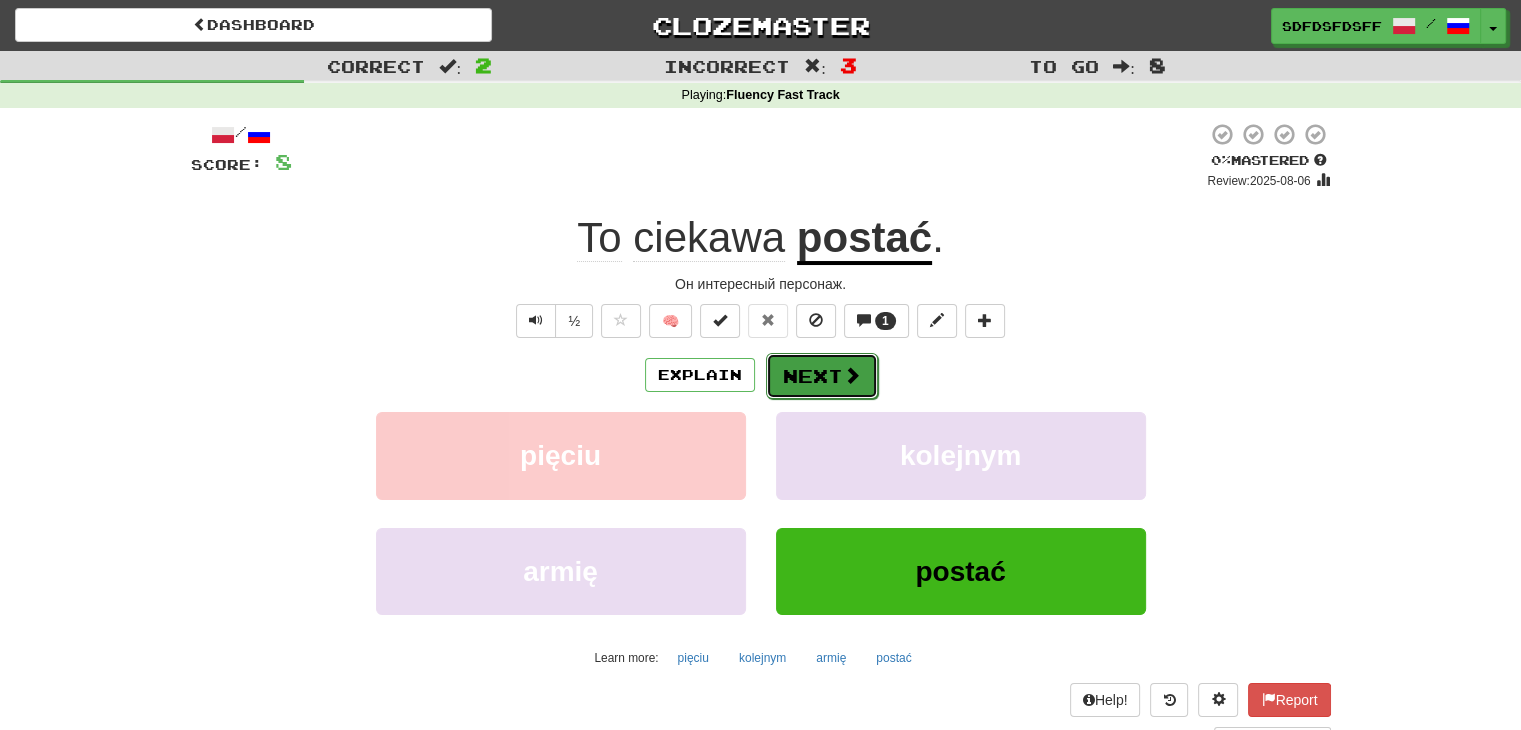 click at bounding box center [852, 375] 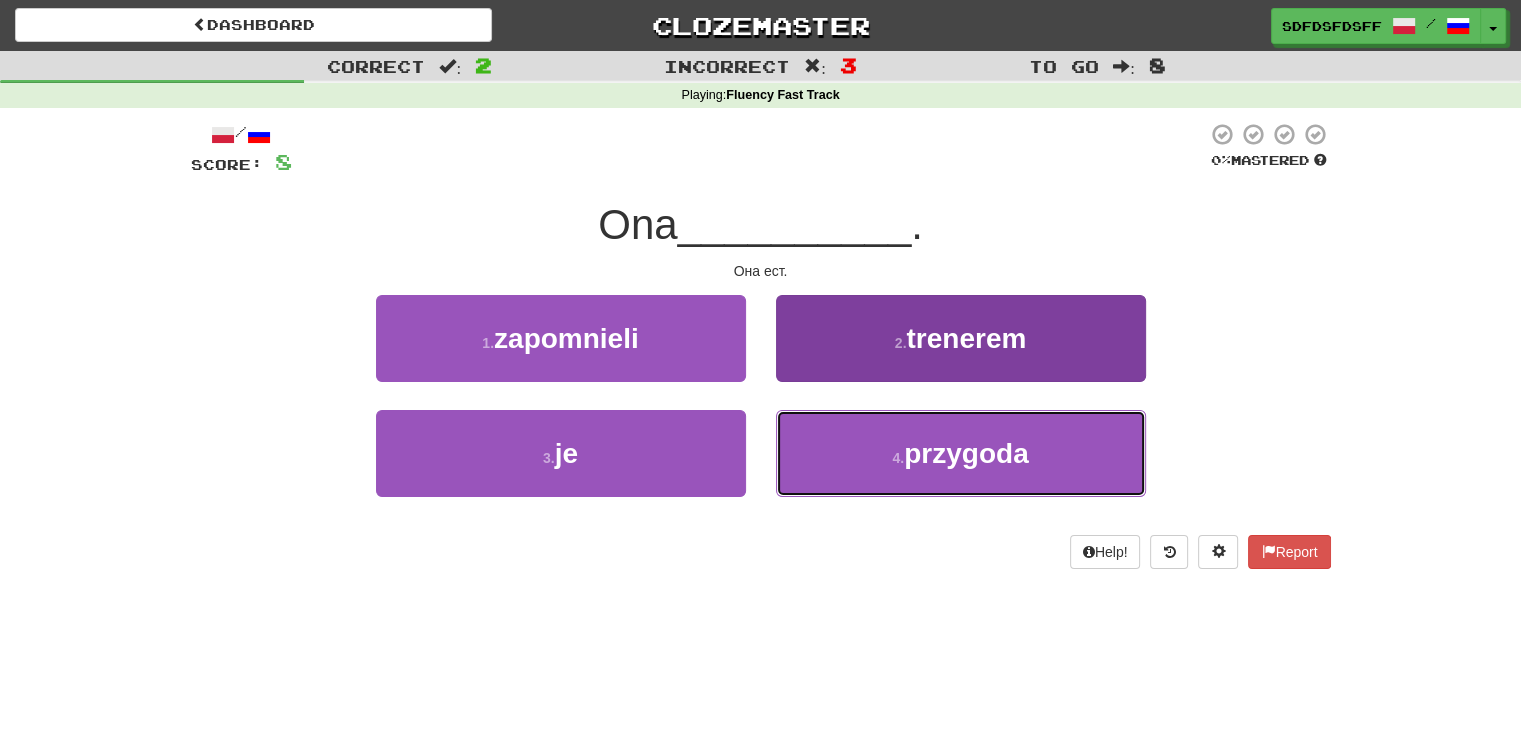 click on "4 .  przygoda" at bounding box center (961, 453) 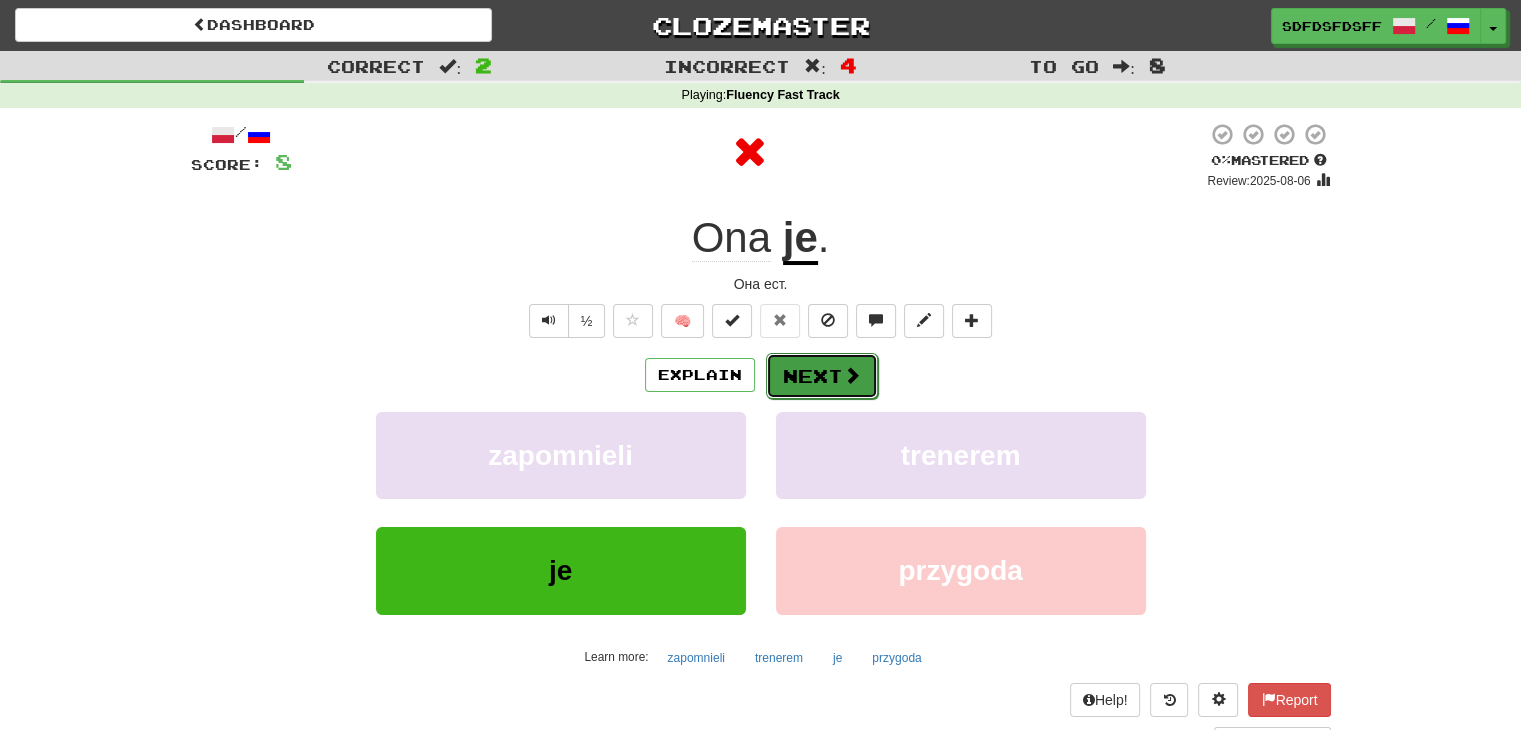 click on "Next" at bounding box center (822, 376) 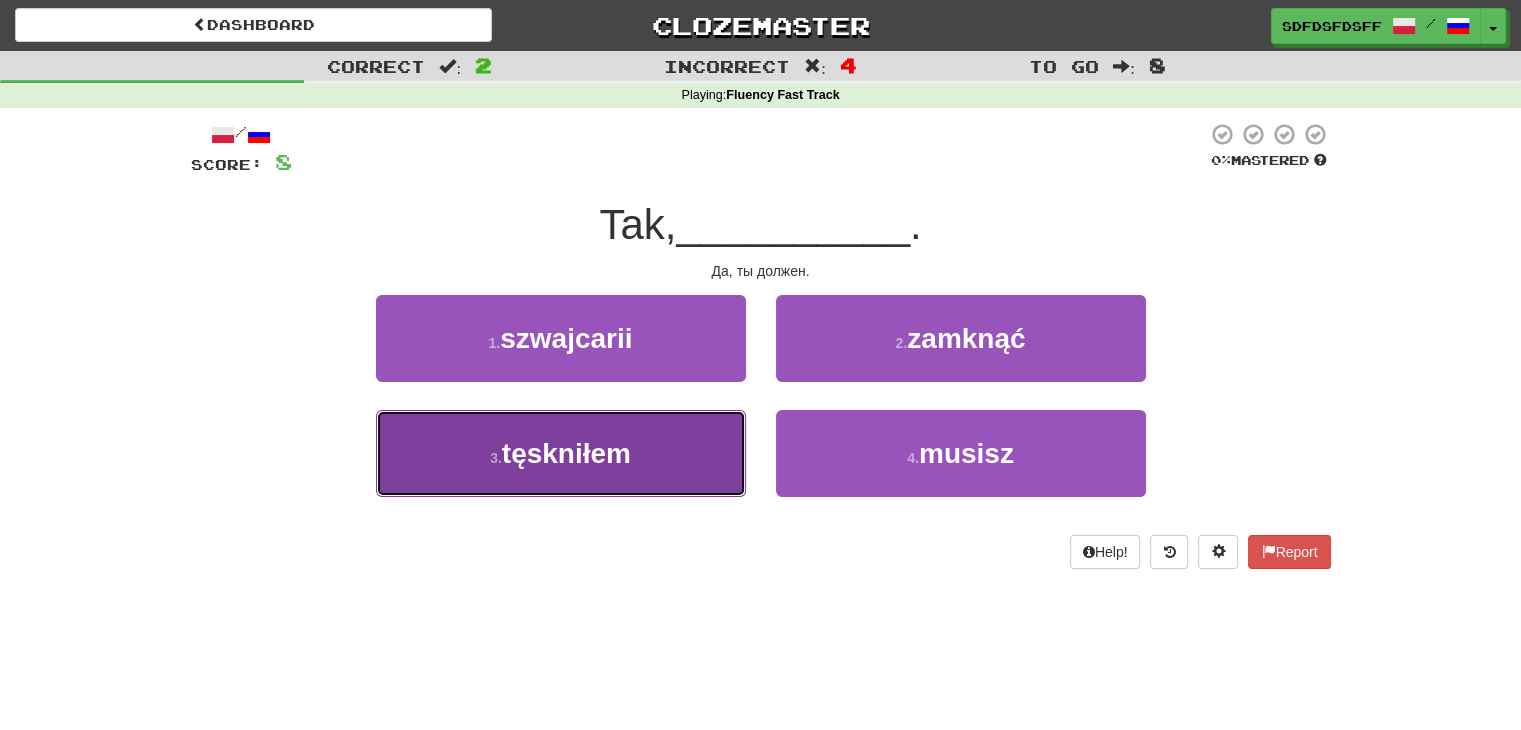 click on "3 .  tęskniłem" at bounding box center [561, 453] 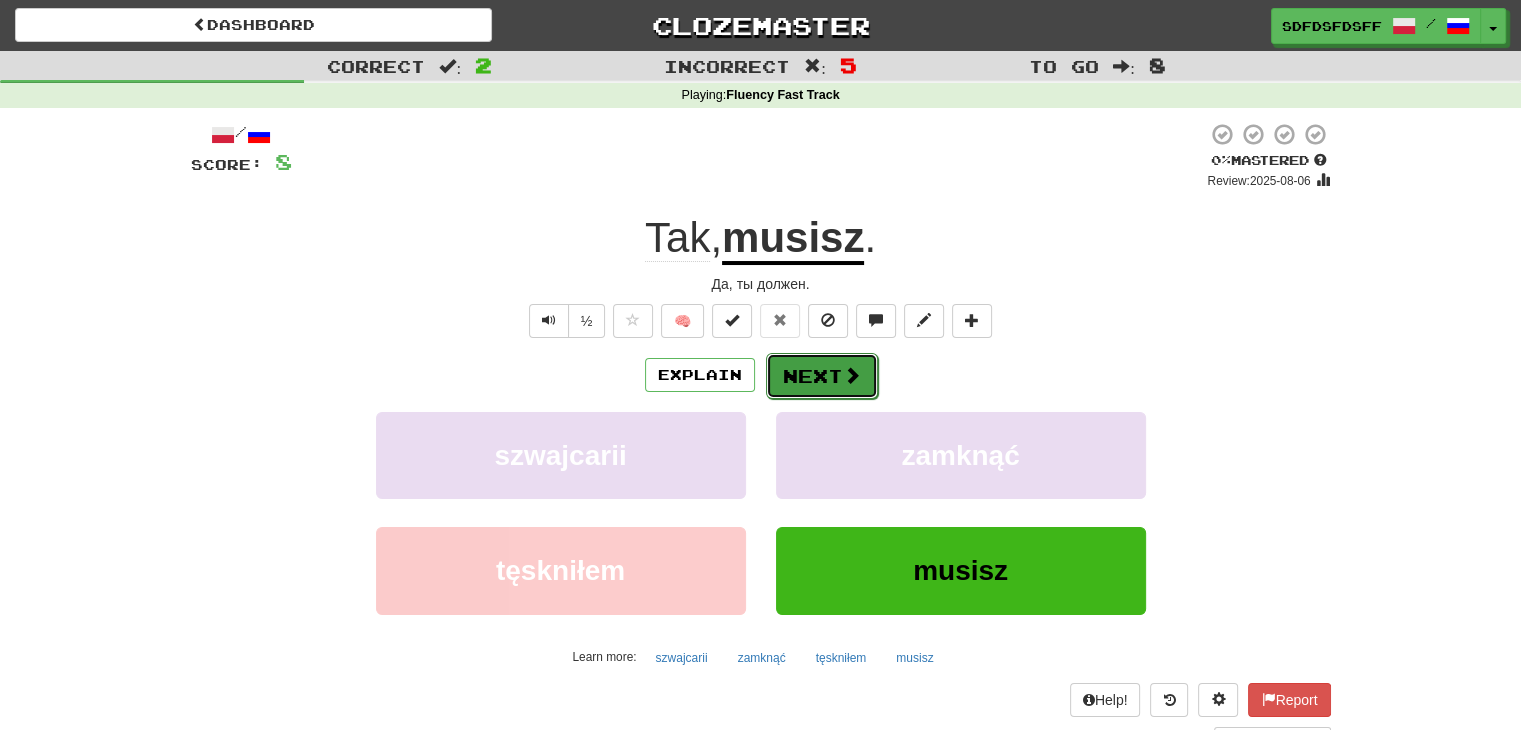 click at bounding box center (852, 375) 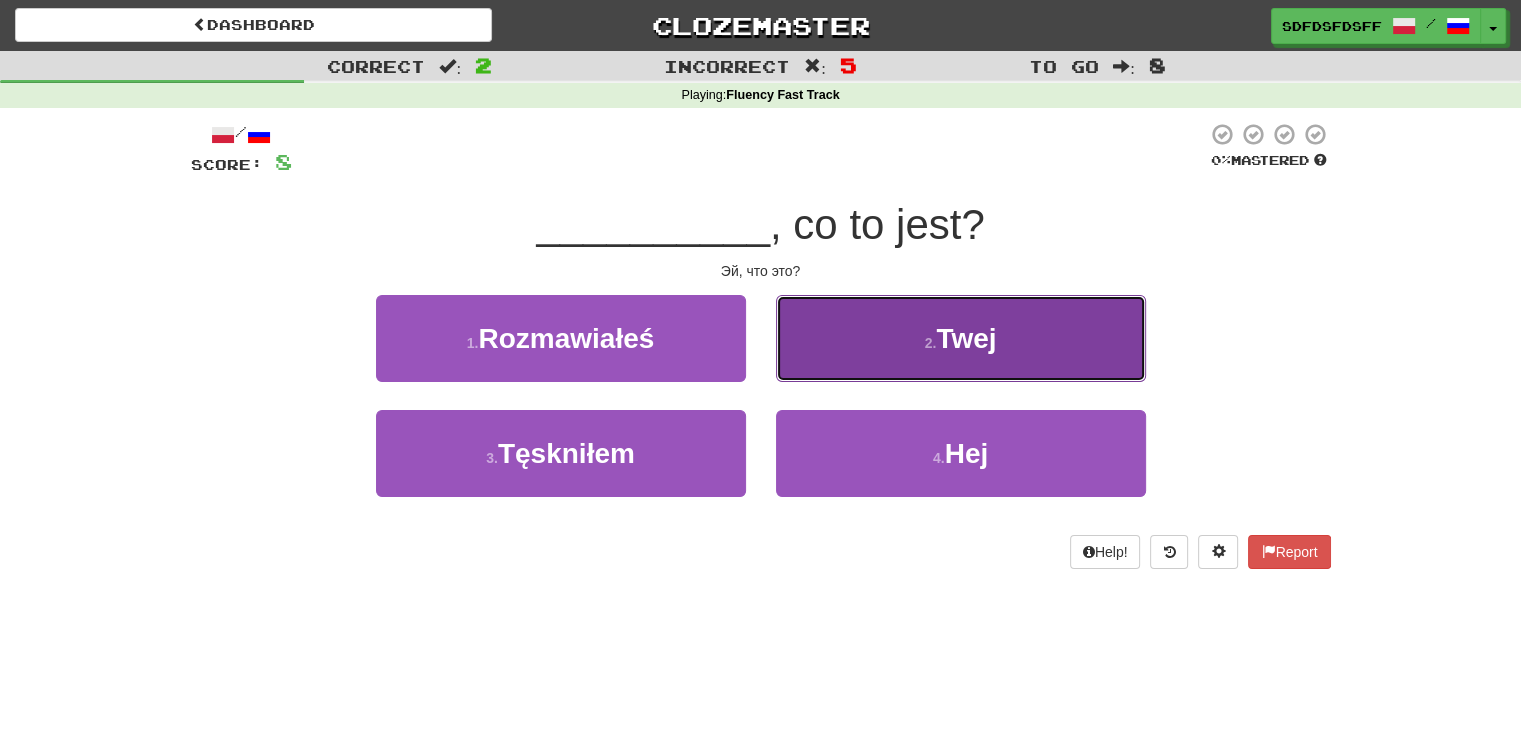 click on "2 .  Twej" at bounding box center [961, 338] 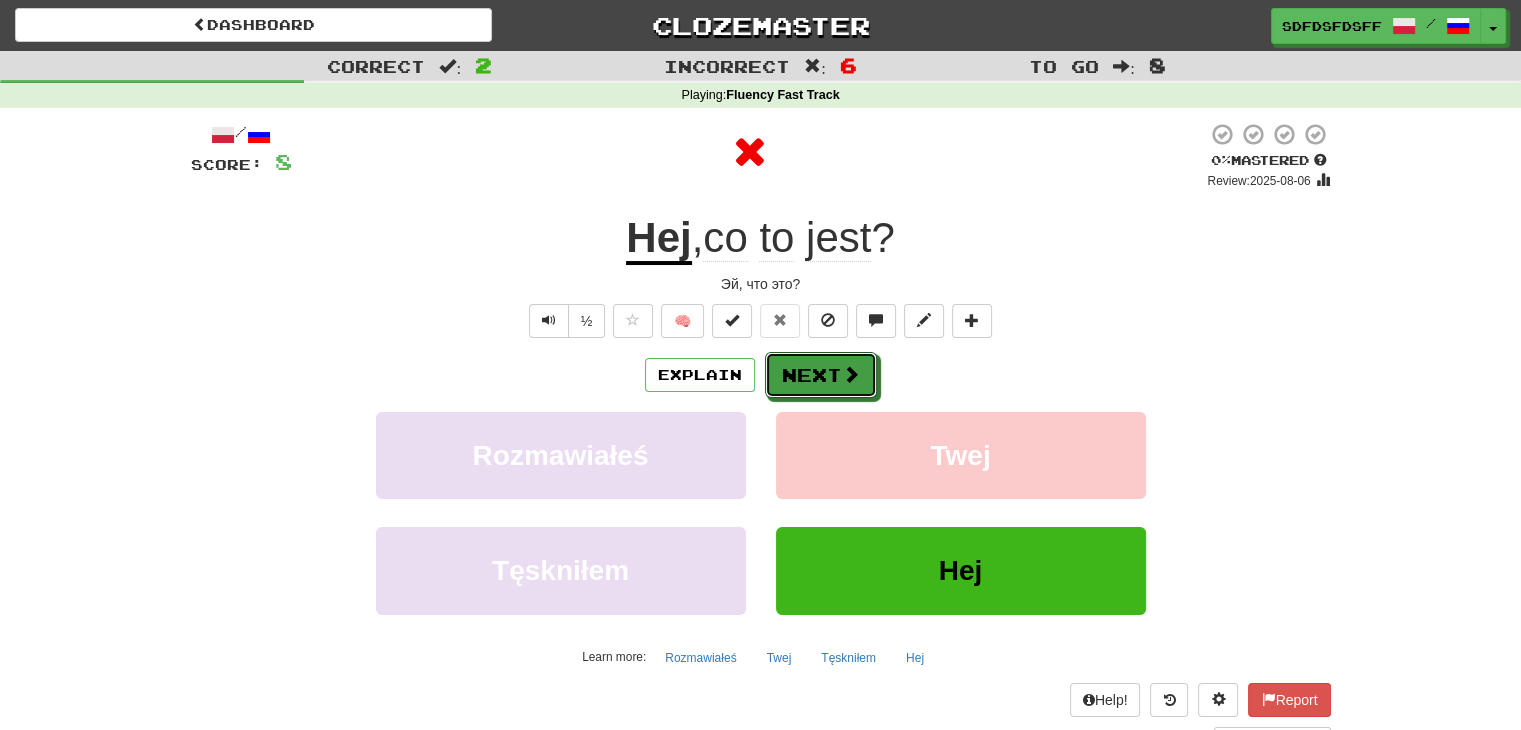 click at bounding box center [851, 374] 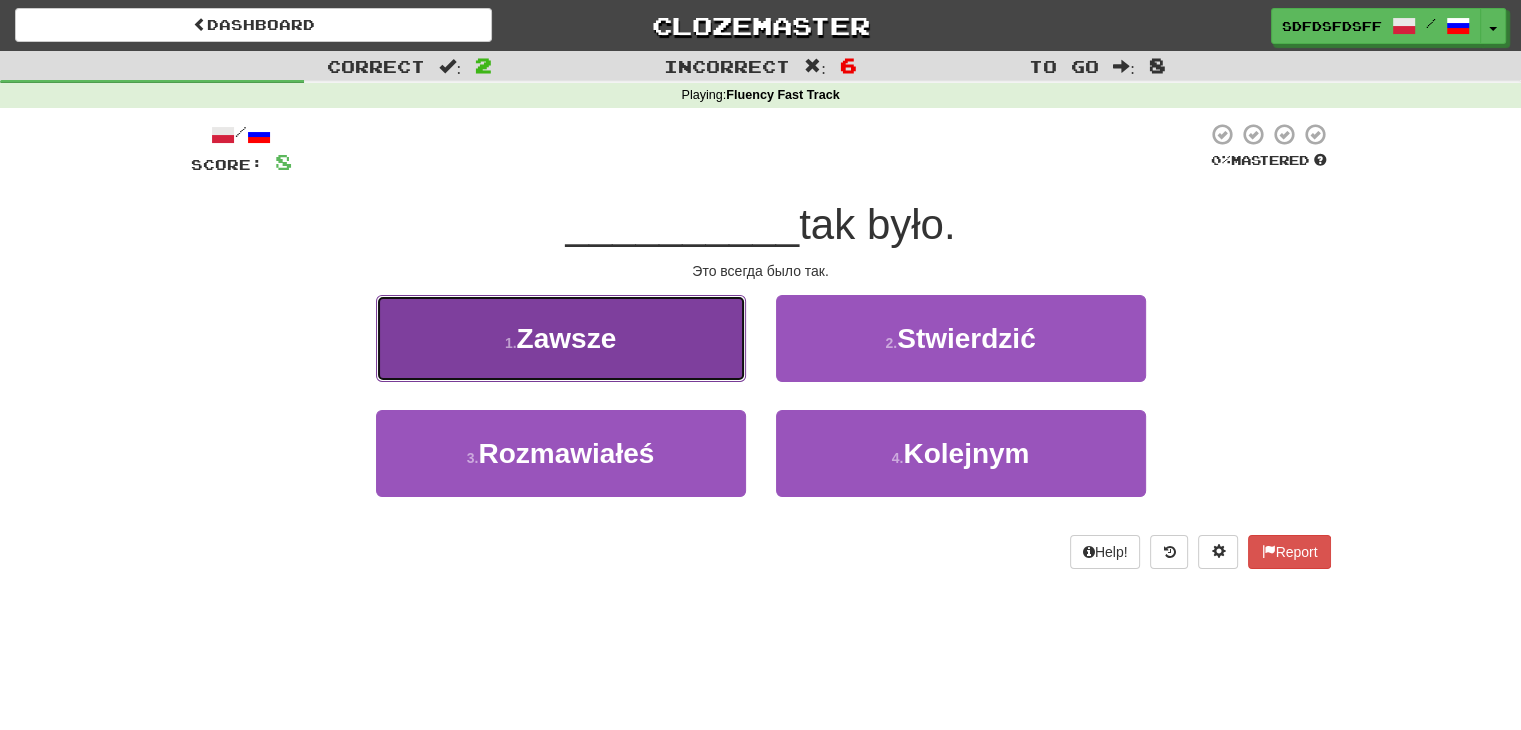 click on "1 .  Zawsze" at bounding box center (561, 338) 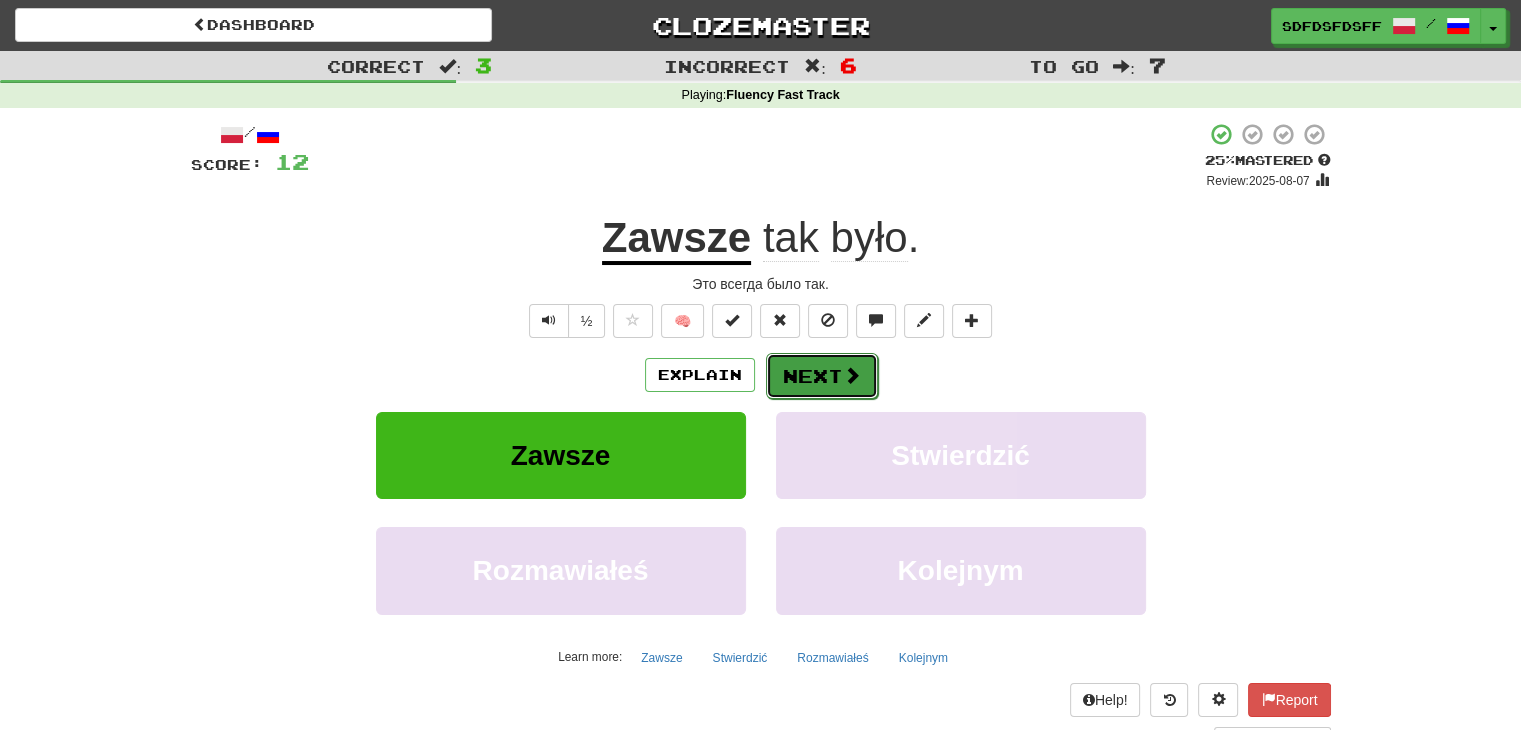 click on "Next" at bounding box center (822, 376) 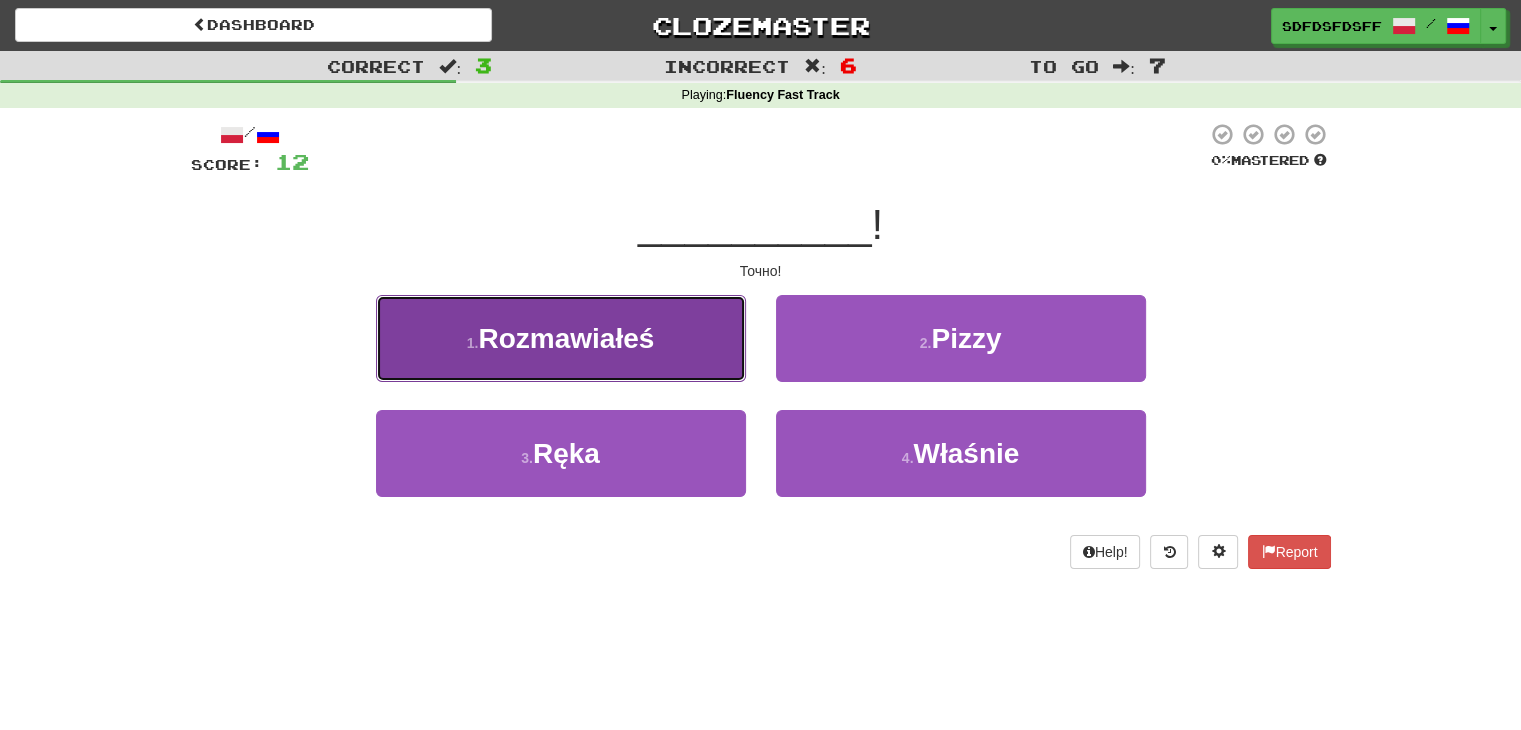 click on "Rozmawiałeś" at bounding box center (566, 338) 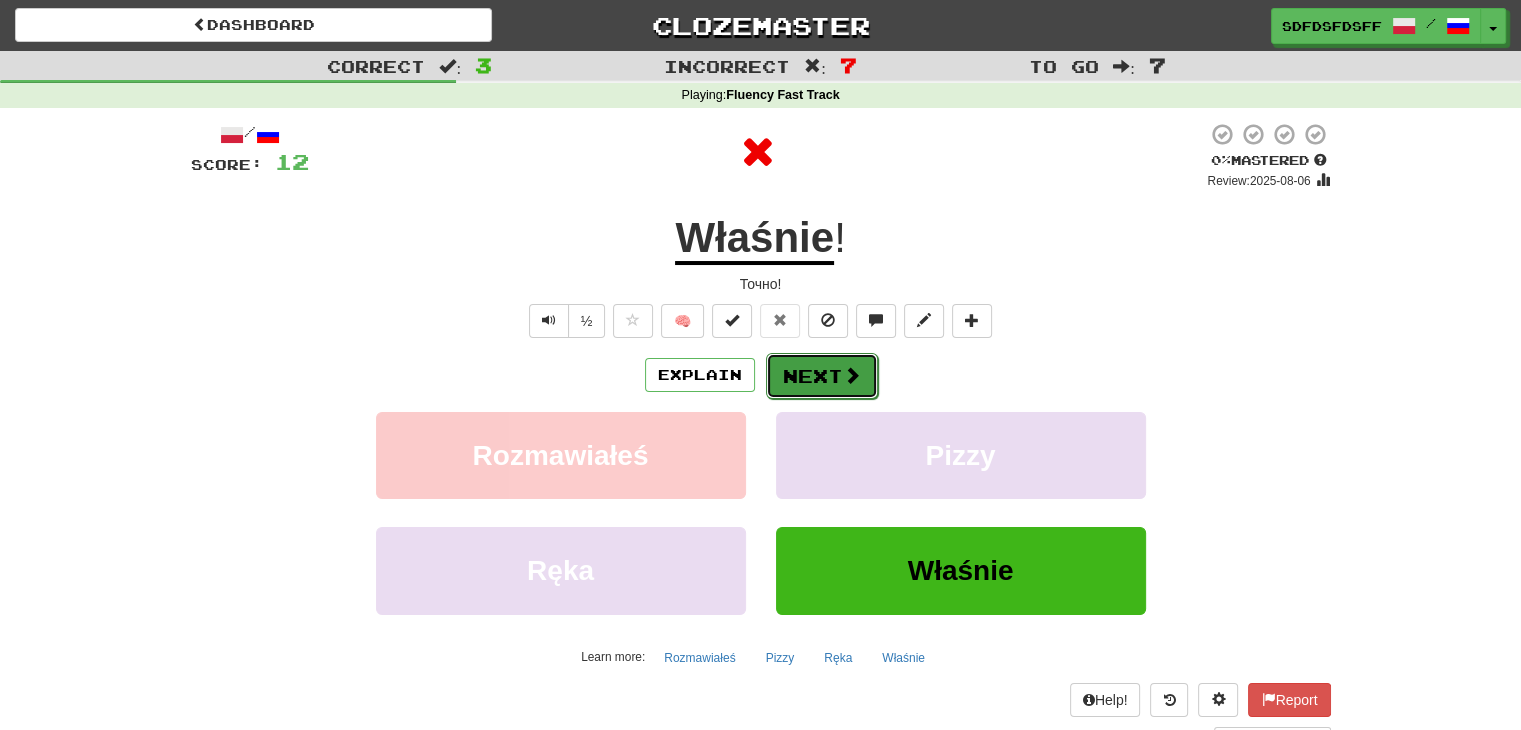 click on "Next" at bounding box center (822, 376) 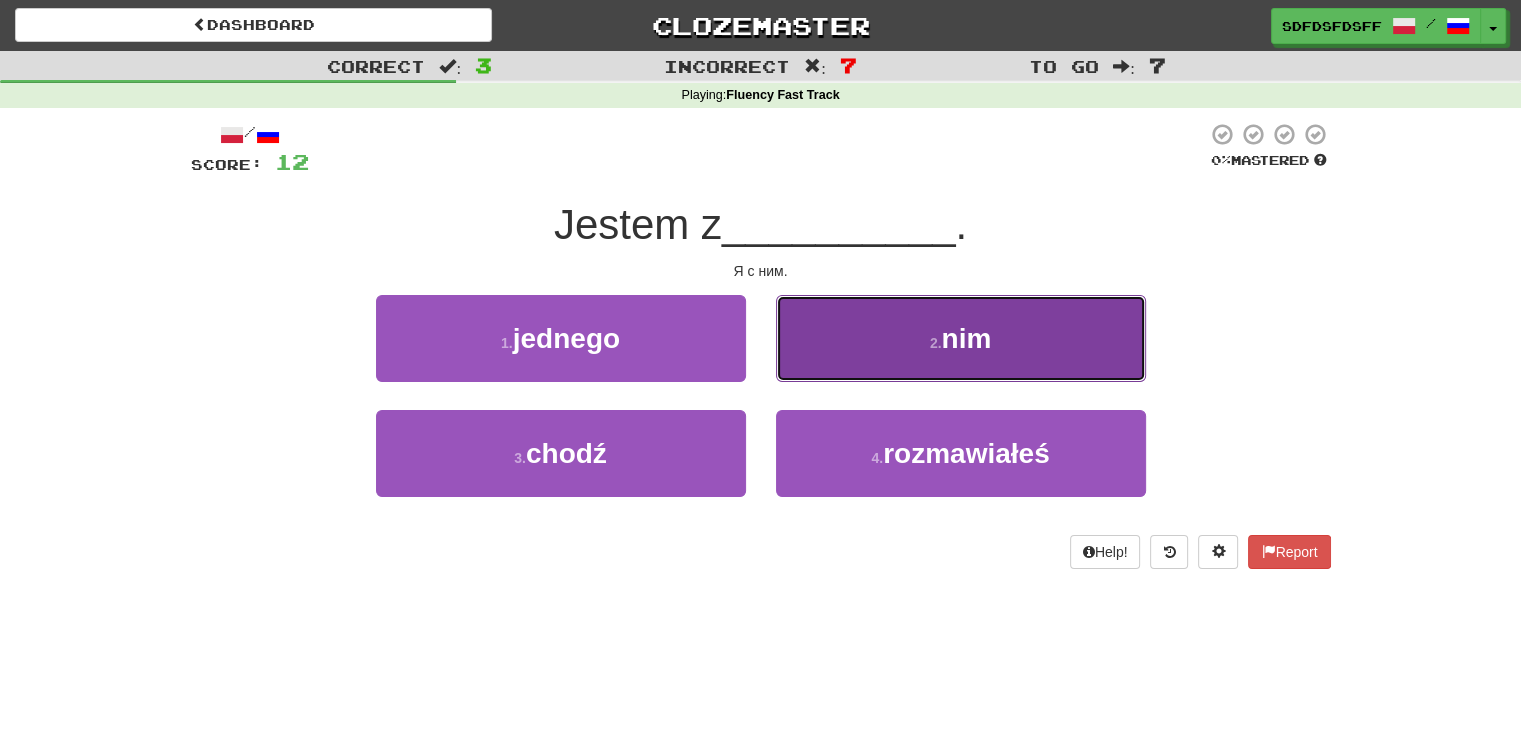 click on "2 .  nim" at bounding box center [961, 338] 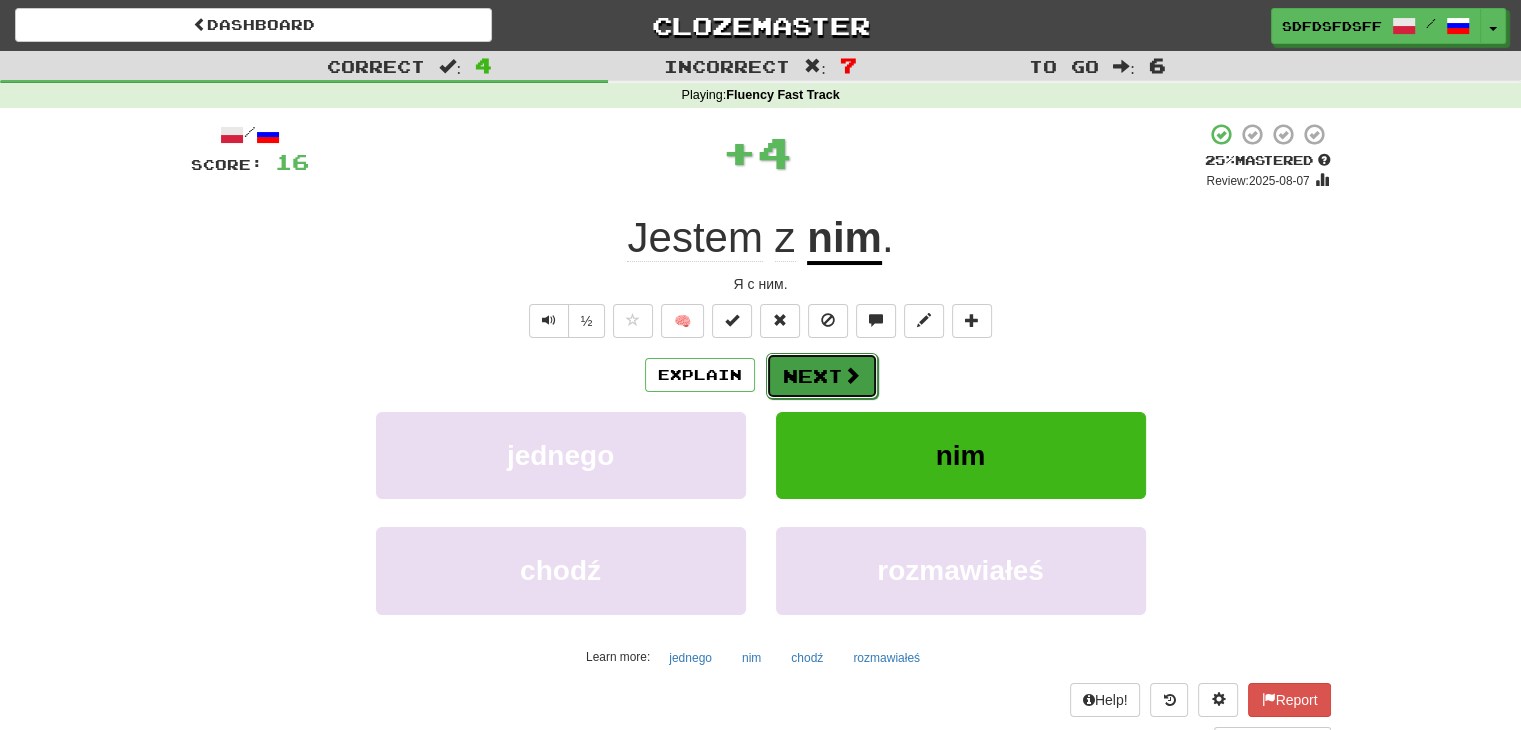 click on "Next" at bounding box center [822, 376] 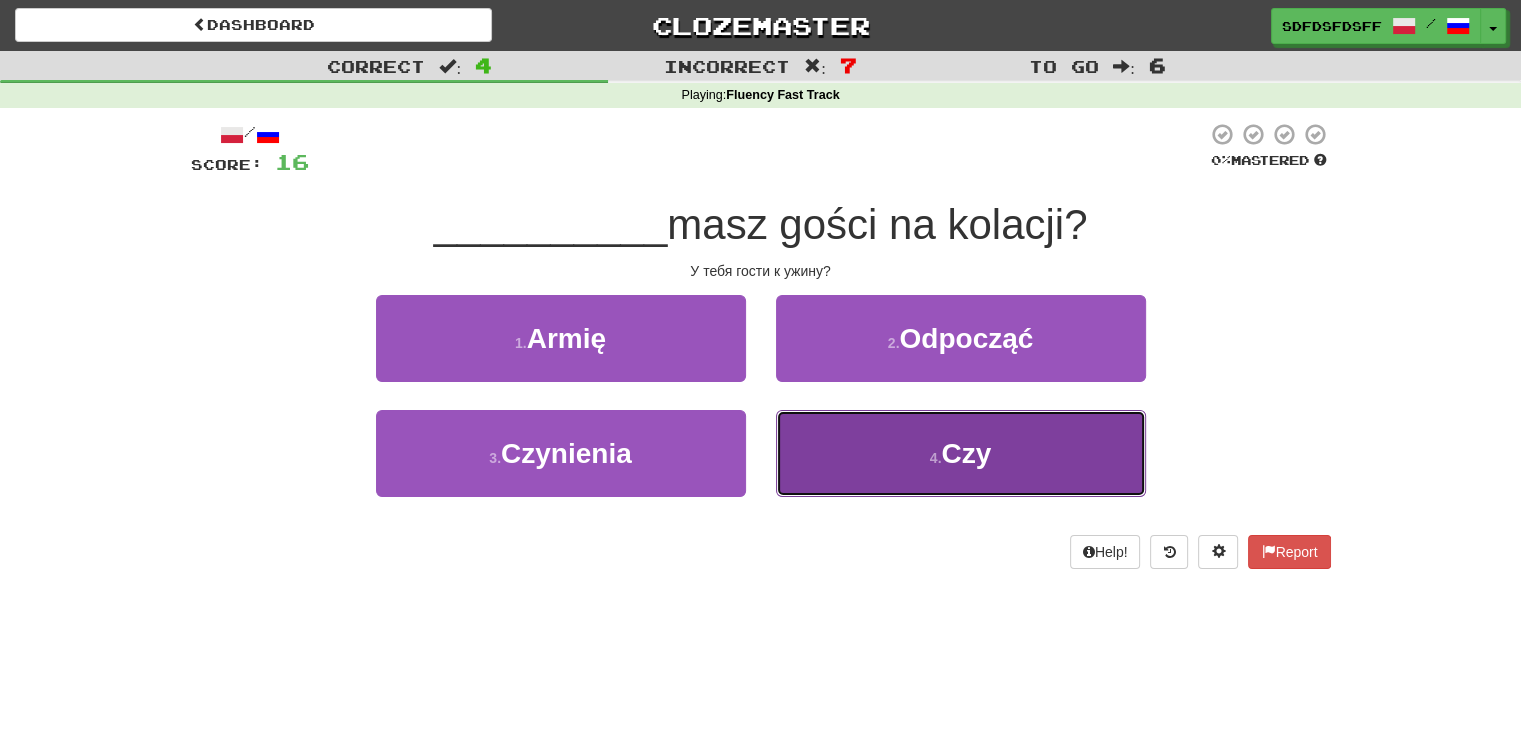 click on "4 .  Czy" at bounding box center (961, 453) 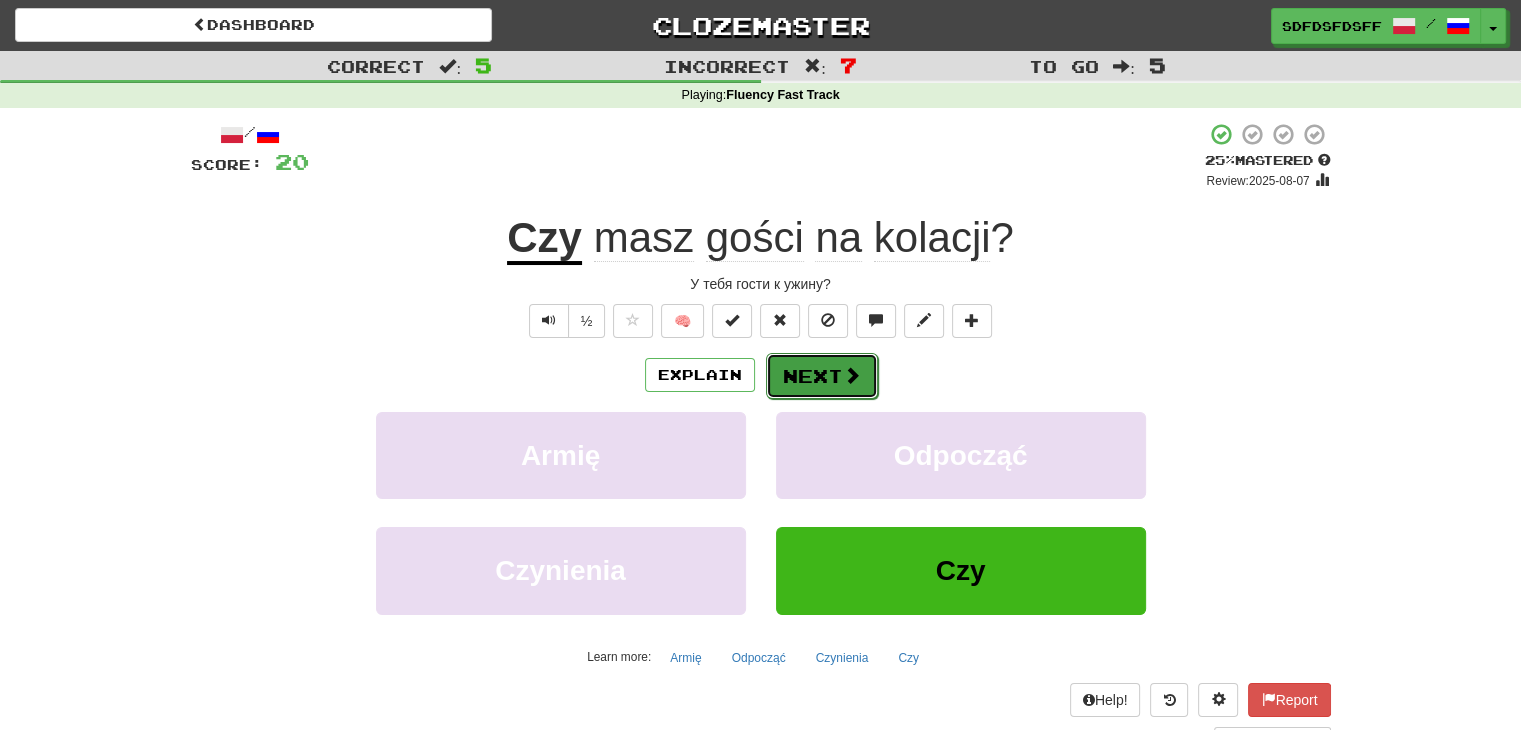 click on "Next" at bounding box center [822, 376] 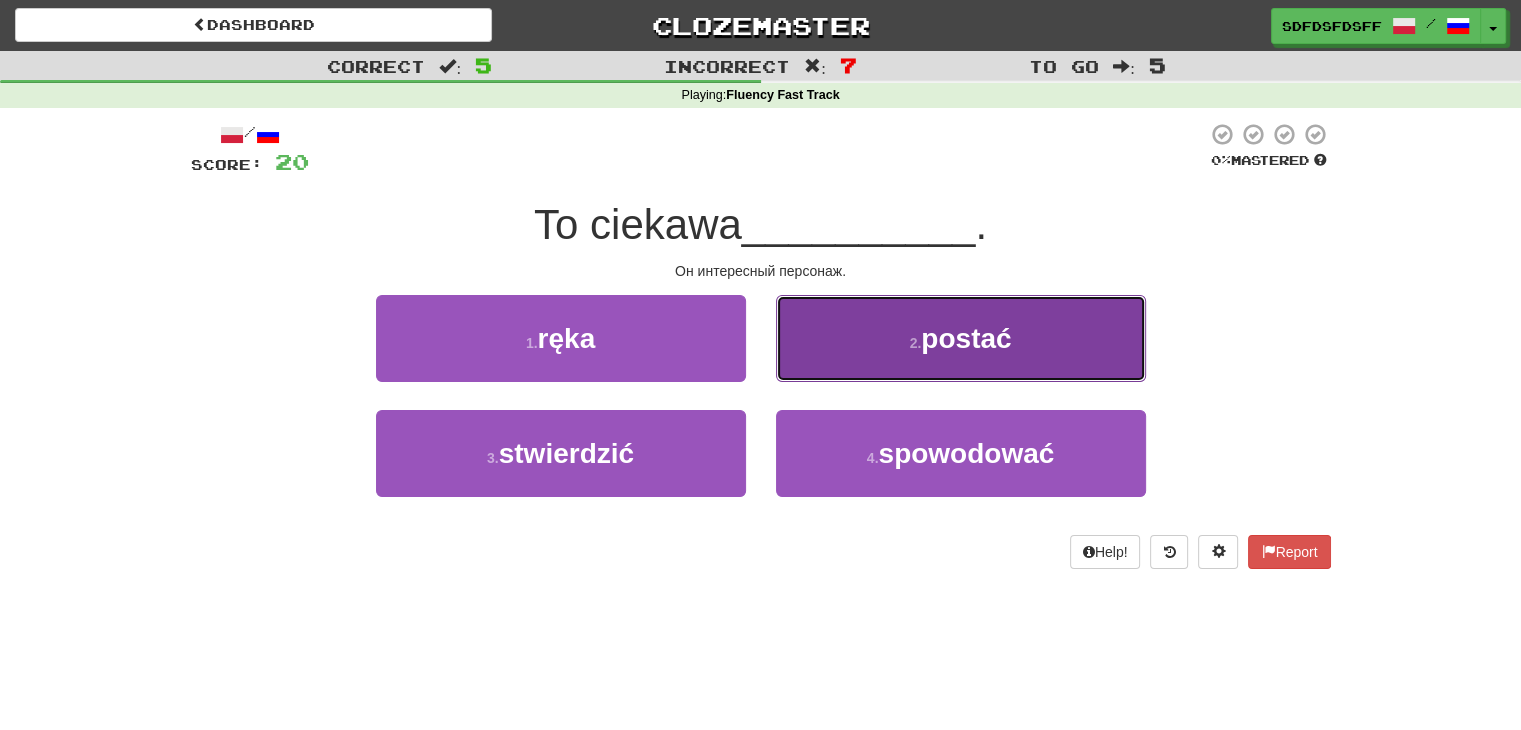 click on "2 .  postać" at bounding box center [961, 338] 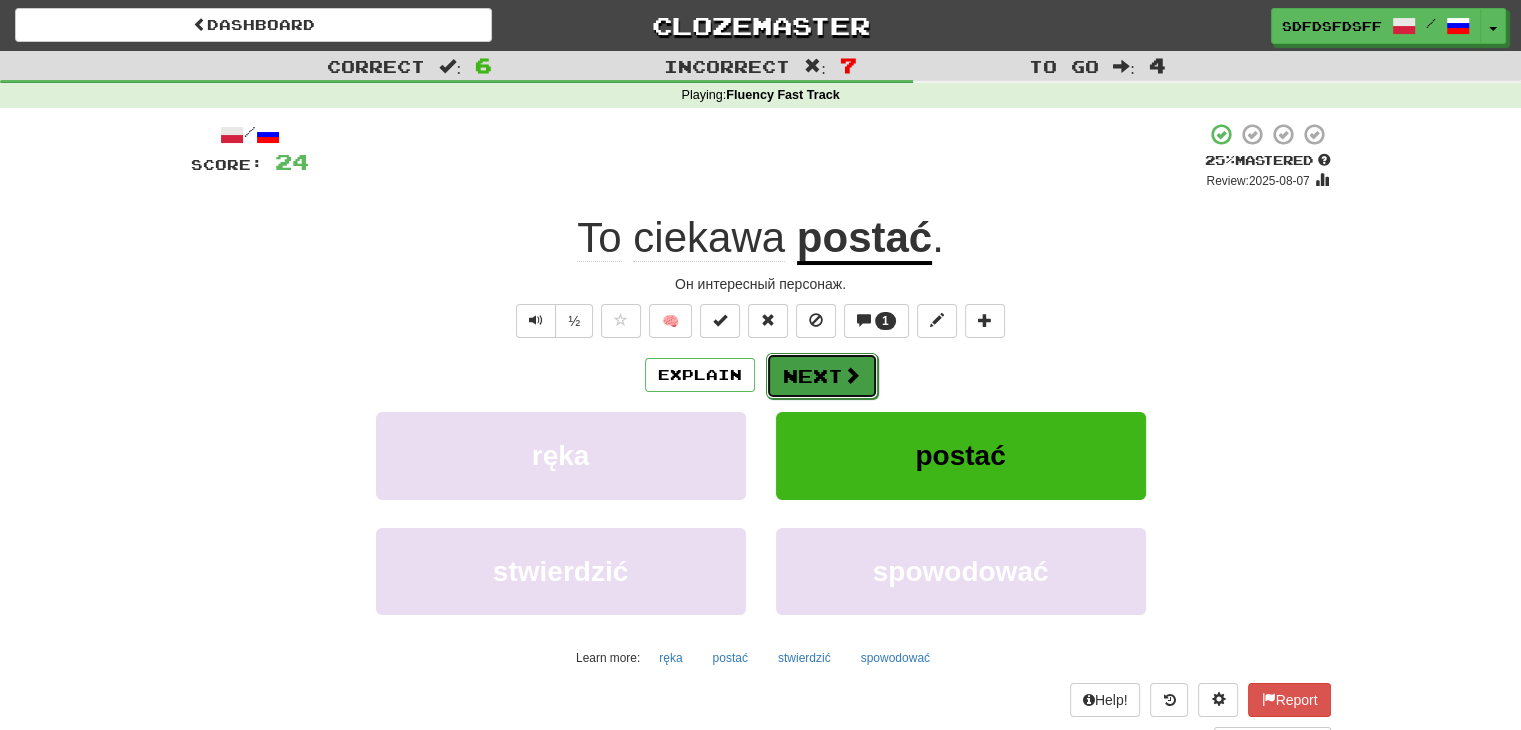 click on "Next" at bounding box center (822, 376) 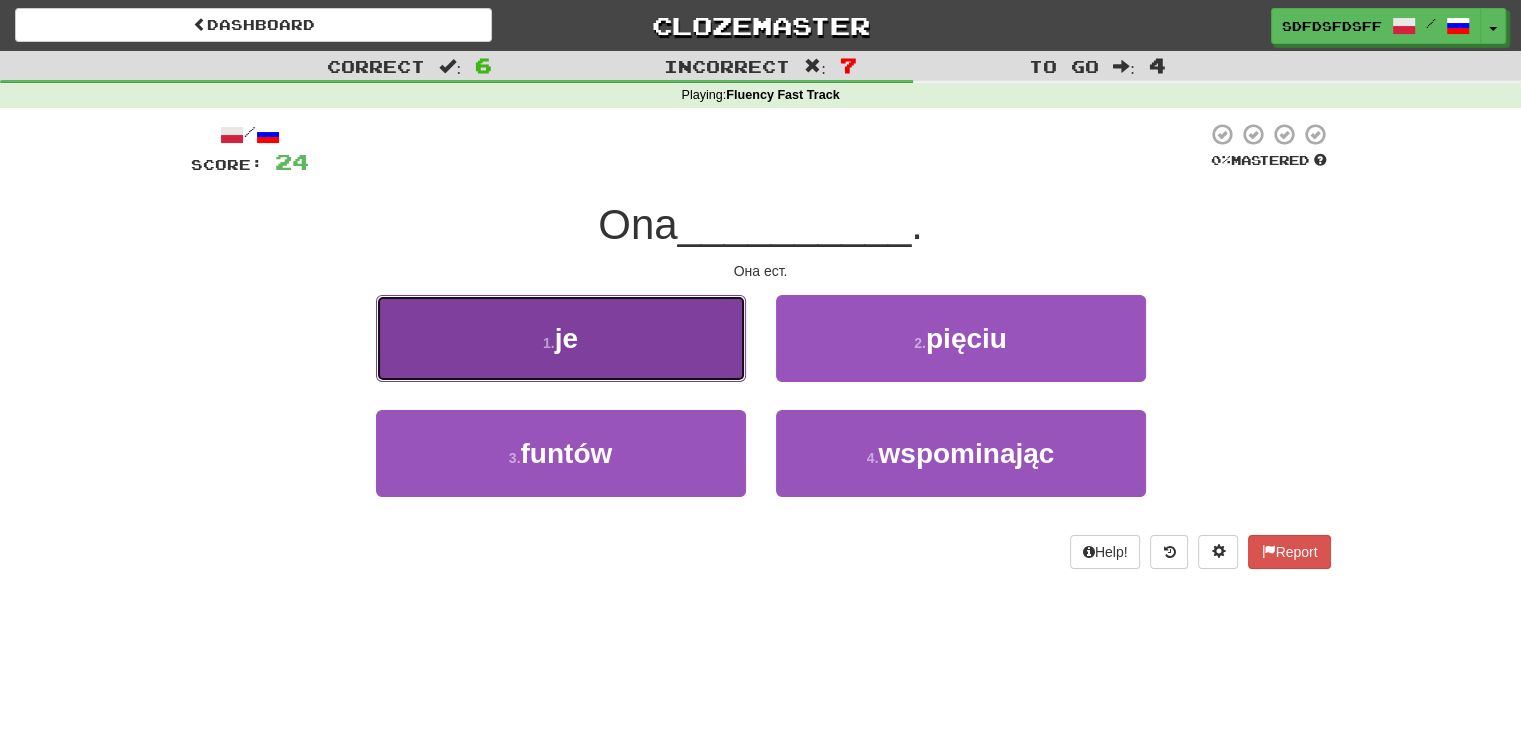 click on "1 .  je" at bounding box center (561, 338) 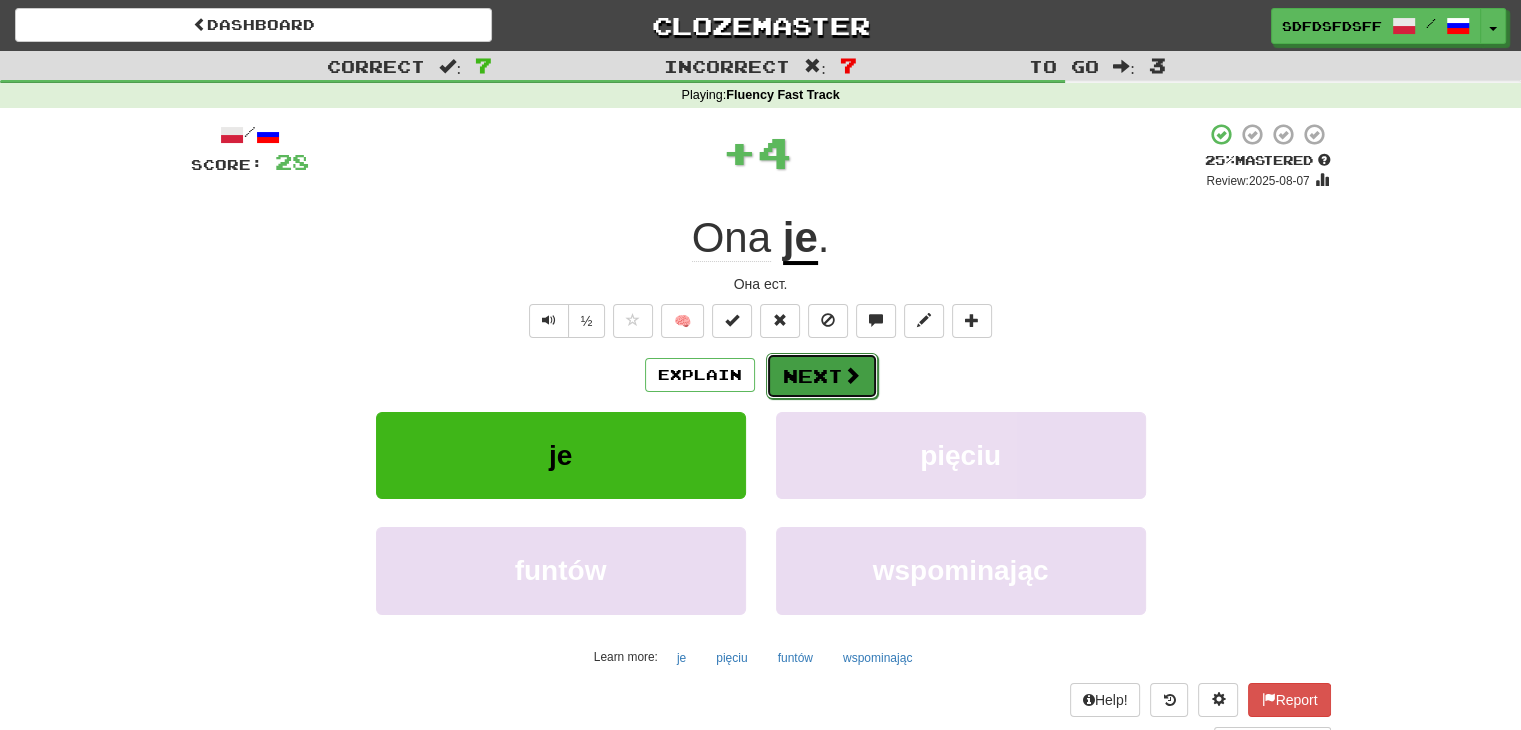 click on "Next" at bounding box center (822, 376) 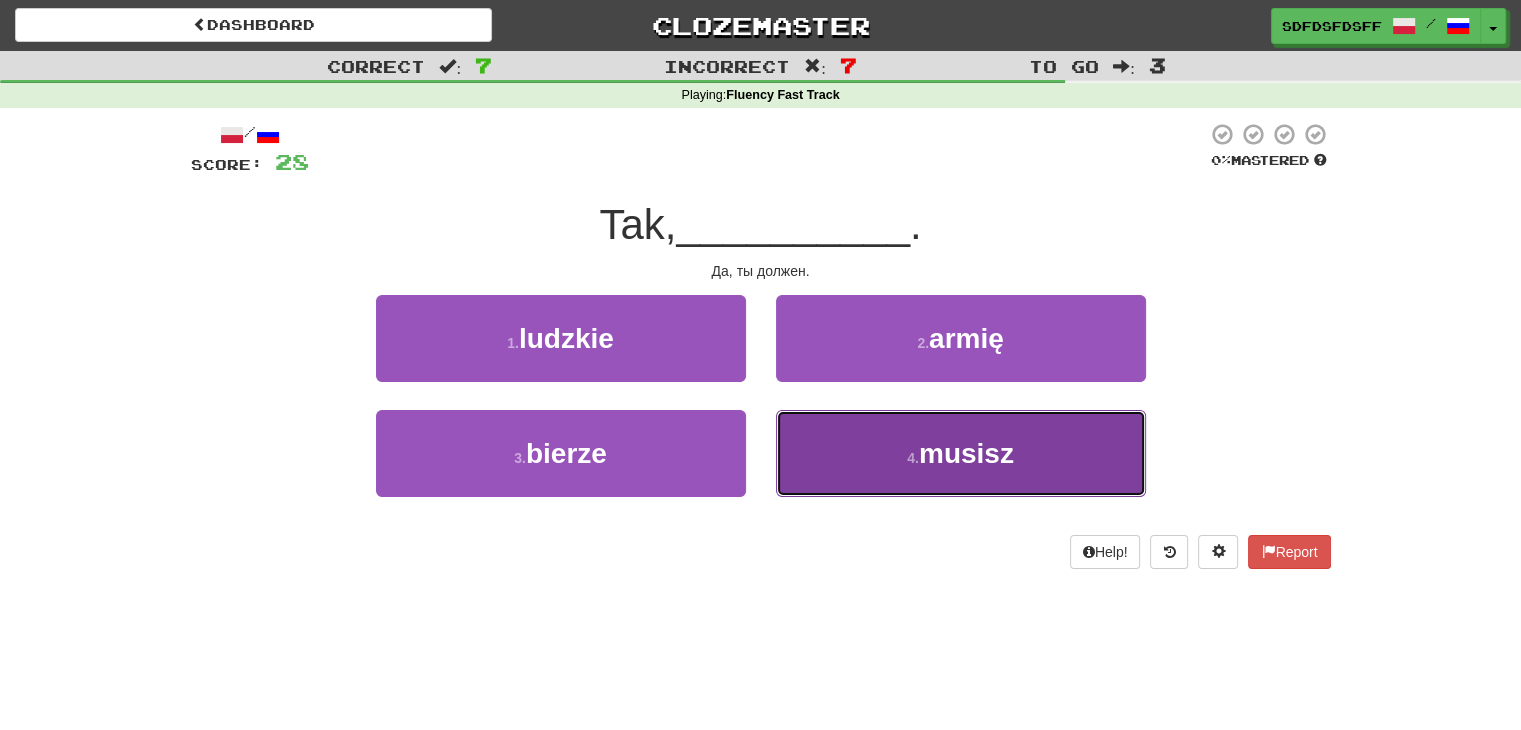 click on "4 .  musisz" at bounding box center (961, 453) 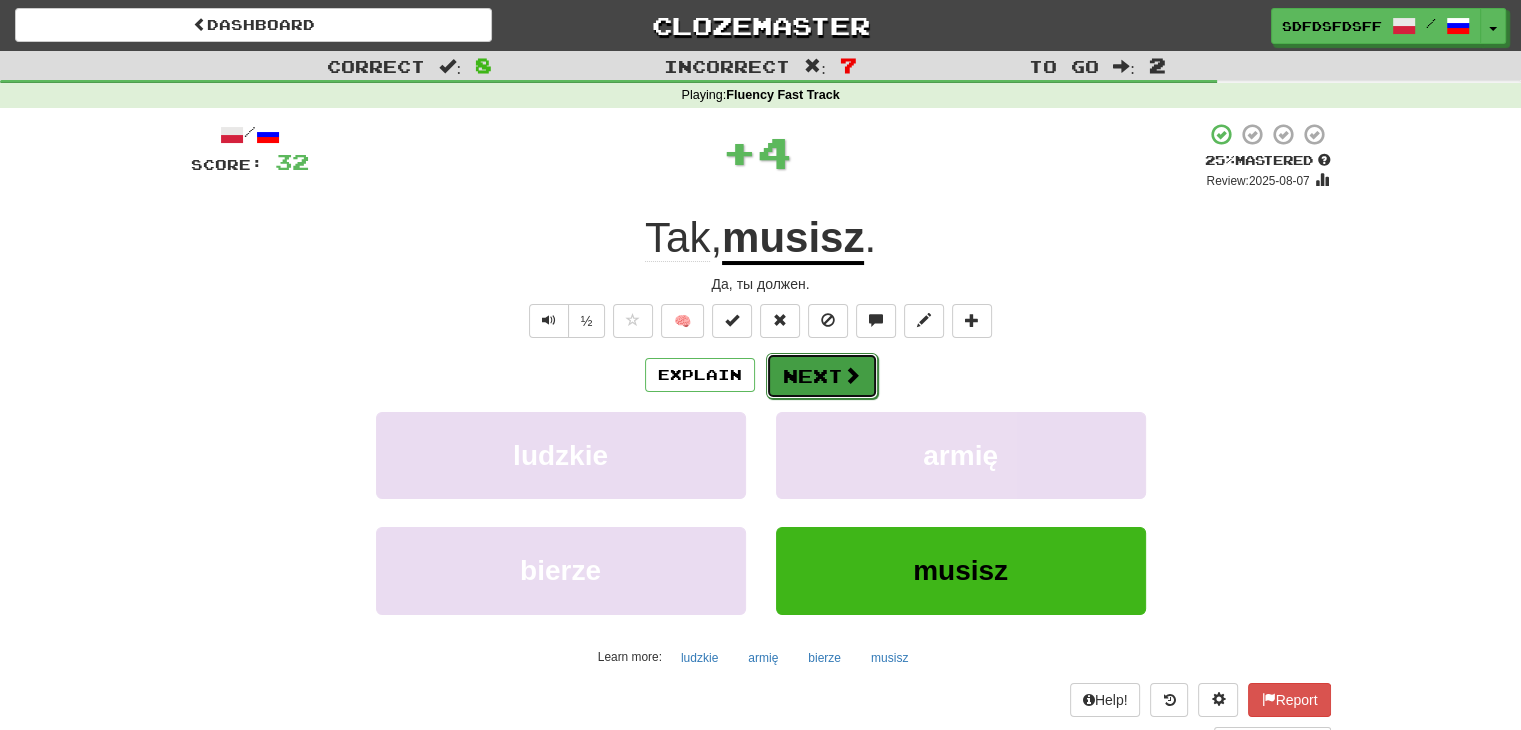 click on "Next" at bounding box center (822, 376) 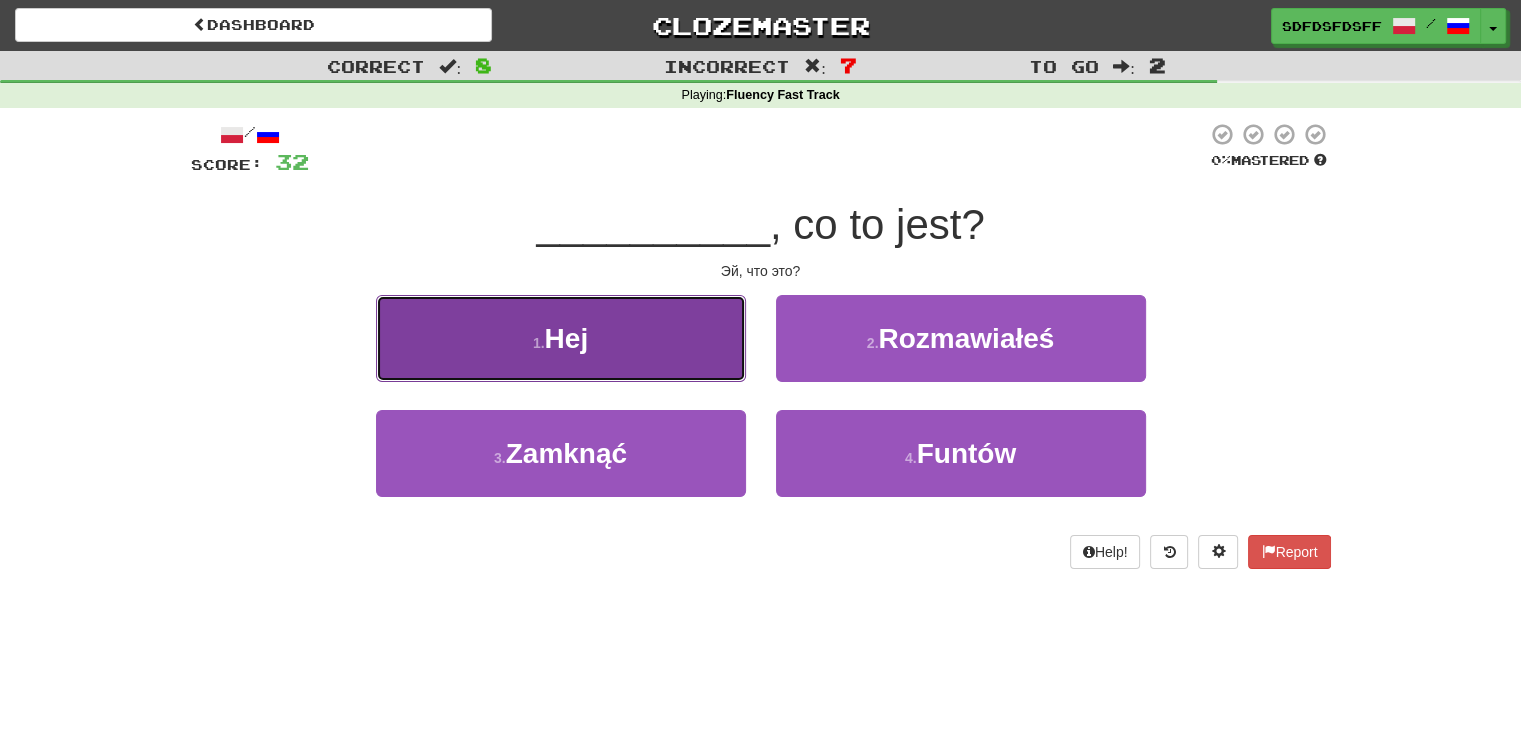 click on "1 .  Hej" at bounding box center [561, 338] 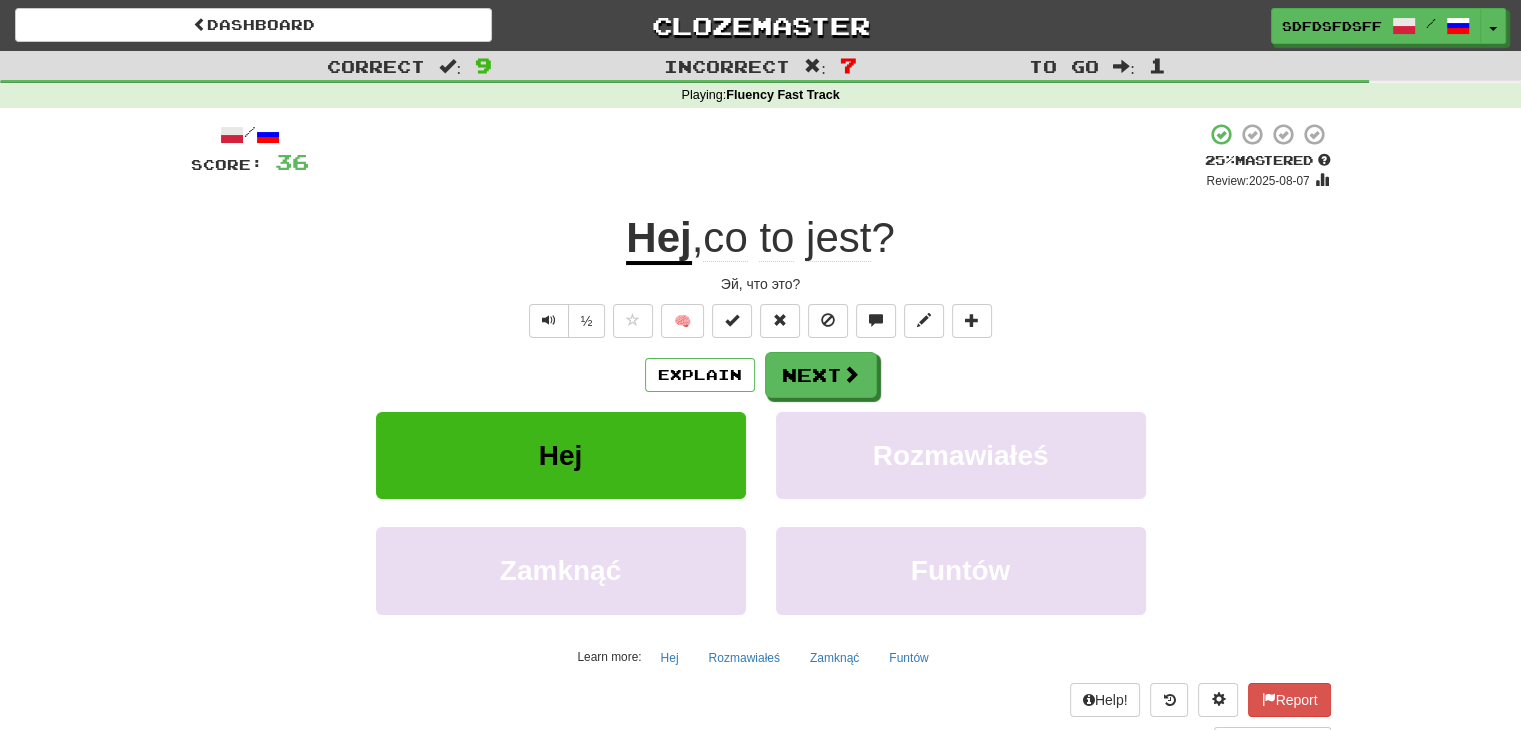 click on "Explain Next" at bounding box center [761, 375] 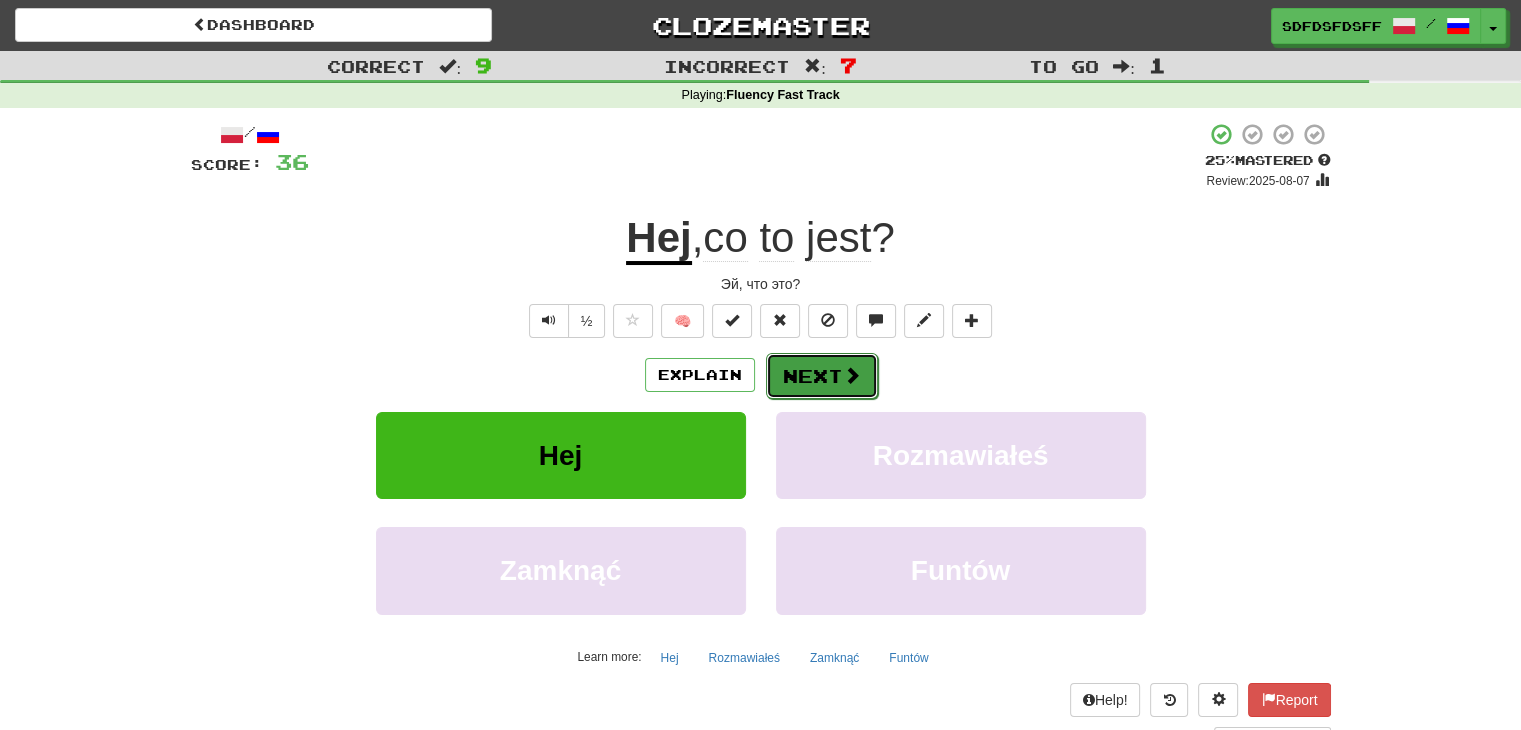 click on "Next" at bounding box center [822, 376] 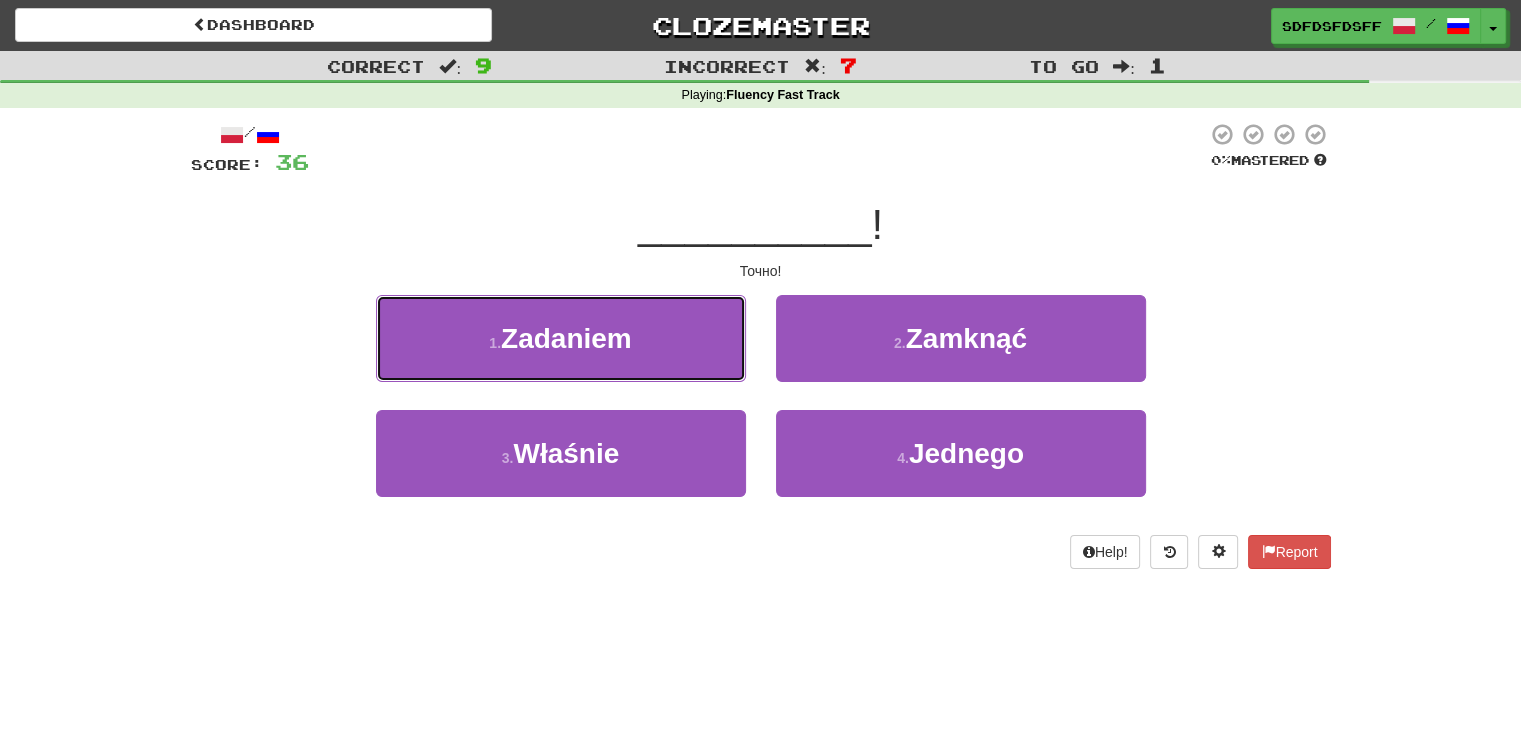 click on "1 .  Zadaniem" at bounding box center (561, 352) 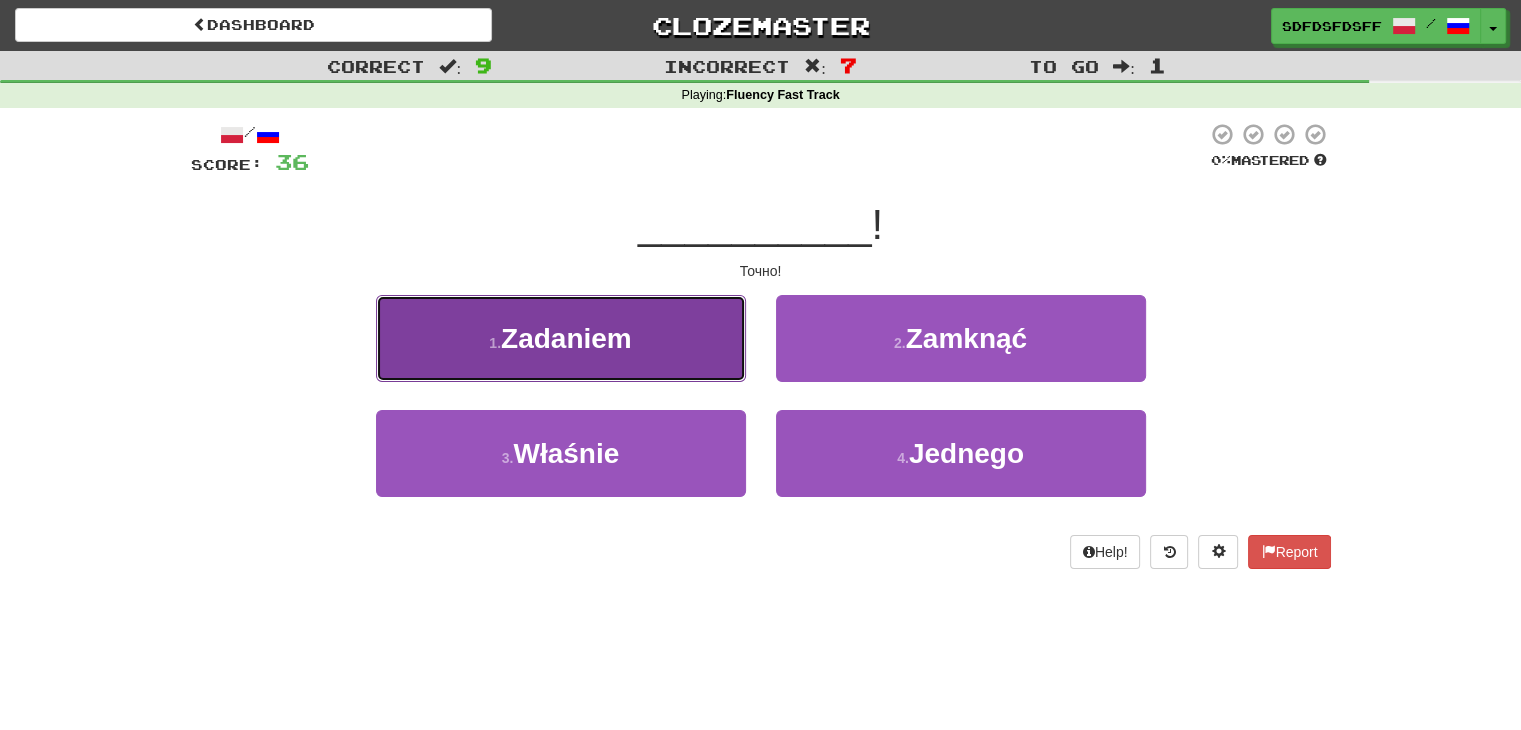 click on "1 .  Zadaniem" at bounding box center [561, 338] 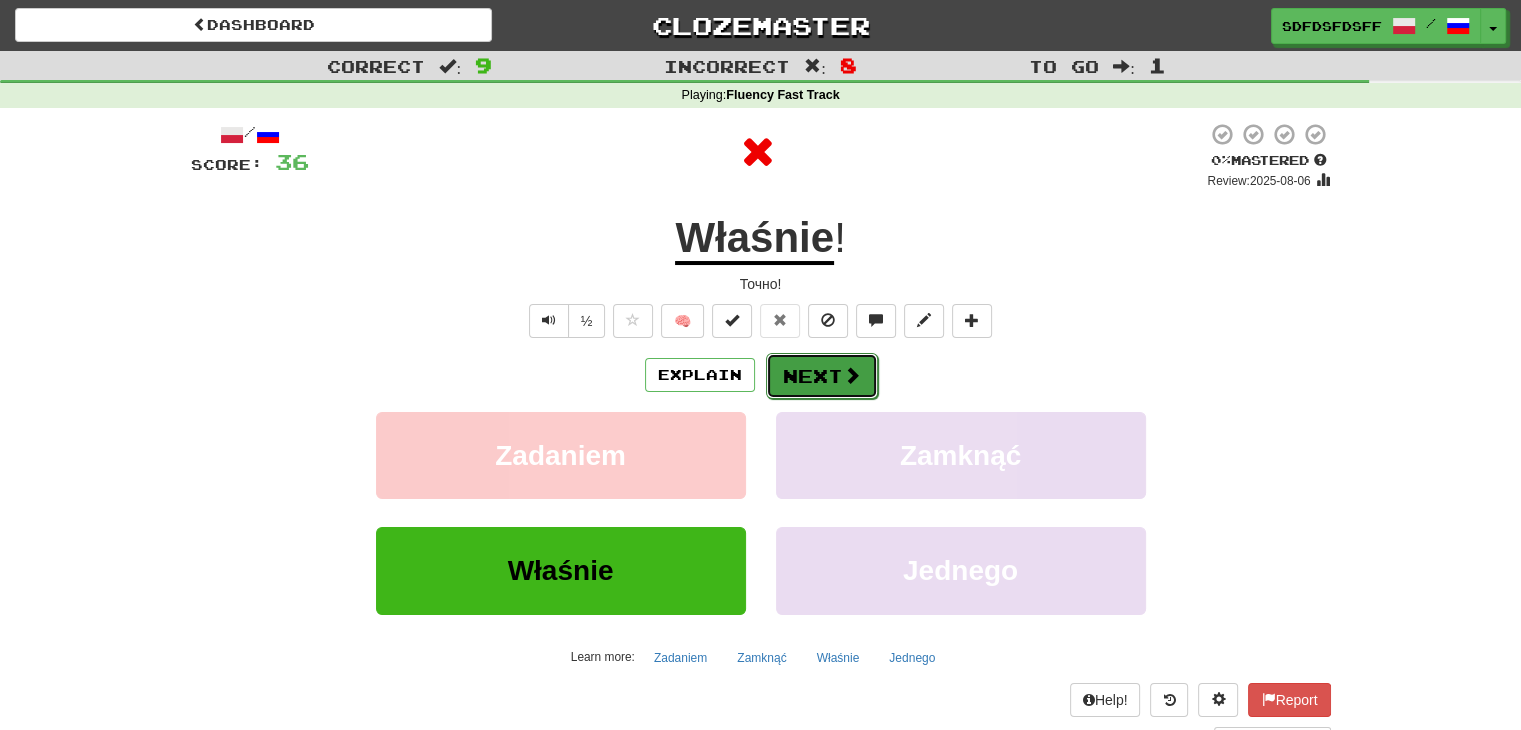click at bounding box center [852, 375] 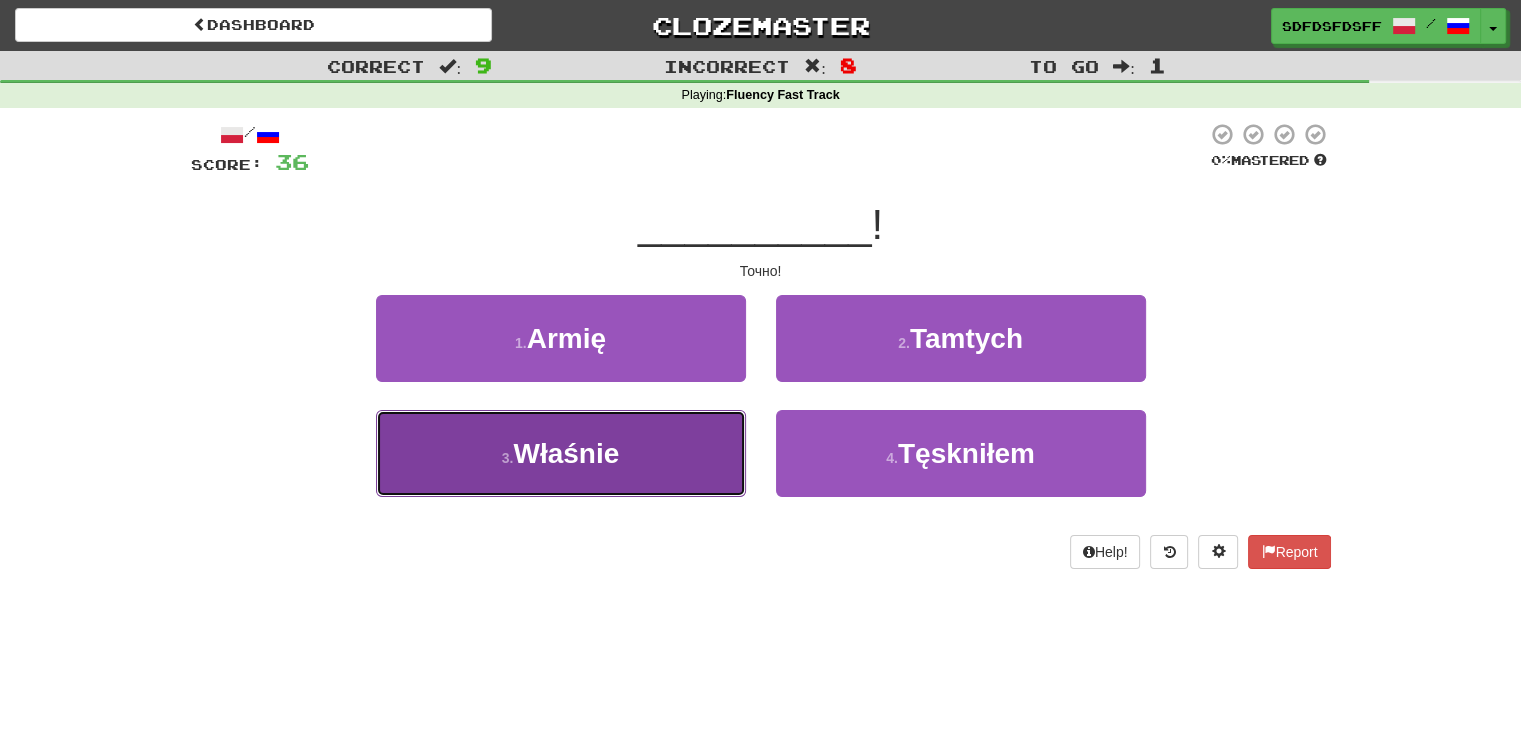 click on "3 .  Właśnie" at bounding box center [561, 453] 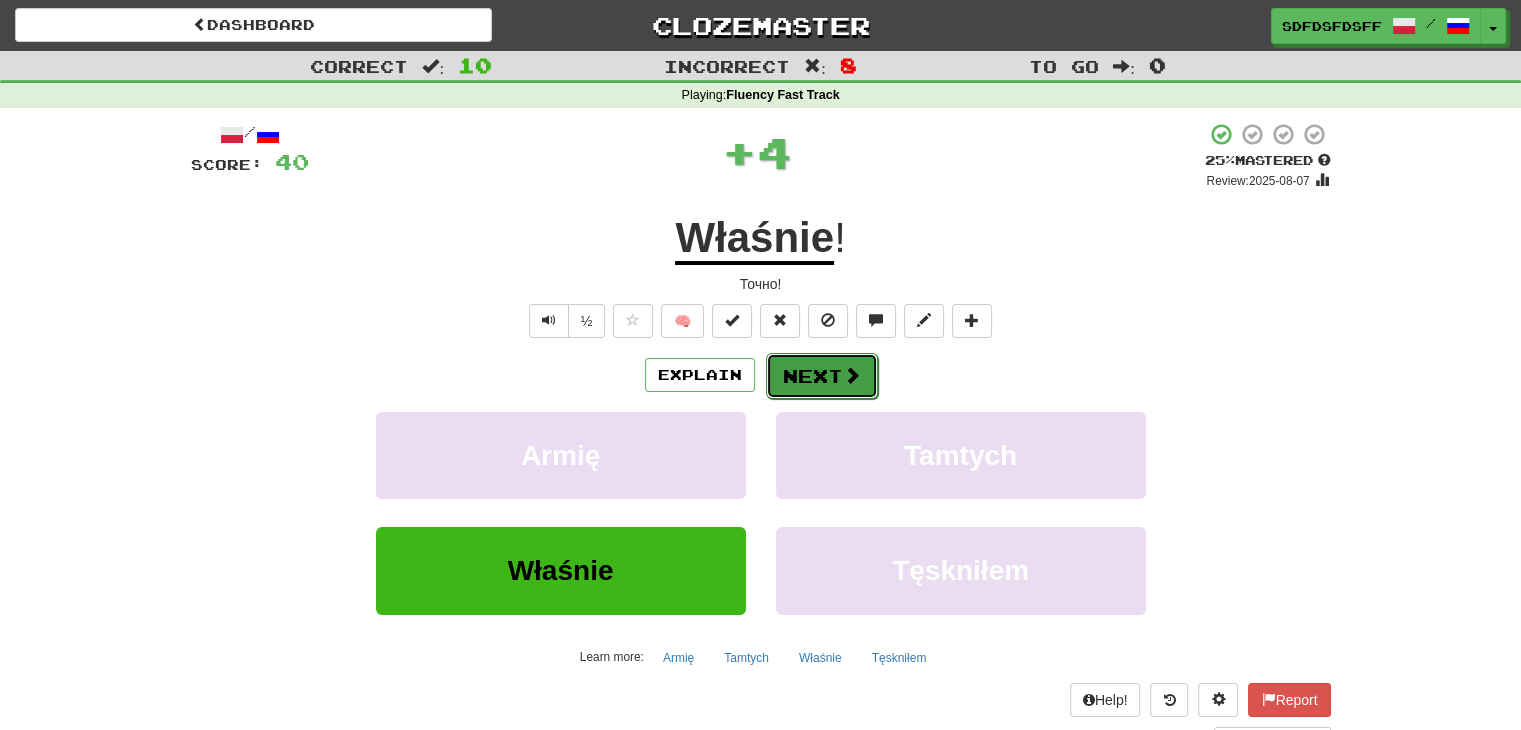 click on "Next" at bounding box center [822, 376] 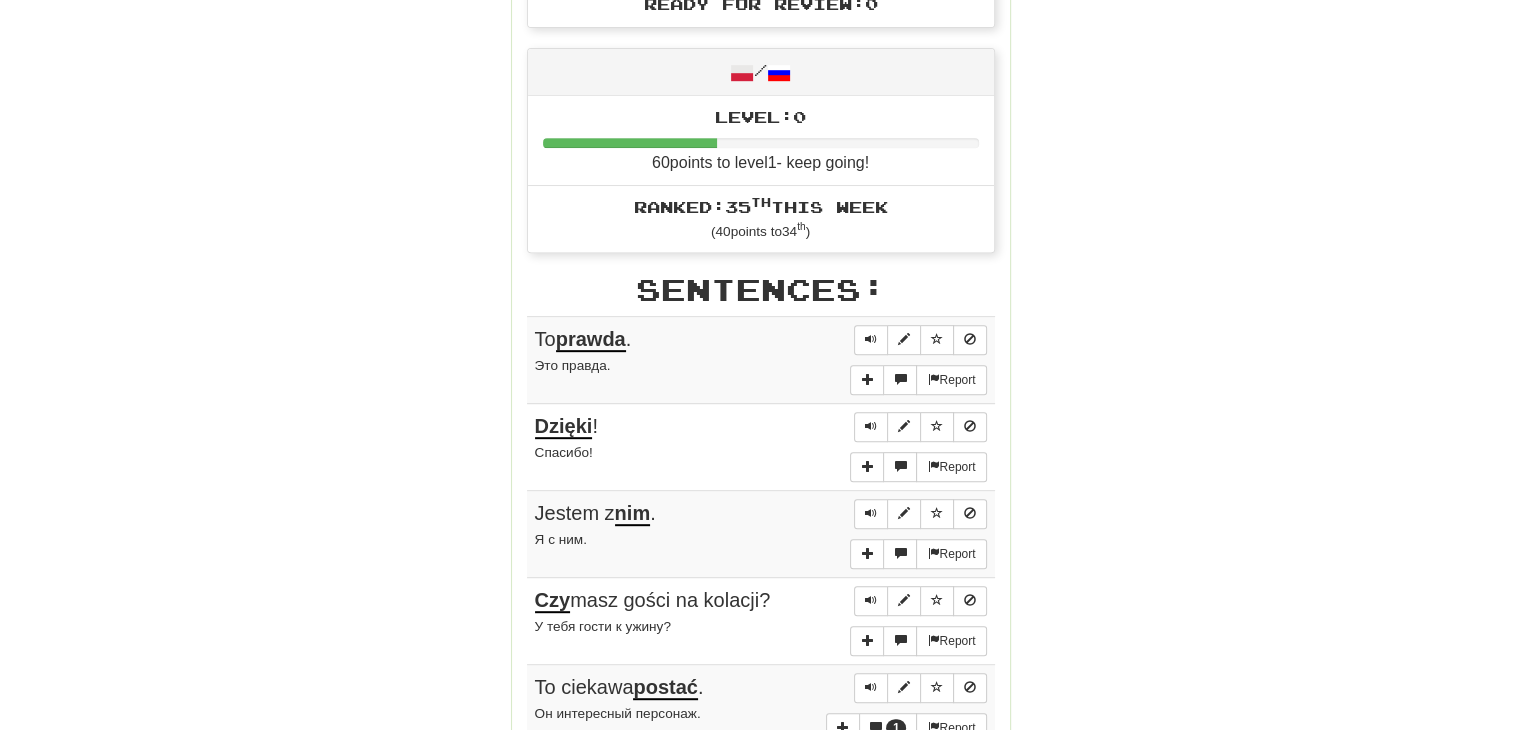 scroll, scrollTop: 1000, scrollLeft: 0, axis: vertical 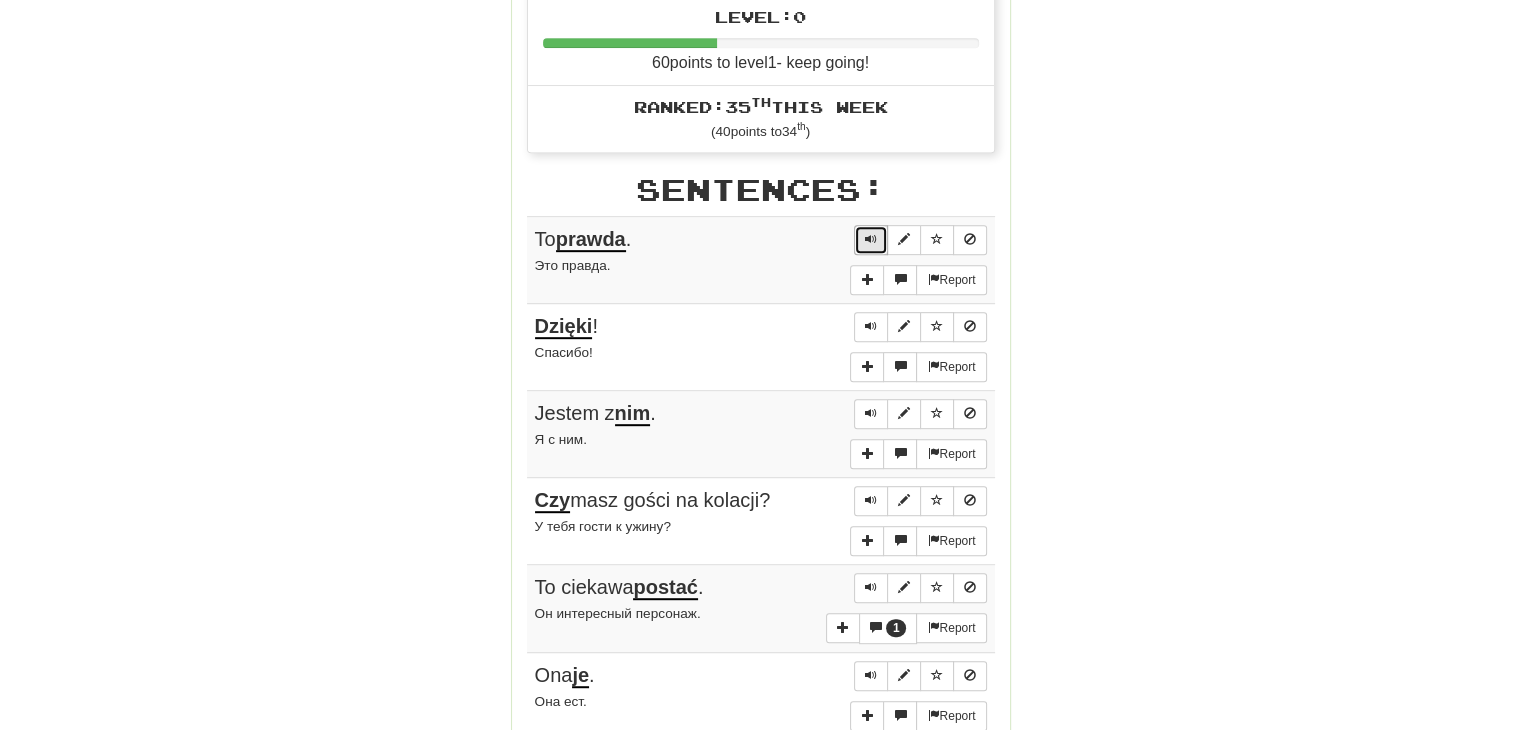 click at bounding box center (871, 239) 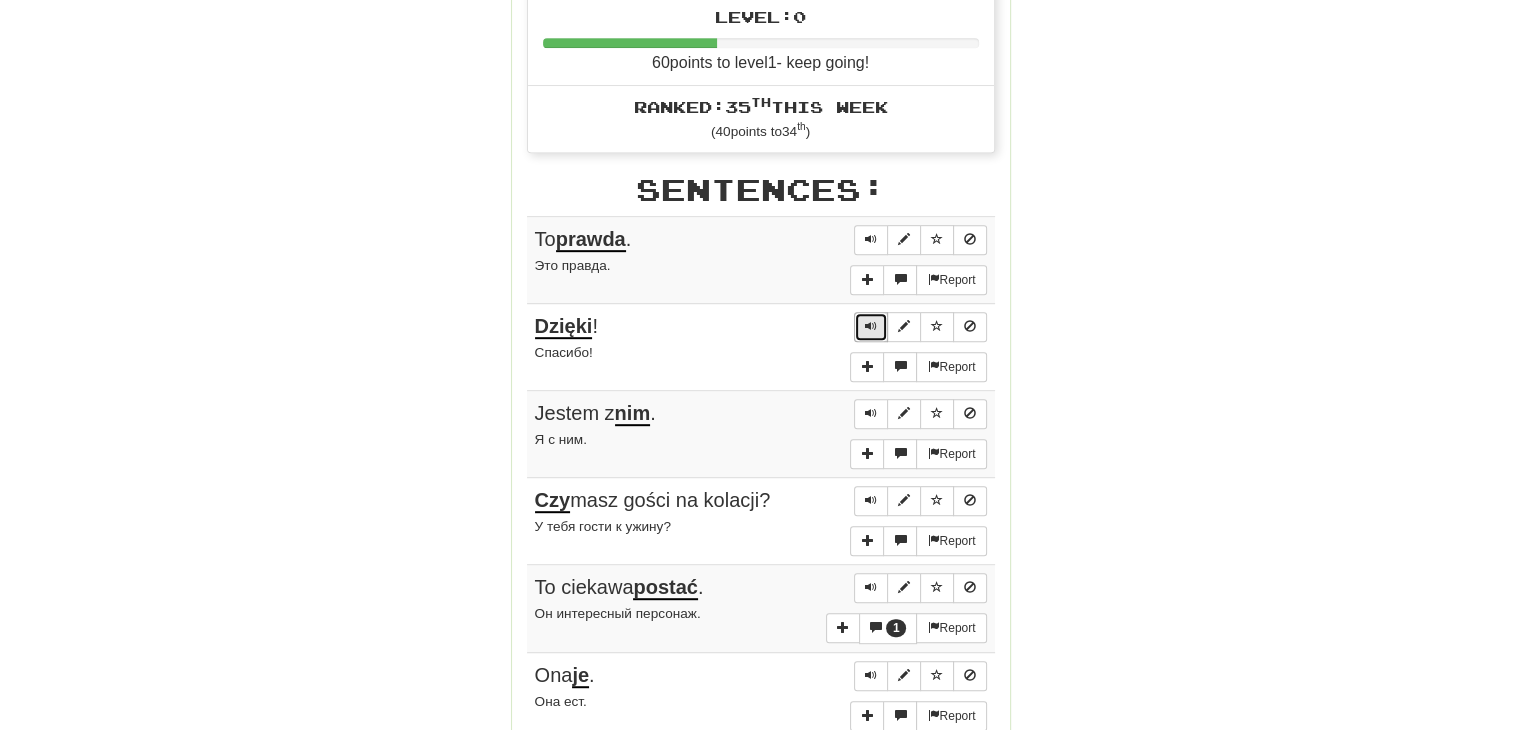 click at bounding box center [871, 327] 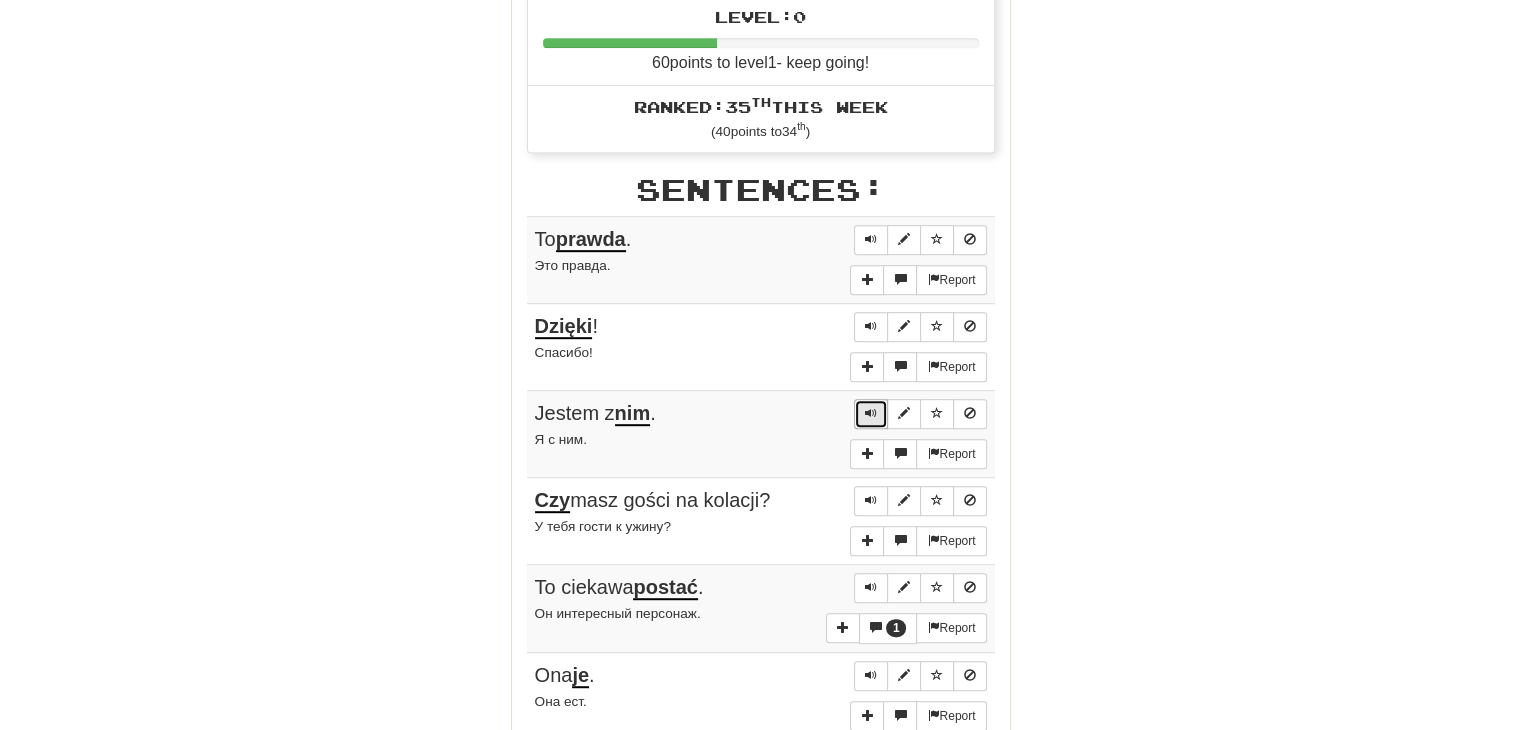 click at bounding box center (871, 414) 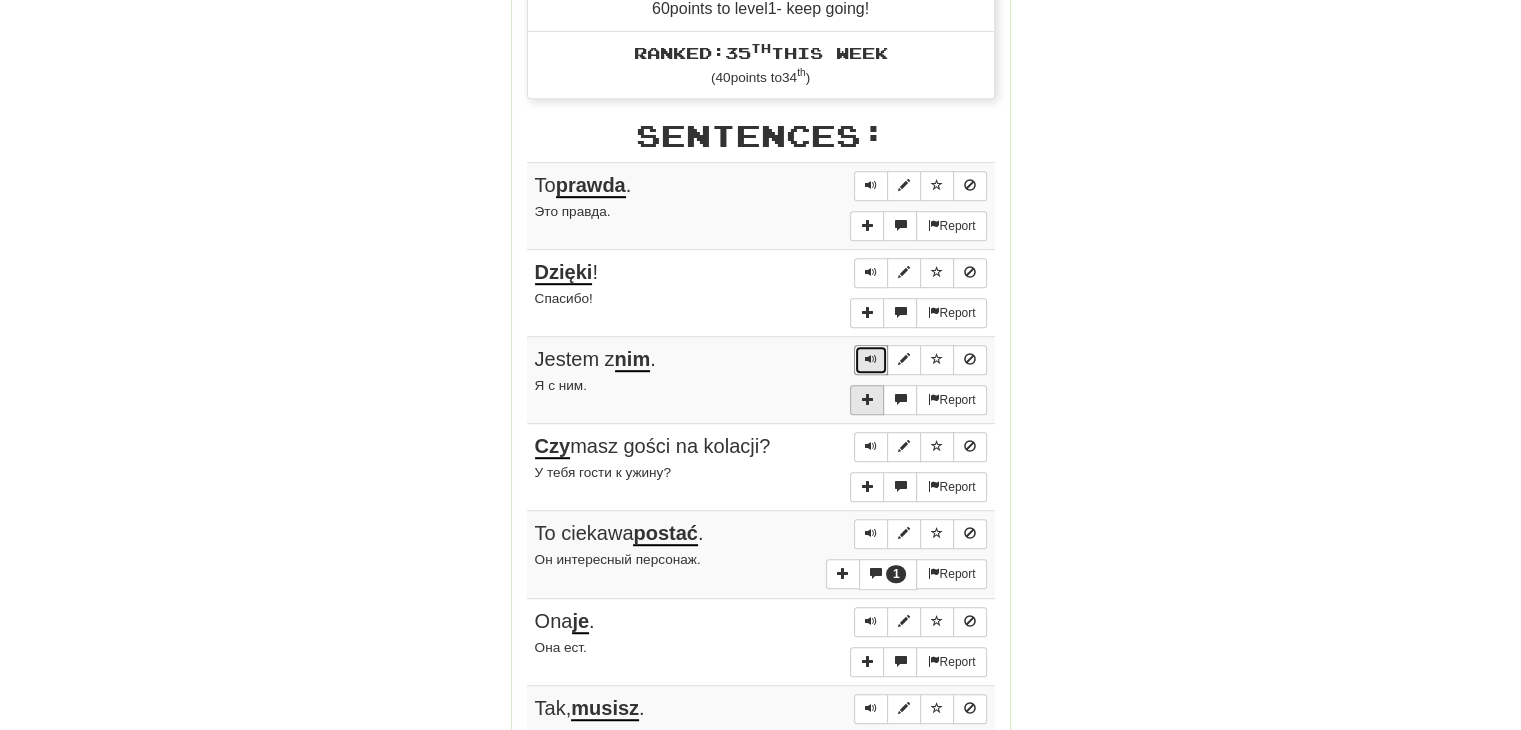 scroll, scrollTop: 1100, scrollLeft: 0, axis: vertical 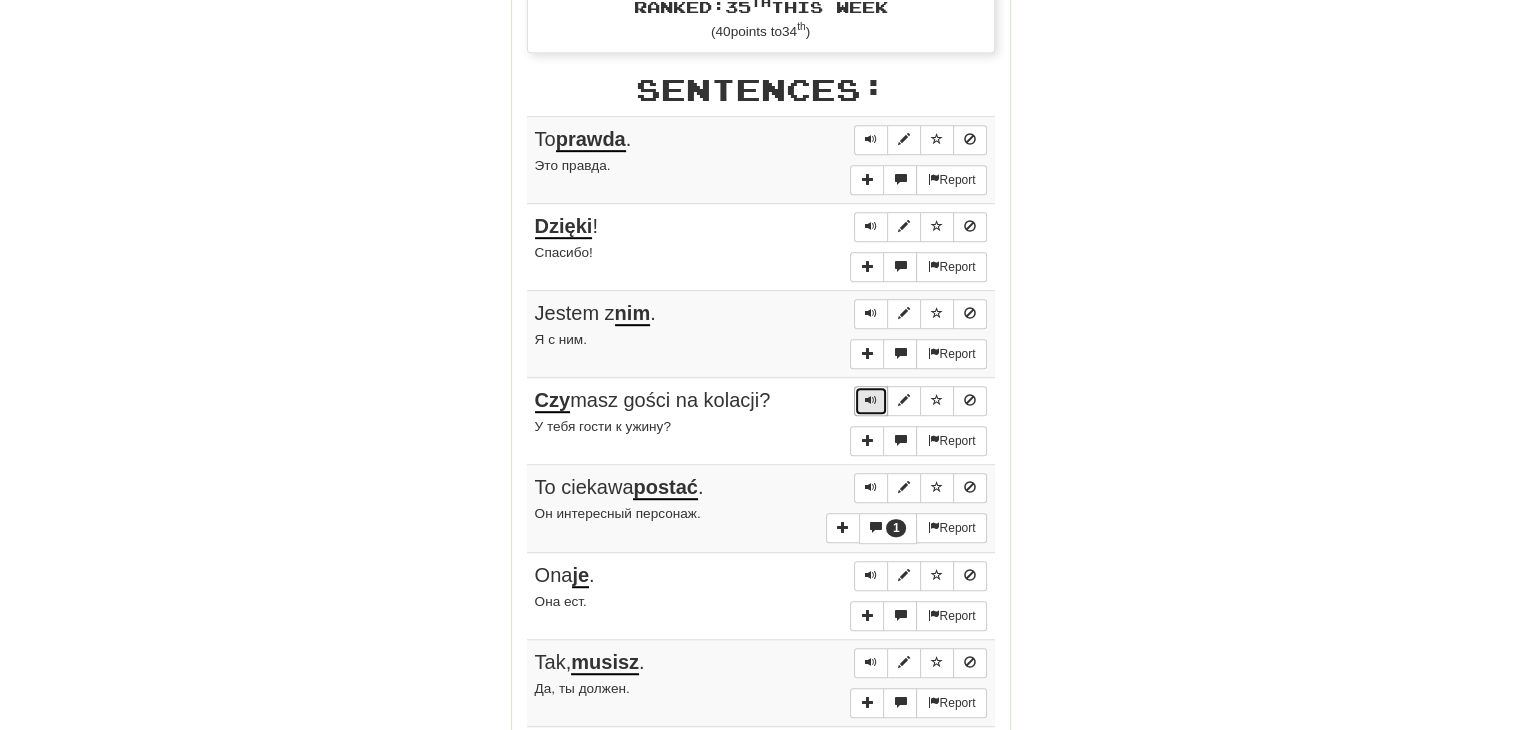 click at bounding box center [871, 400] 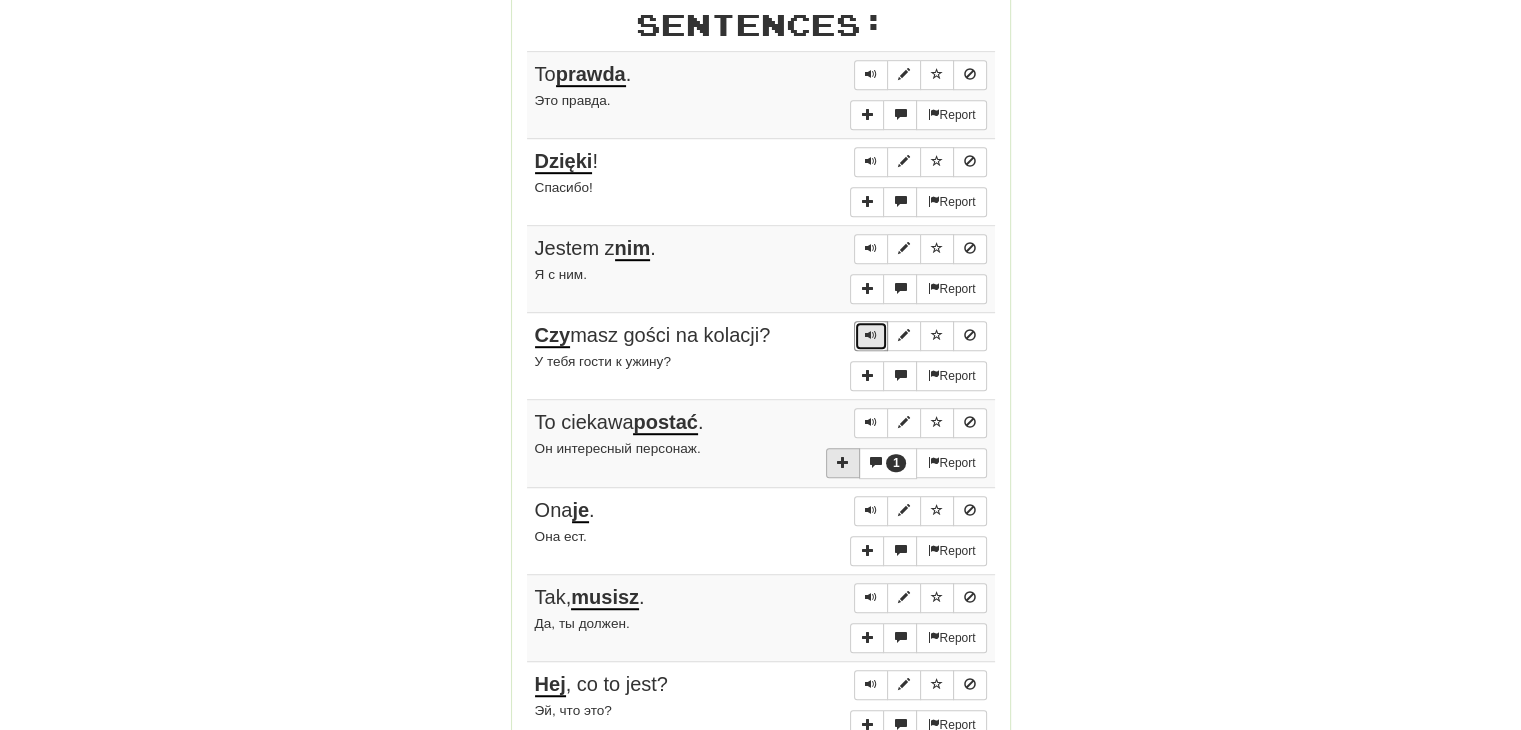 scroll, scrollTop: 1200, scrollLeft: 0, axis: vertical 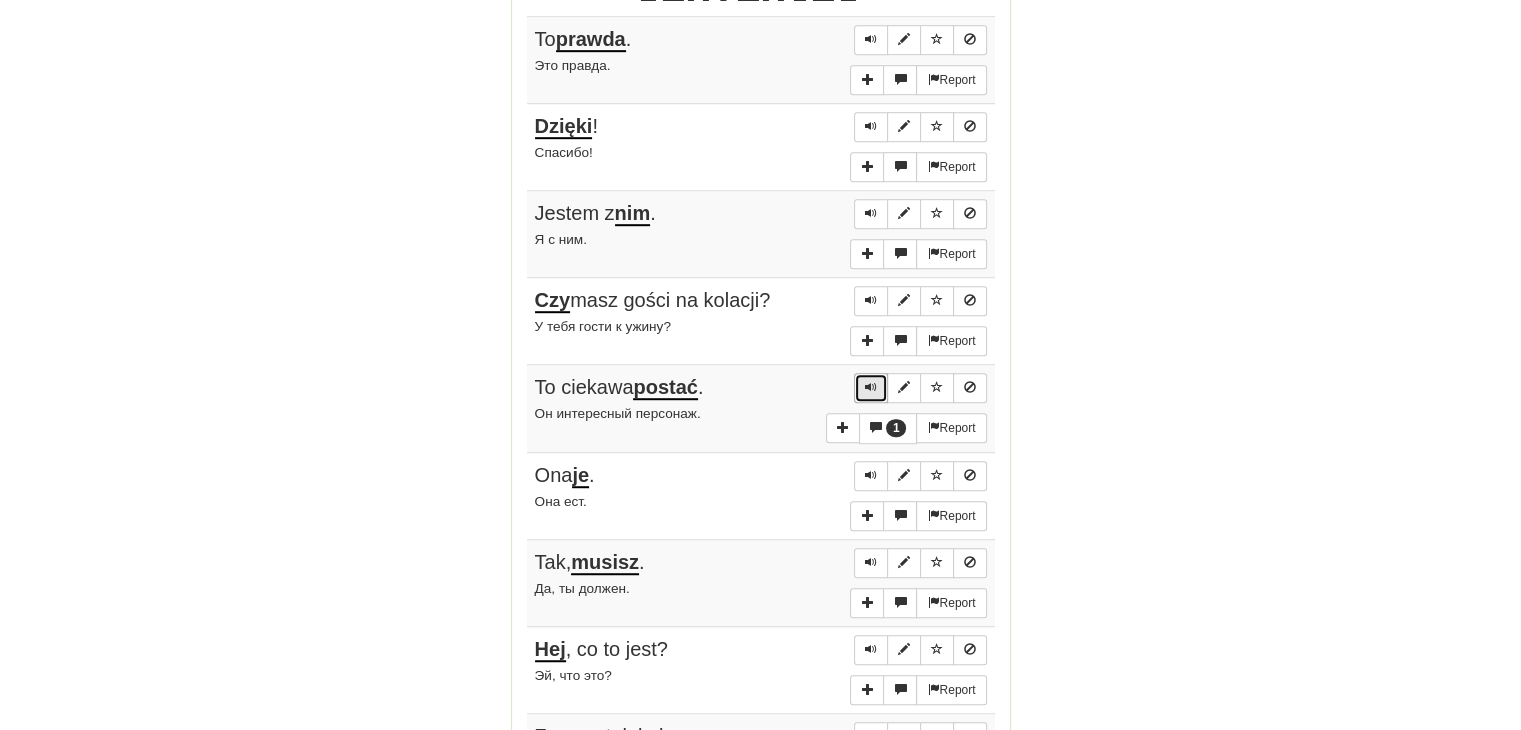 click at bounding box center [871, 387] 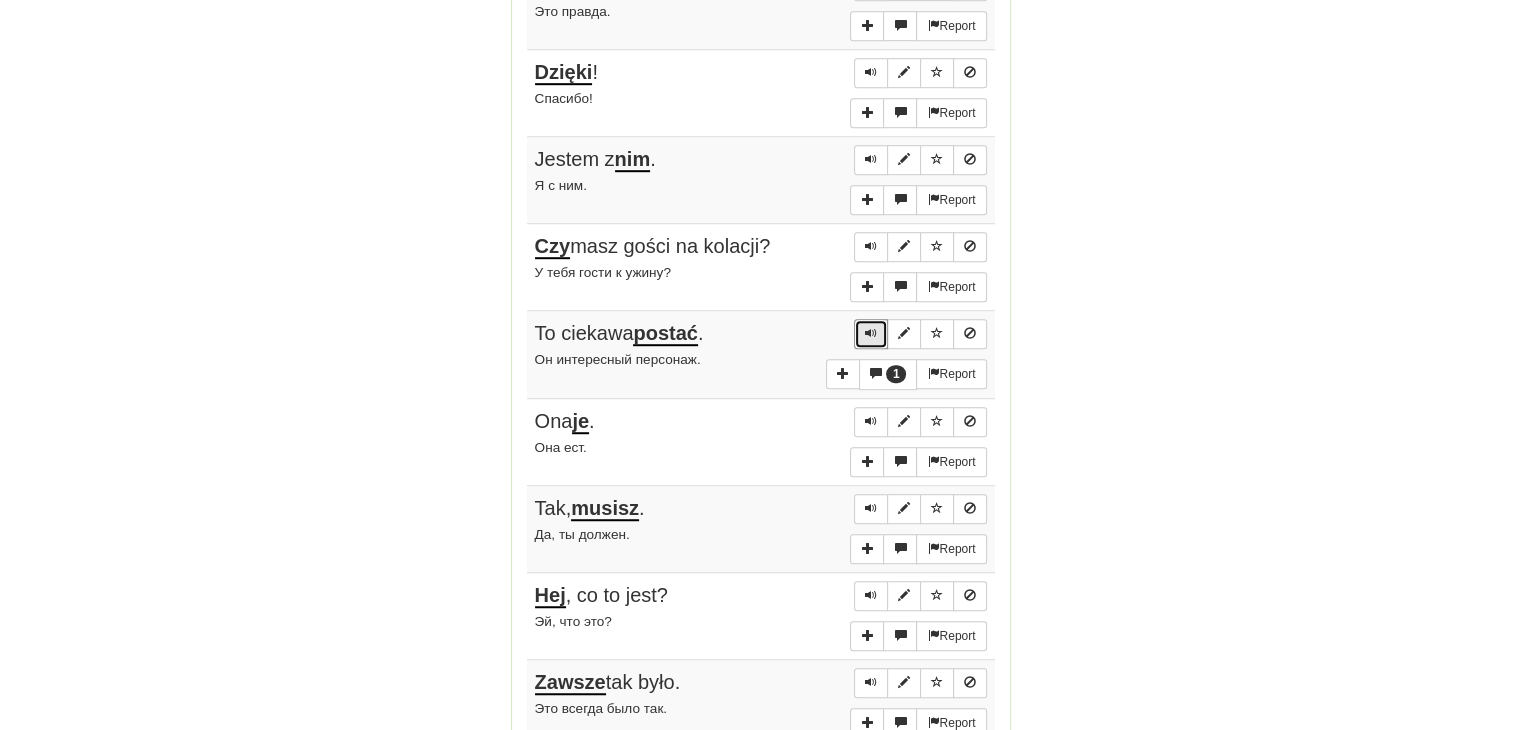 scroll, scrollTop: 1300, scrollLeft: 0, axis: vertical 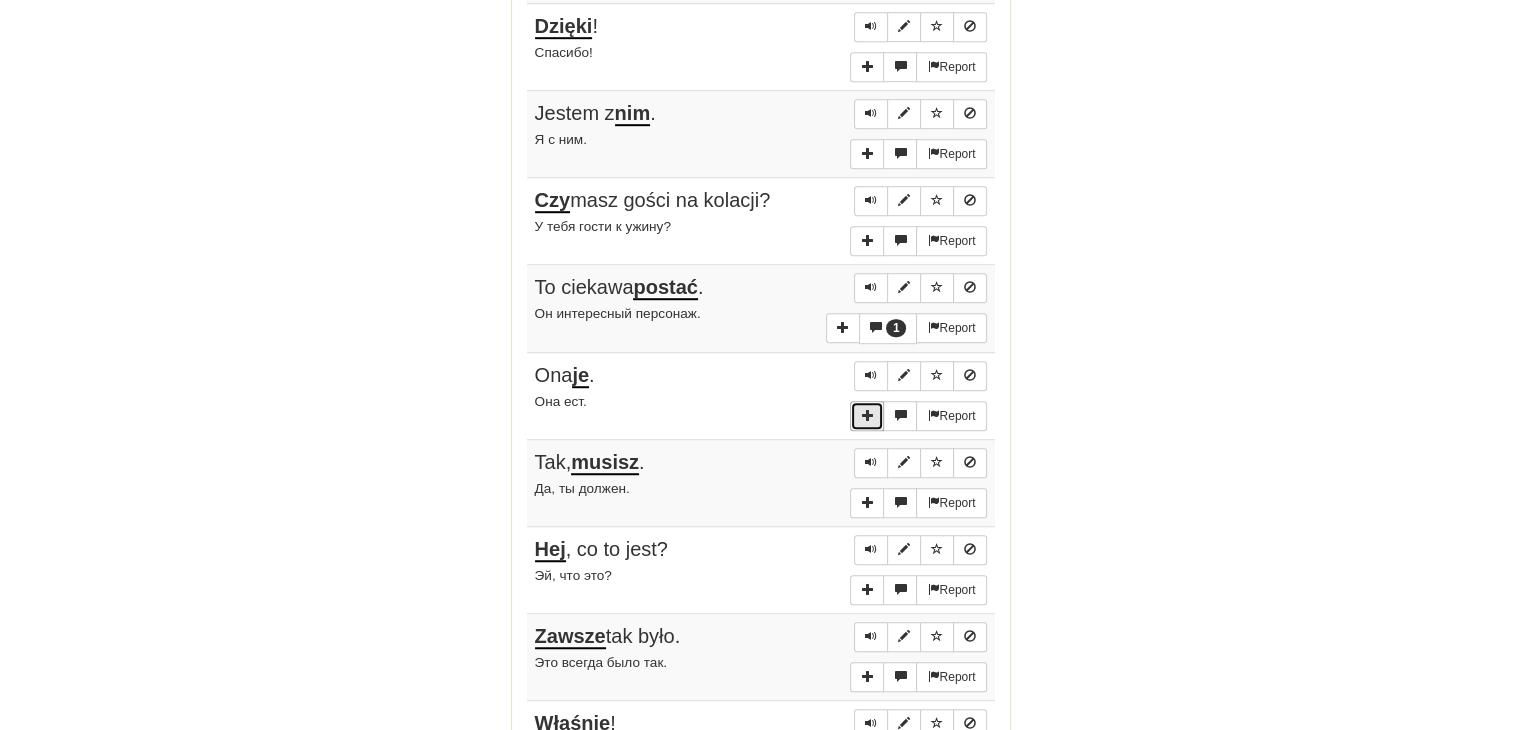 click at bounding box center [867, 416] 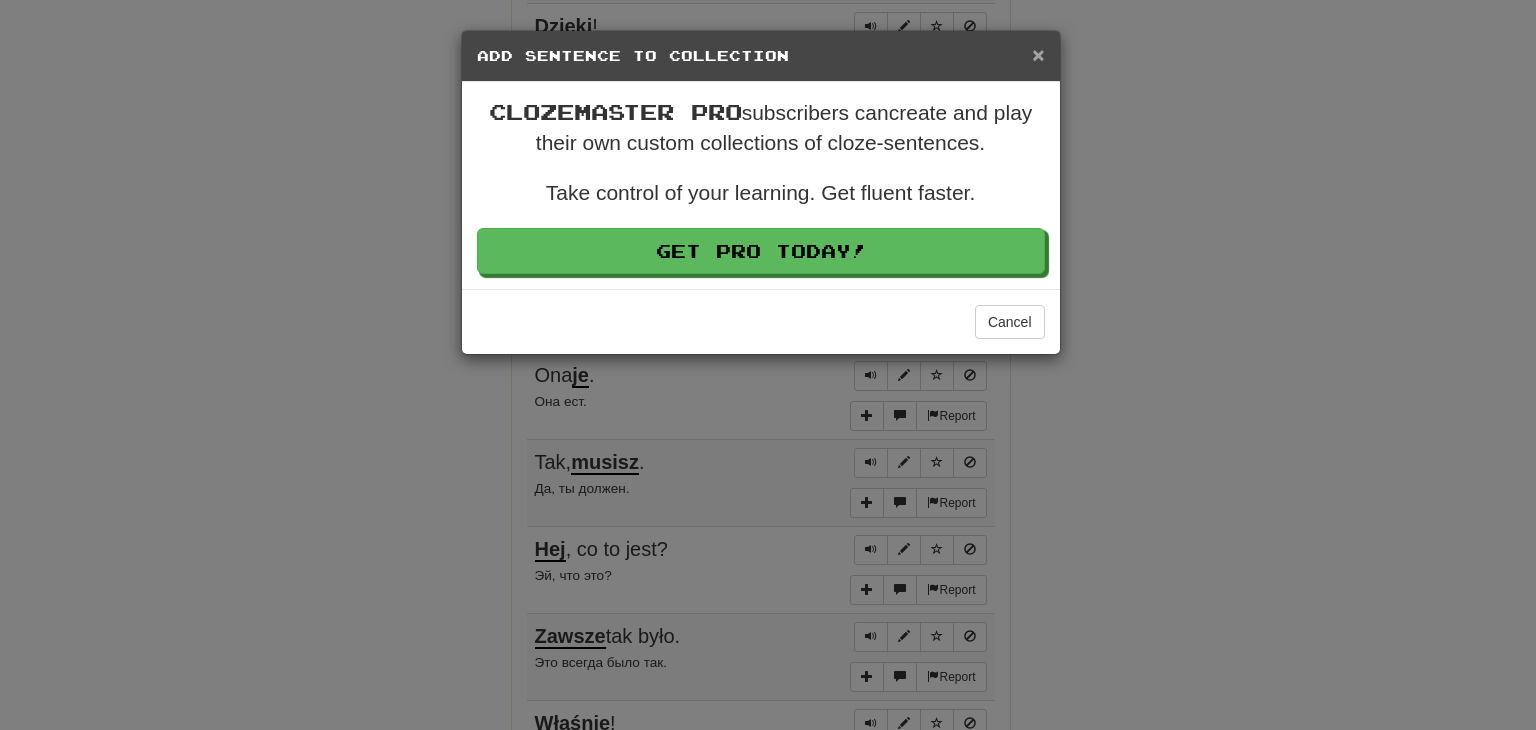 click on "×" at bounding box center [1038, 54] 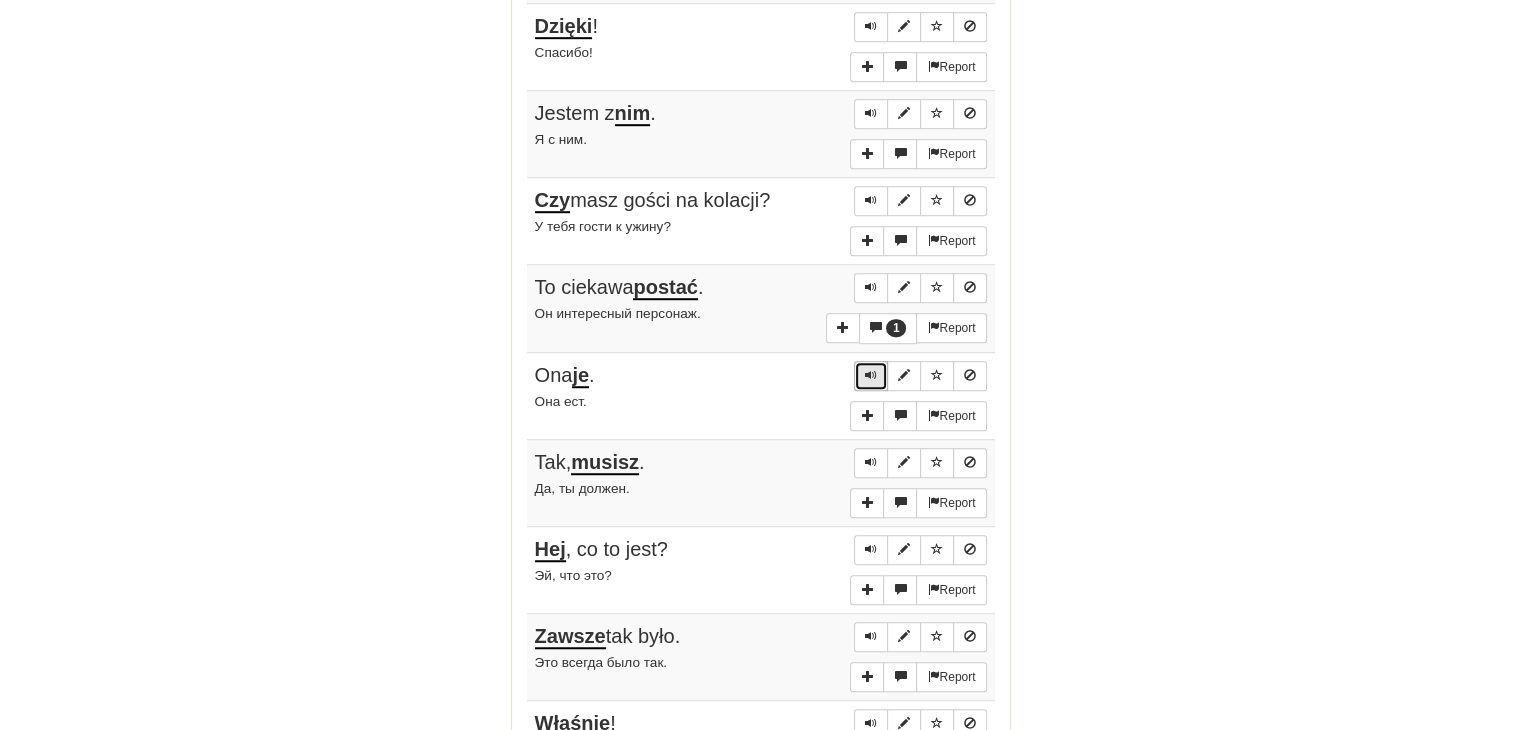 click at bounding box center (871, 376) 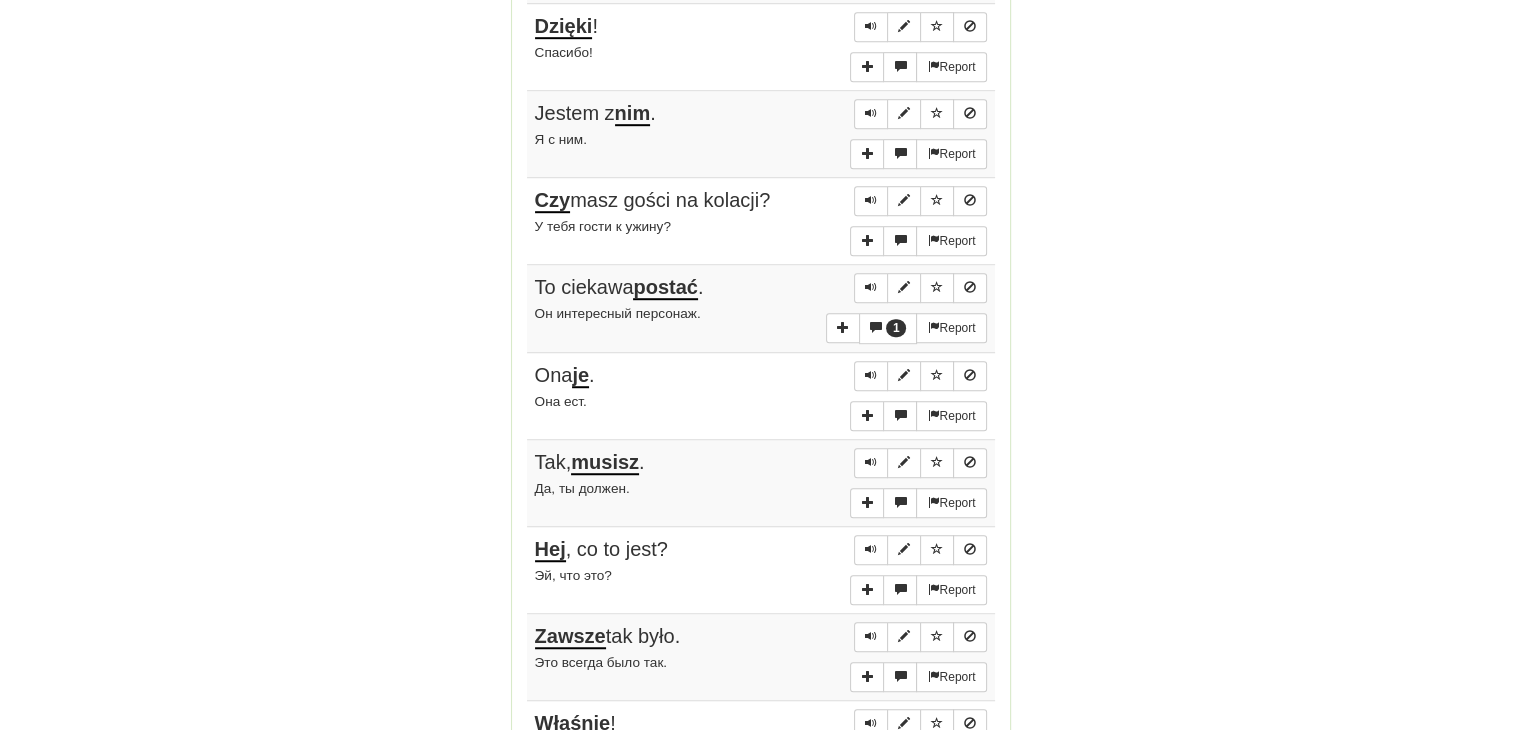 click at bounding box center (920, 463) 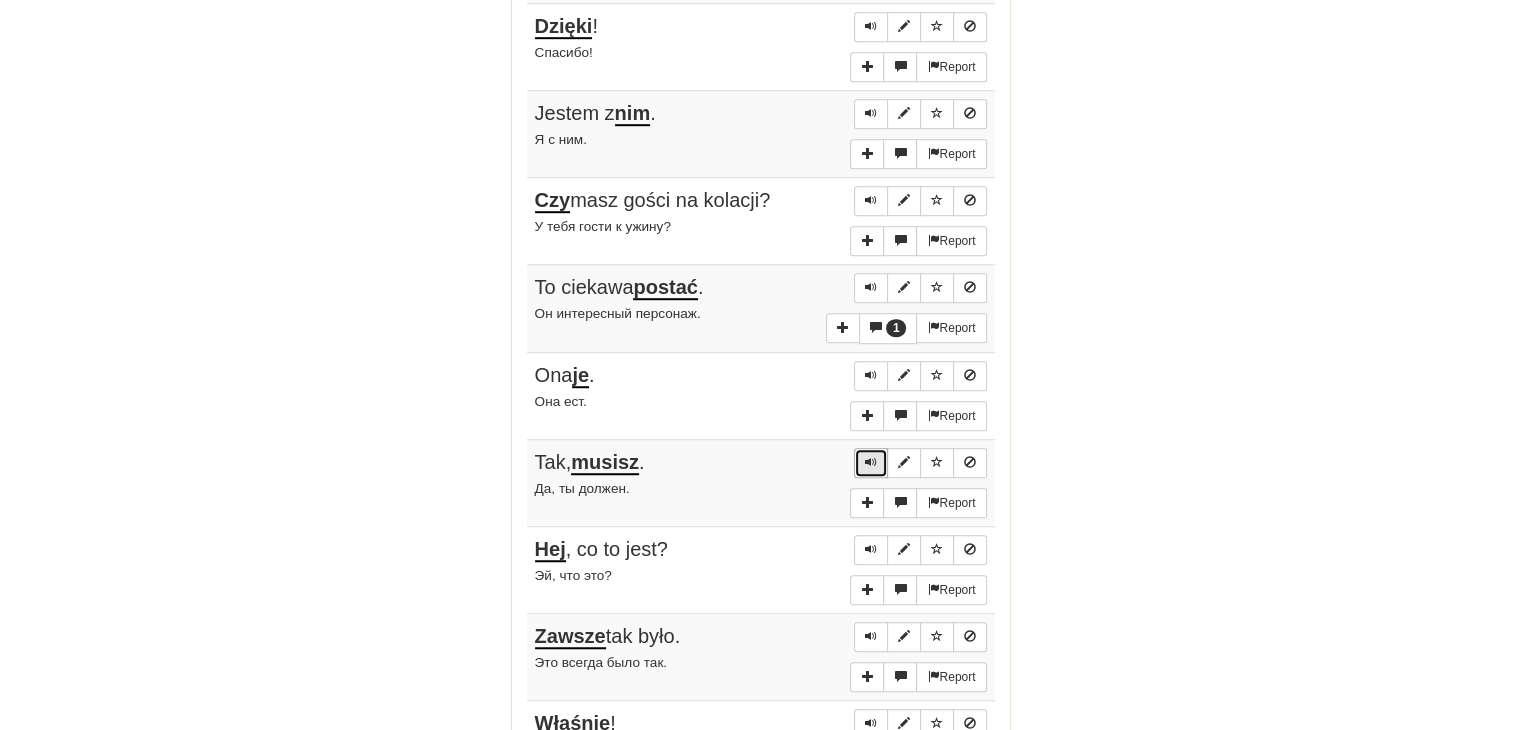 click at bounding box center (871, 462) 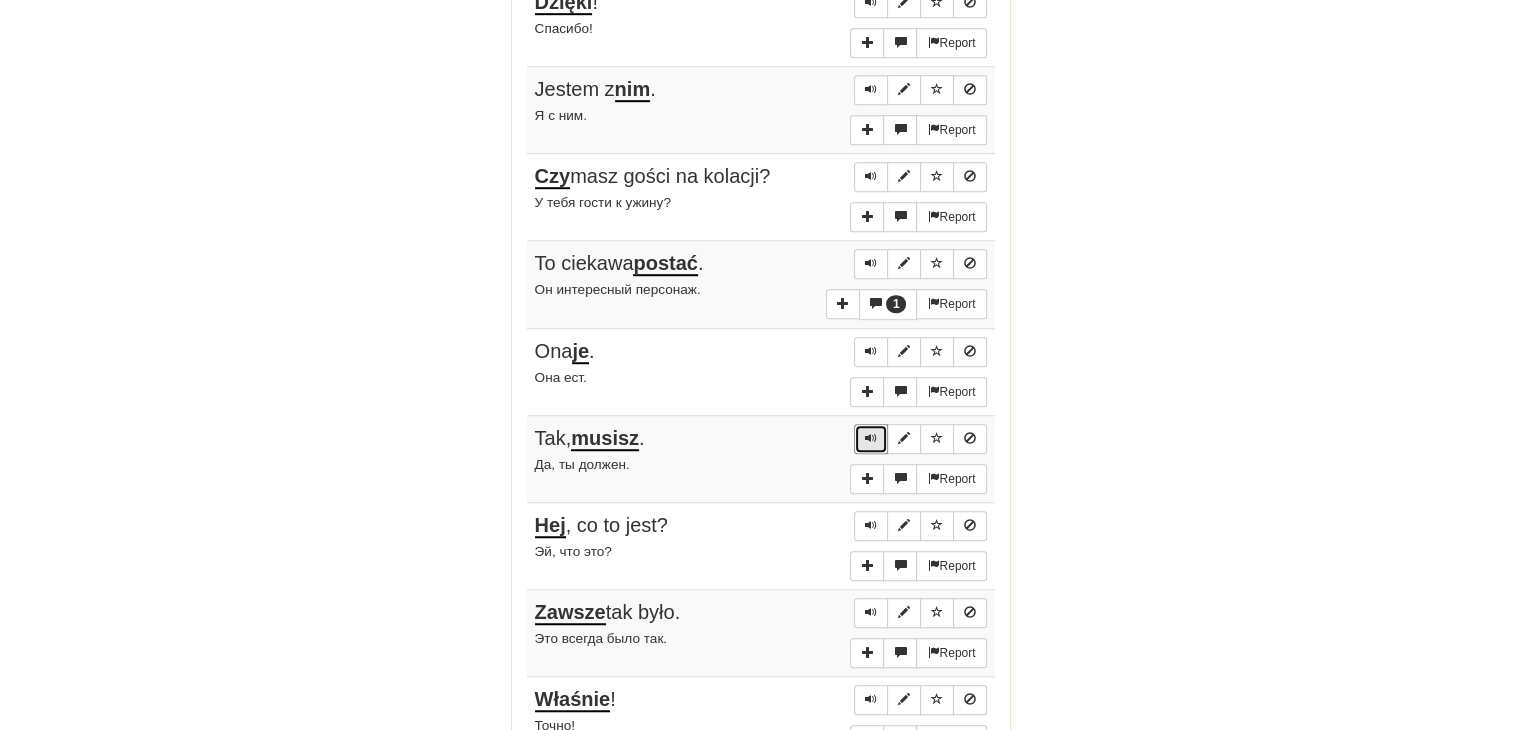scroll, scrollTop: 1400, scrollLeft: 0, axis: vertical 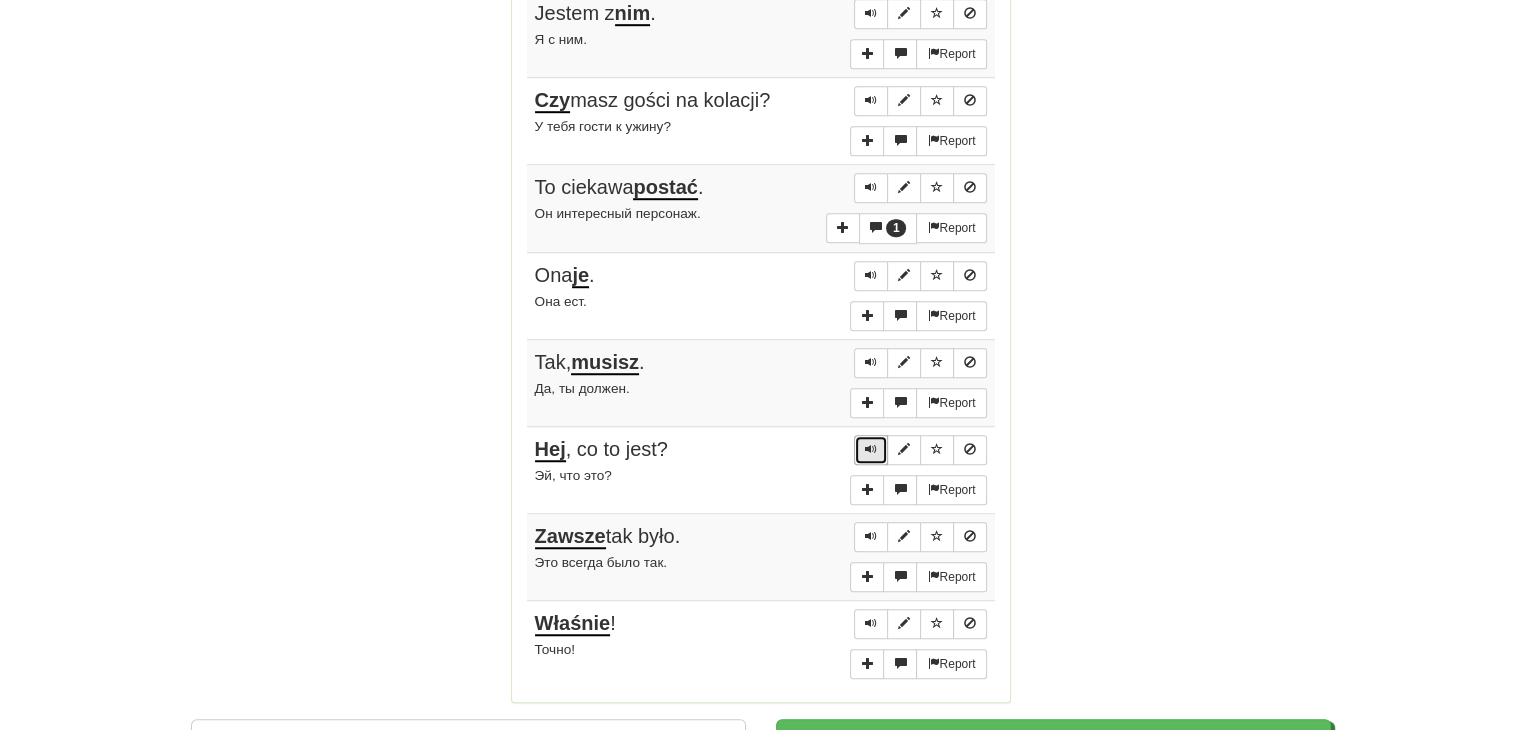 click at bounding box center (871, 449) 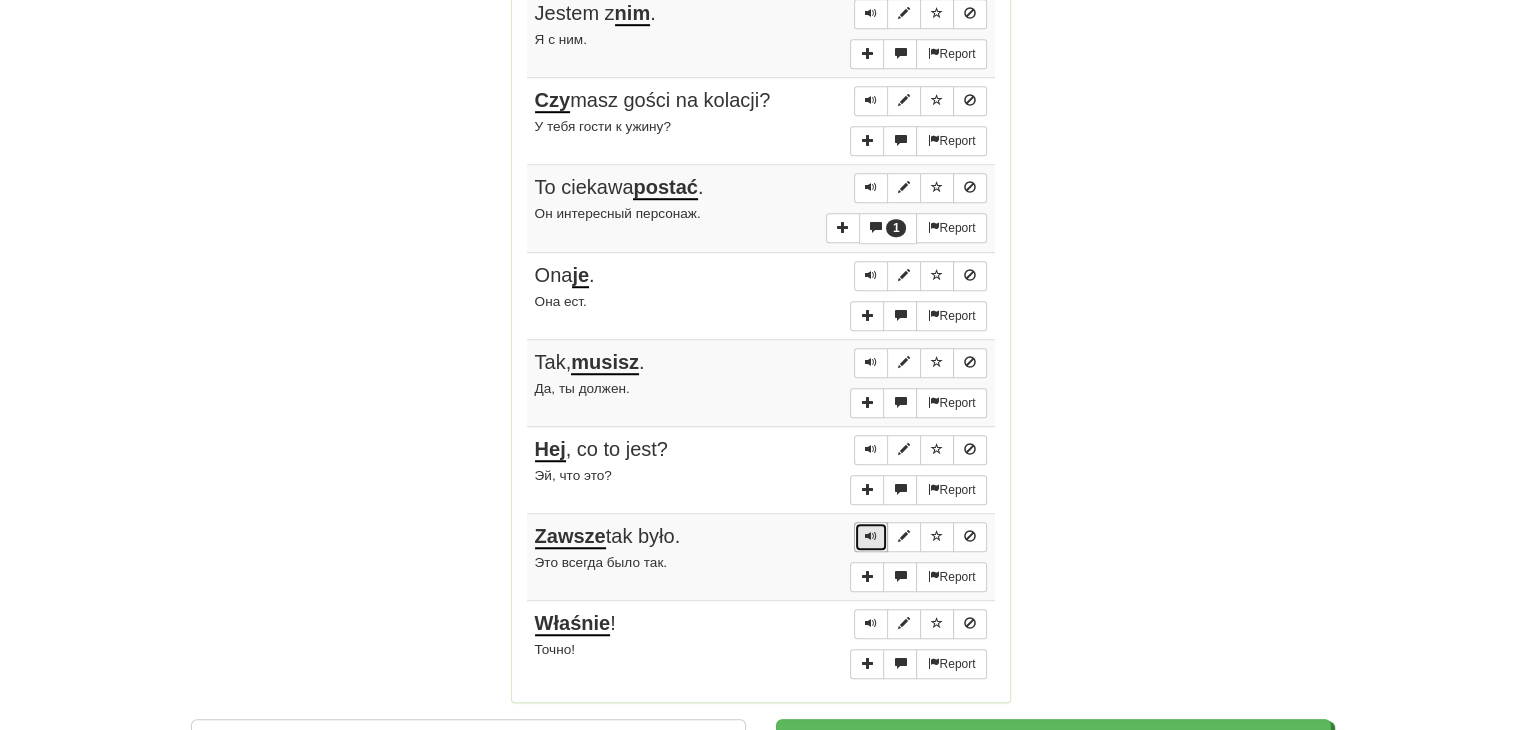 click at bounding box center (871, 537) 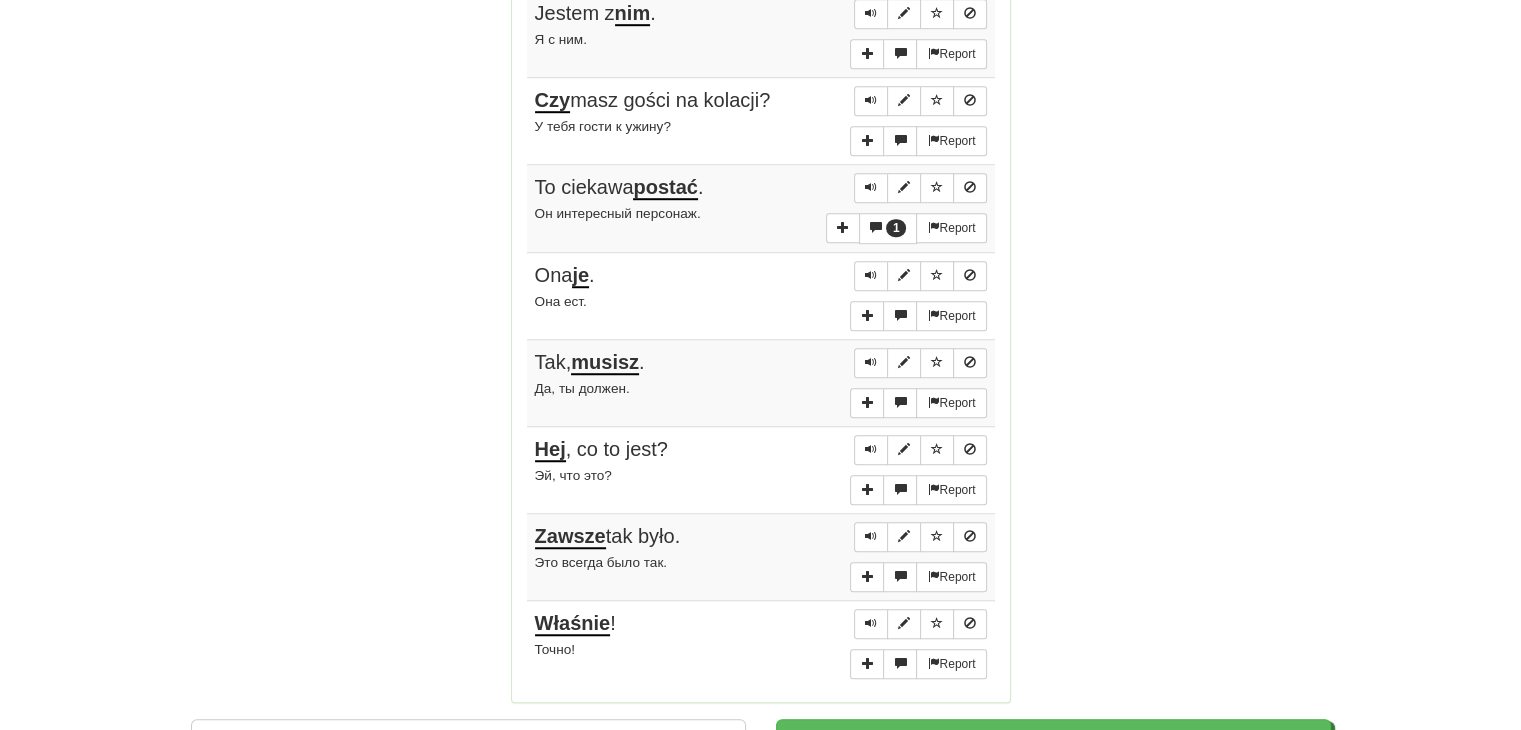 drag, startPoint x: 862, startPoint y: 497, endPoint x: 850, endPoint y: 453, distance: 45.607018 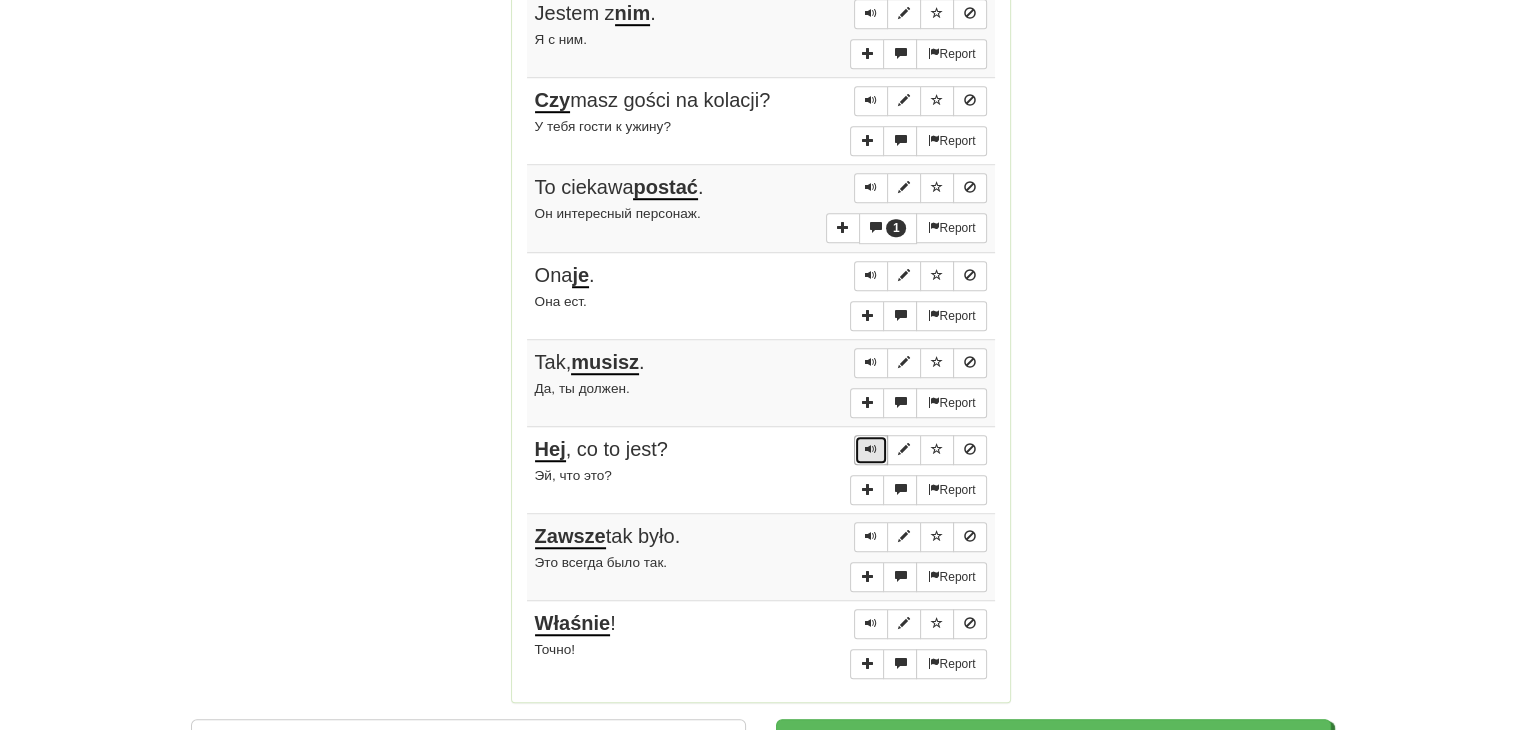 click at bounding box center [871, 450] 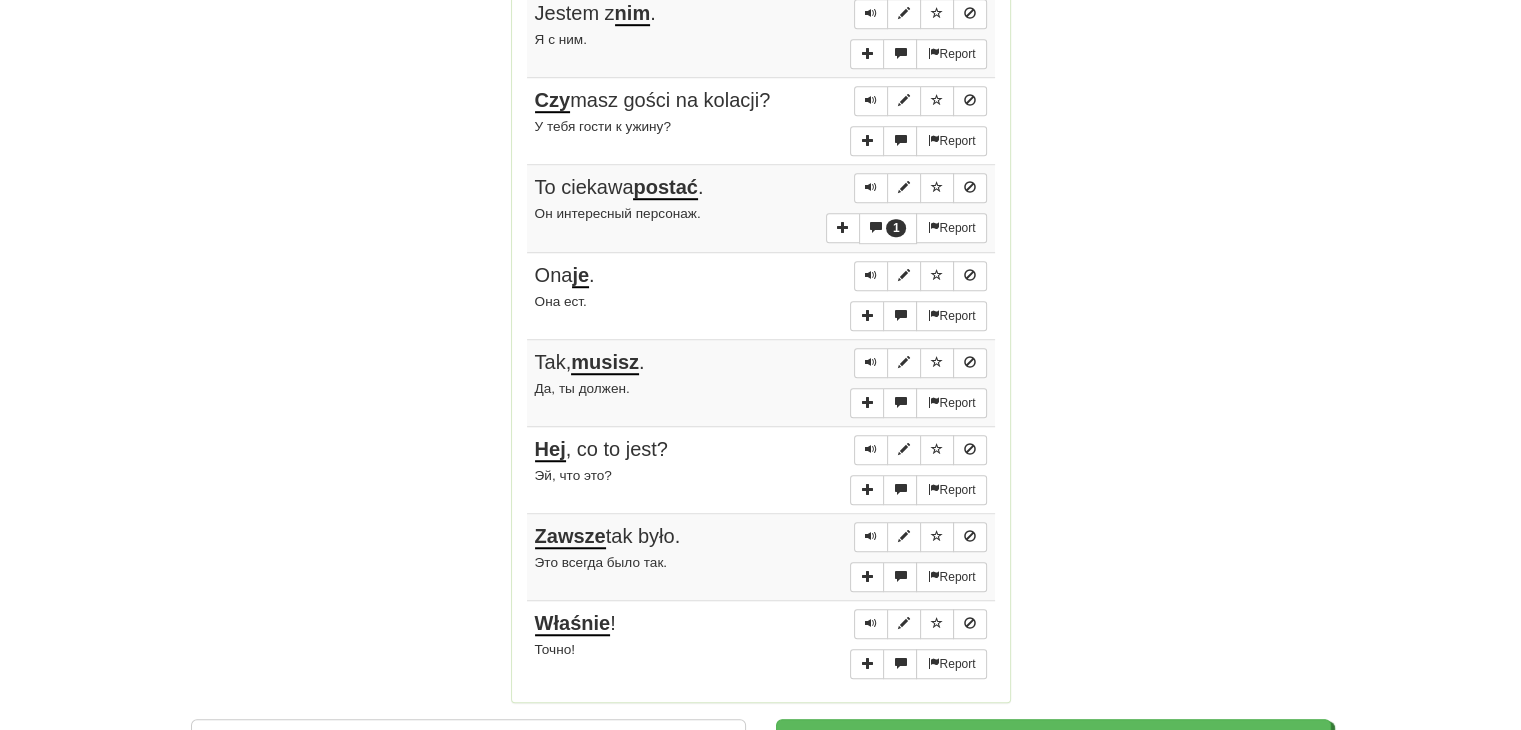 click on "Report Zawsze  tak było. Это всегда было так." at bounding box center (761, 557) 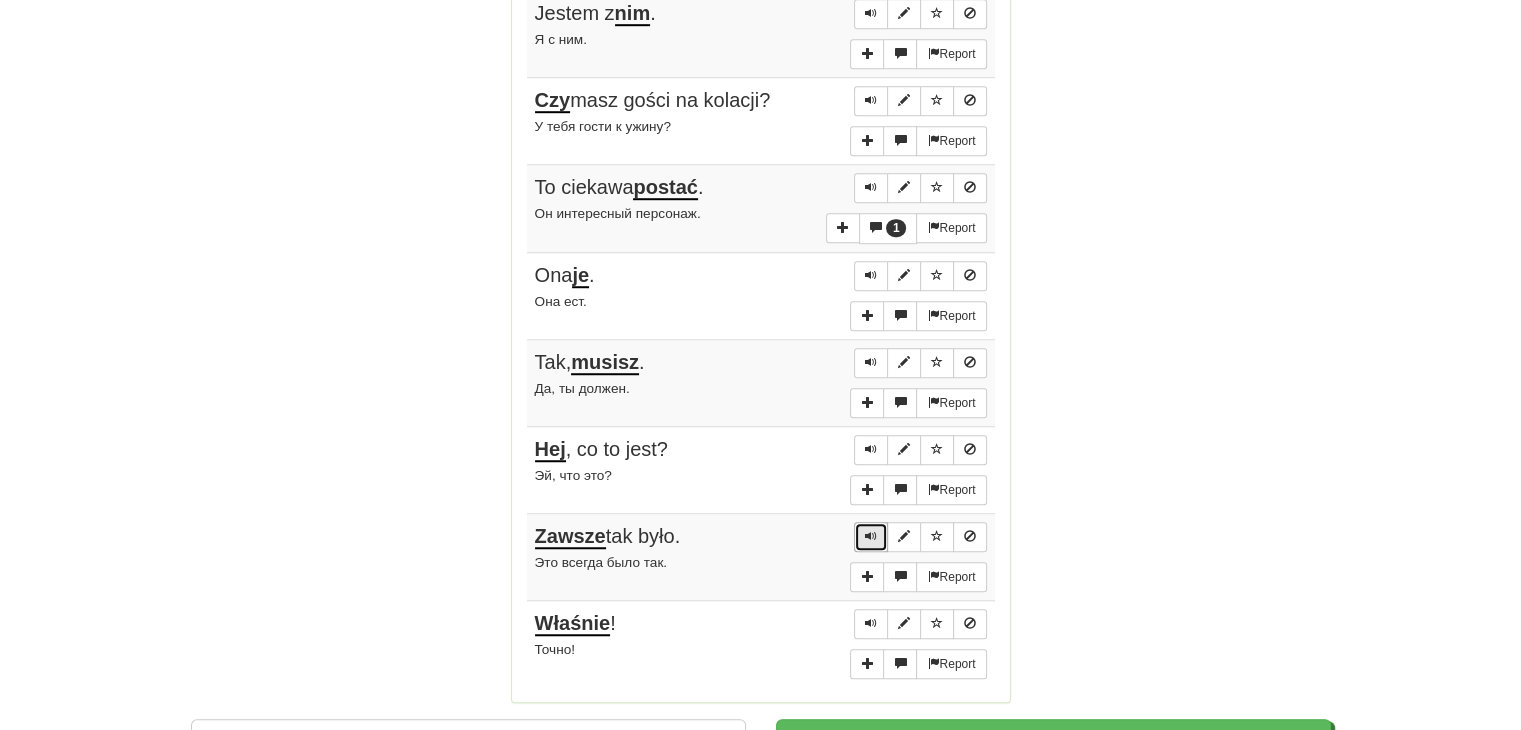 click at bounding box center [871, 536] 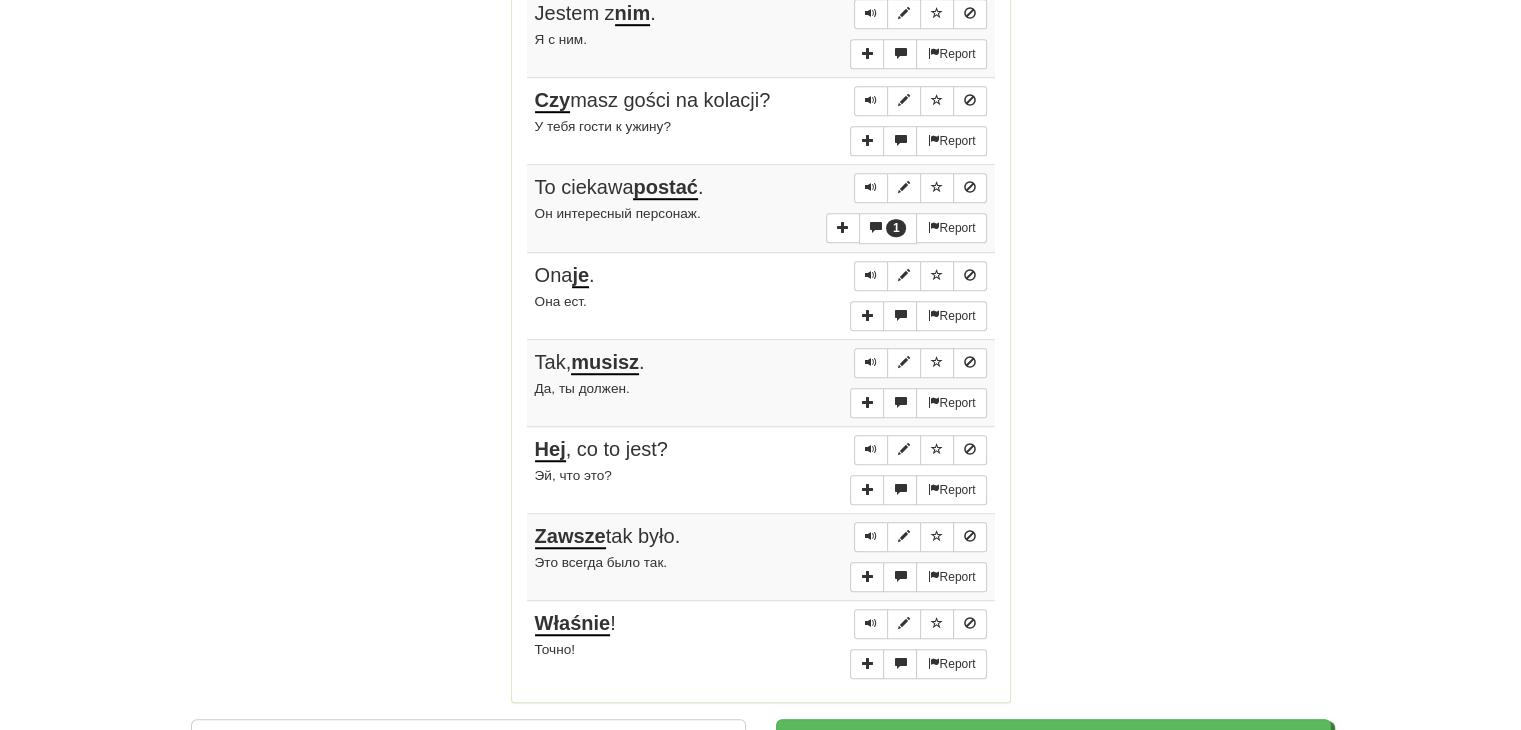 click on "Report" at bounding box center [918, 644] 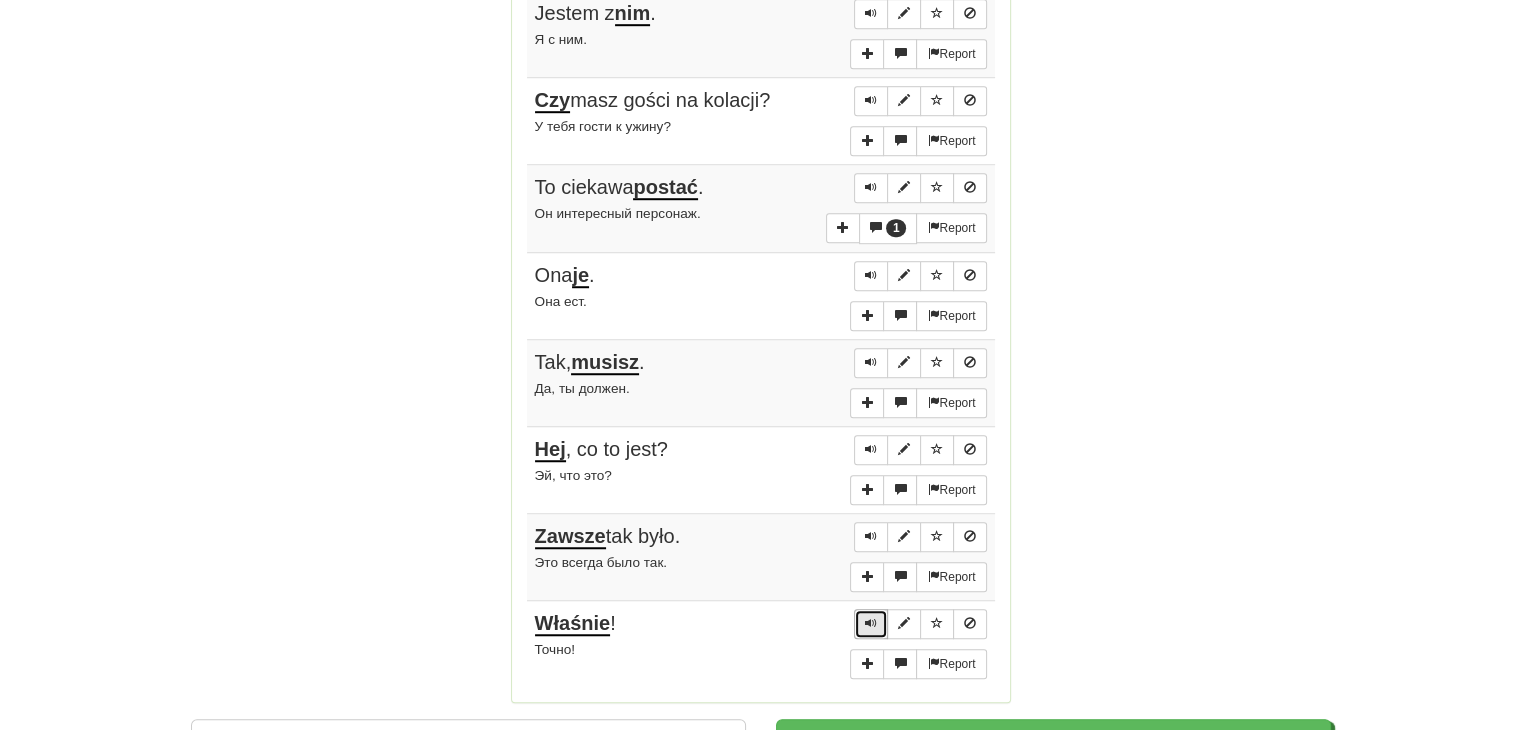 click at bounding box center (871, 624) 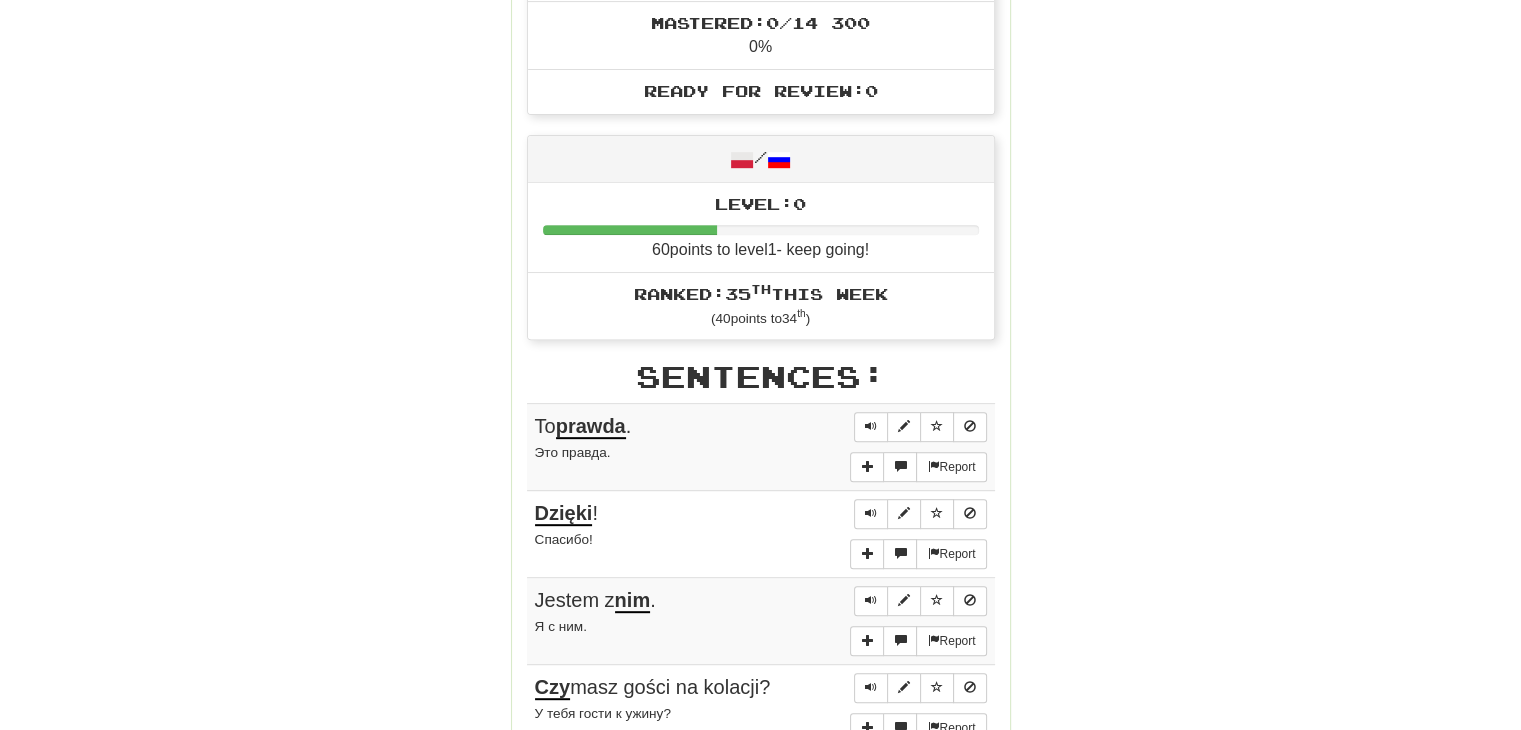 scroll, scrollTop: 900, scrollLeft: 0, axis: vertical 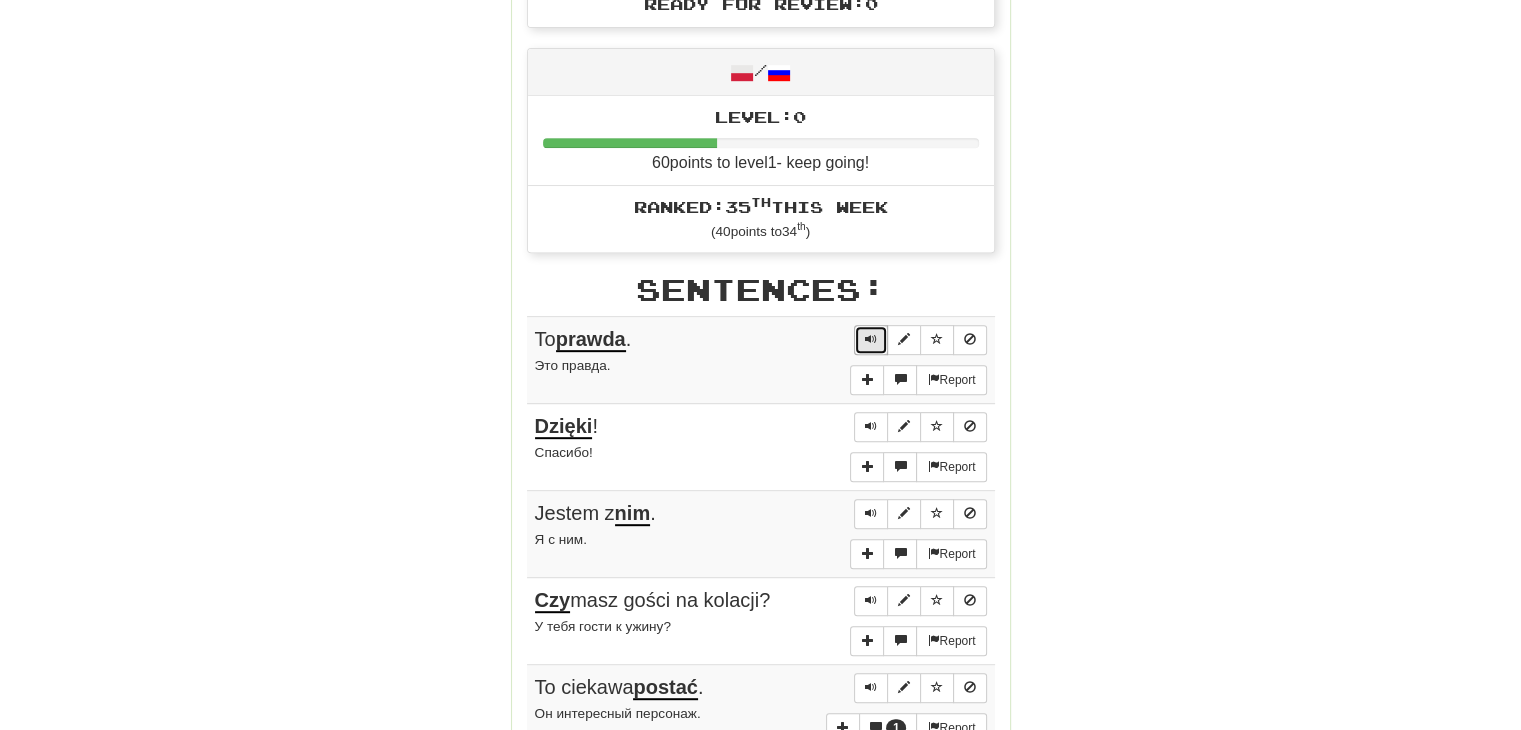 click at bounding box center [871, 340] 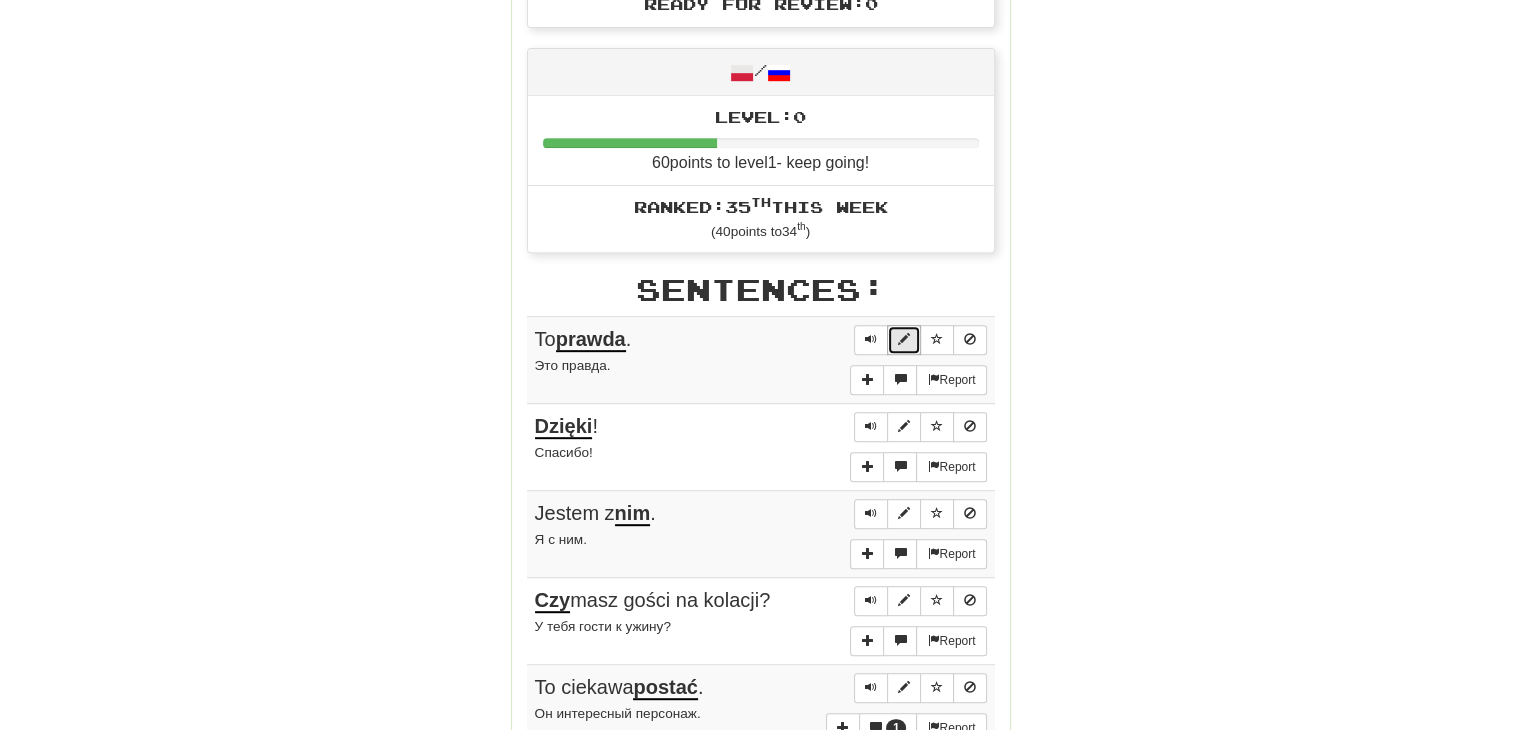 click at bounding box center (904, 340) 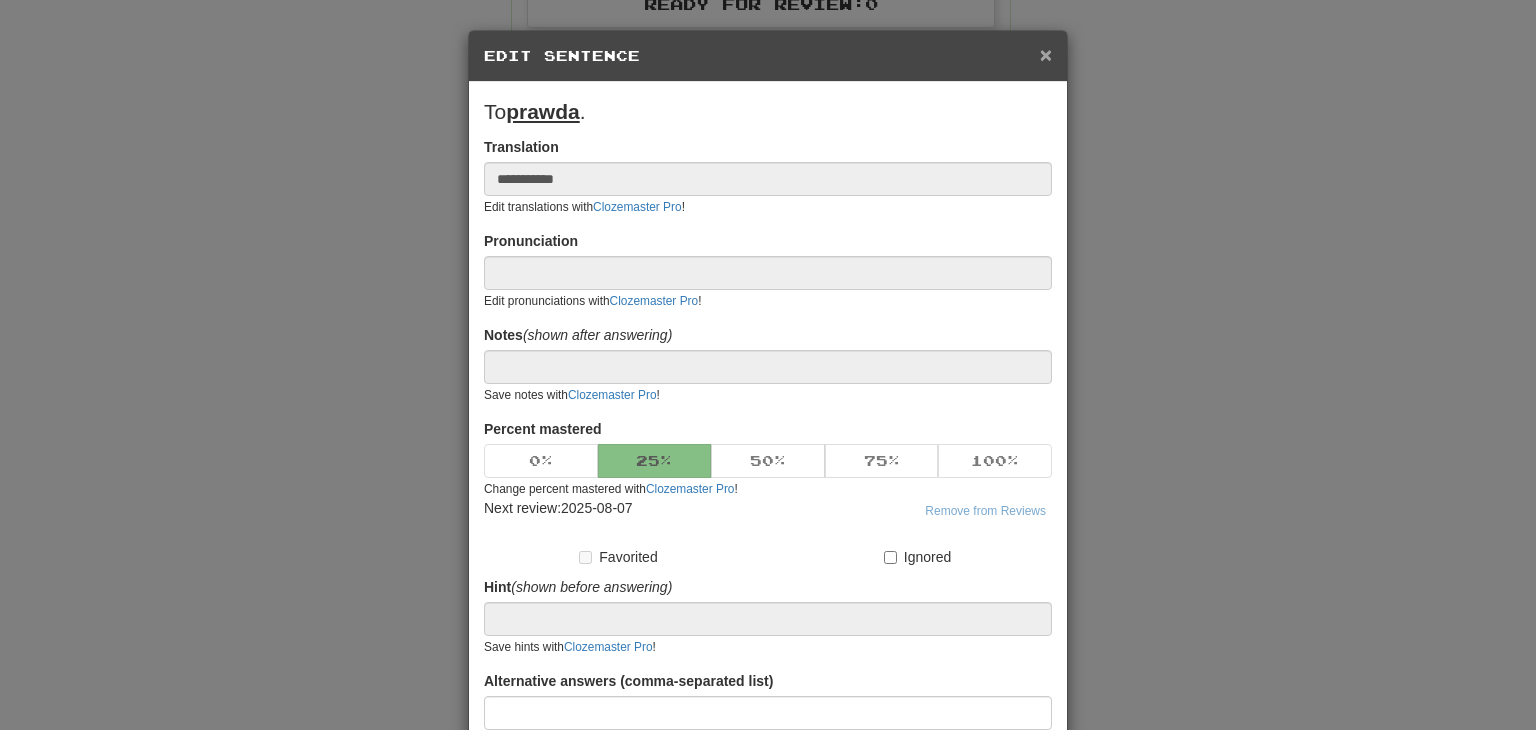 click on "× Edit Sentence" at bounding box center [768, 56] 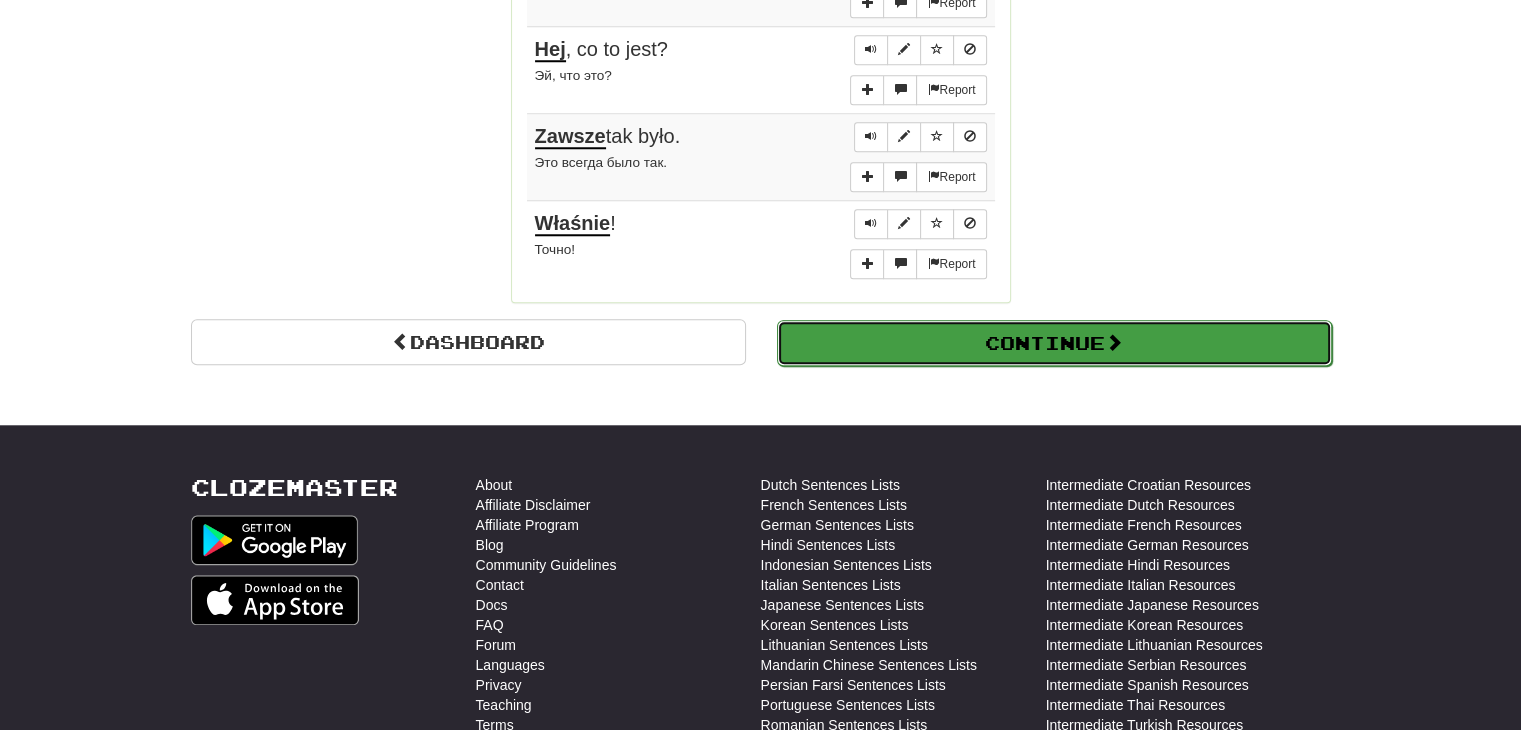 click on "Continue" at bounding box center (1054, 343) 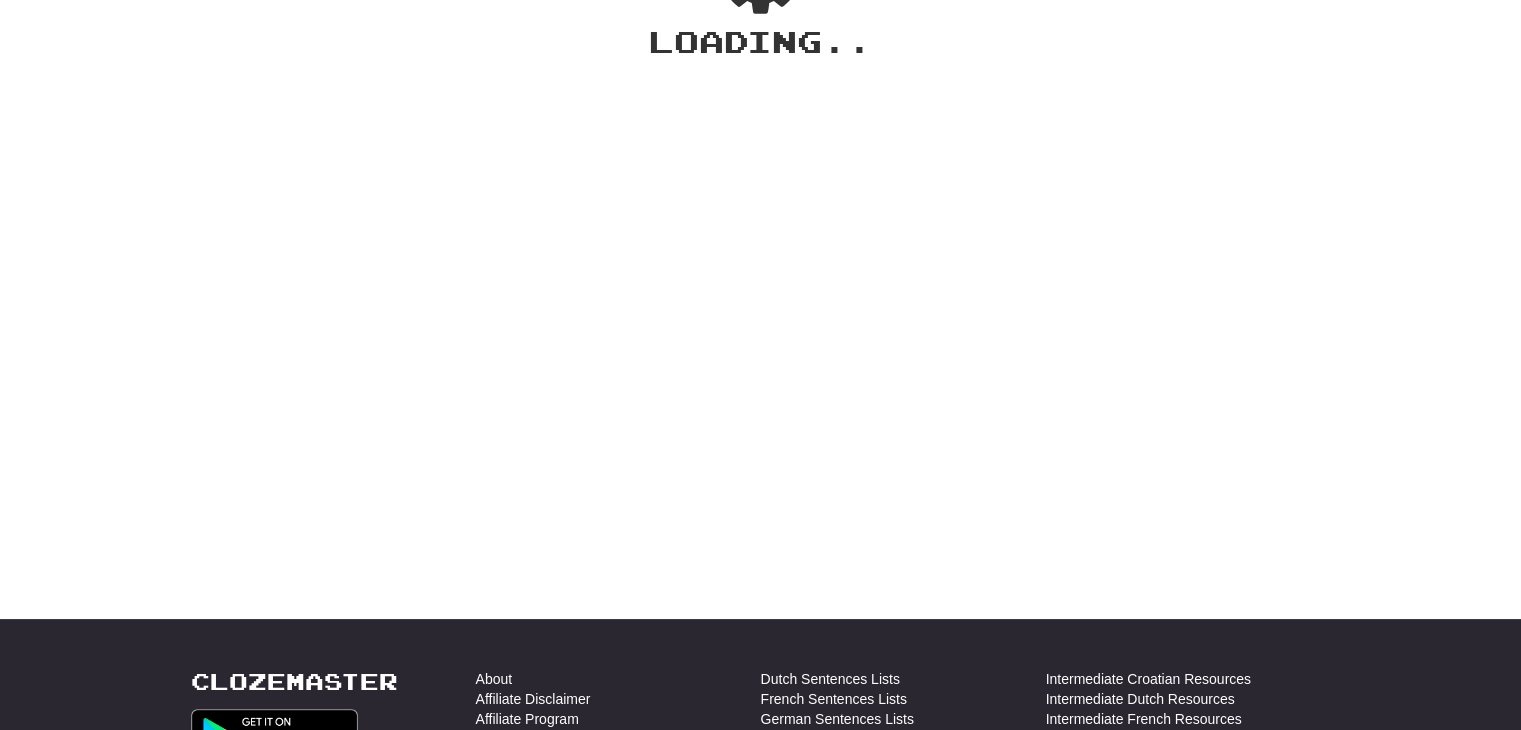 scroll, scrollTop: 0, scrollLeft: 0, axis: both 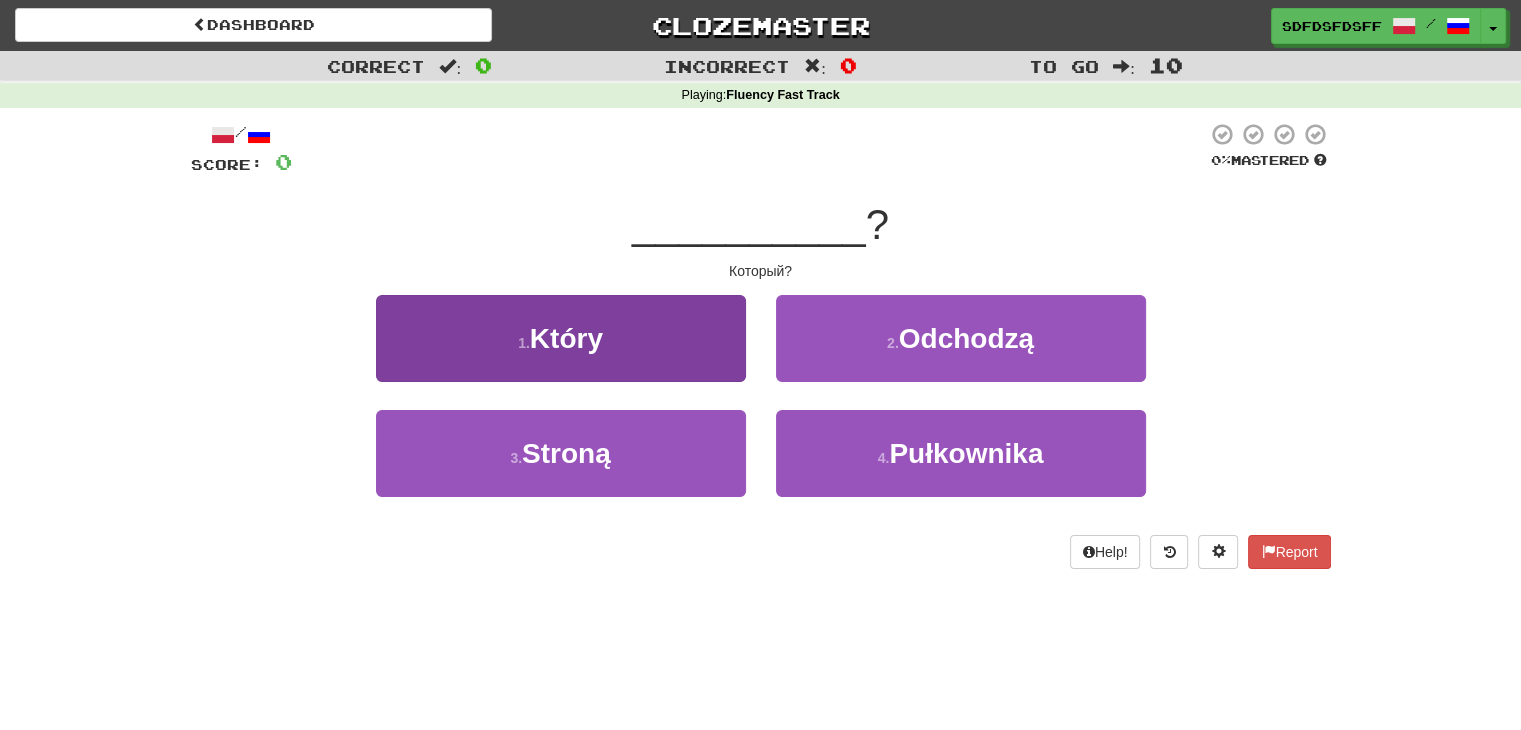 click on "/  Score:   0 0 %  Mastered __________ ? Который? 1 .  Który 2 .  Odchodzą 3 .  Stroną 4 .  Pułkownika  Help!  Report" at bounding box center [761, 345] 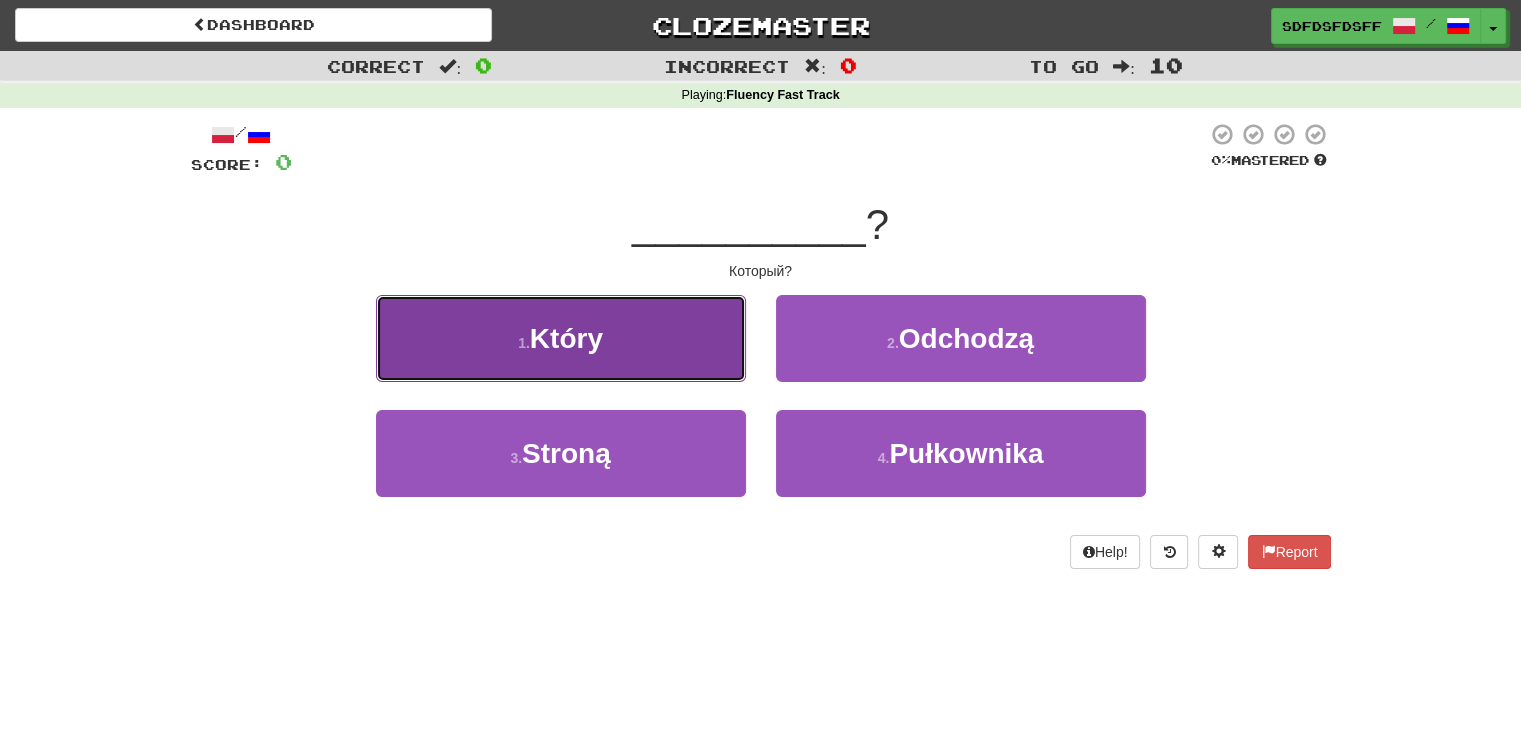 click on "1 .  Który" at bounding box center [561, 338] 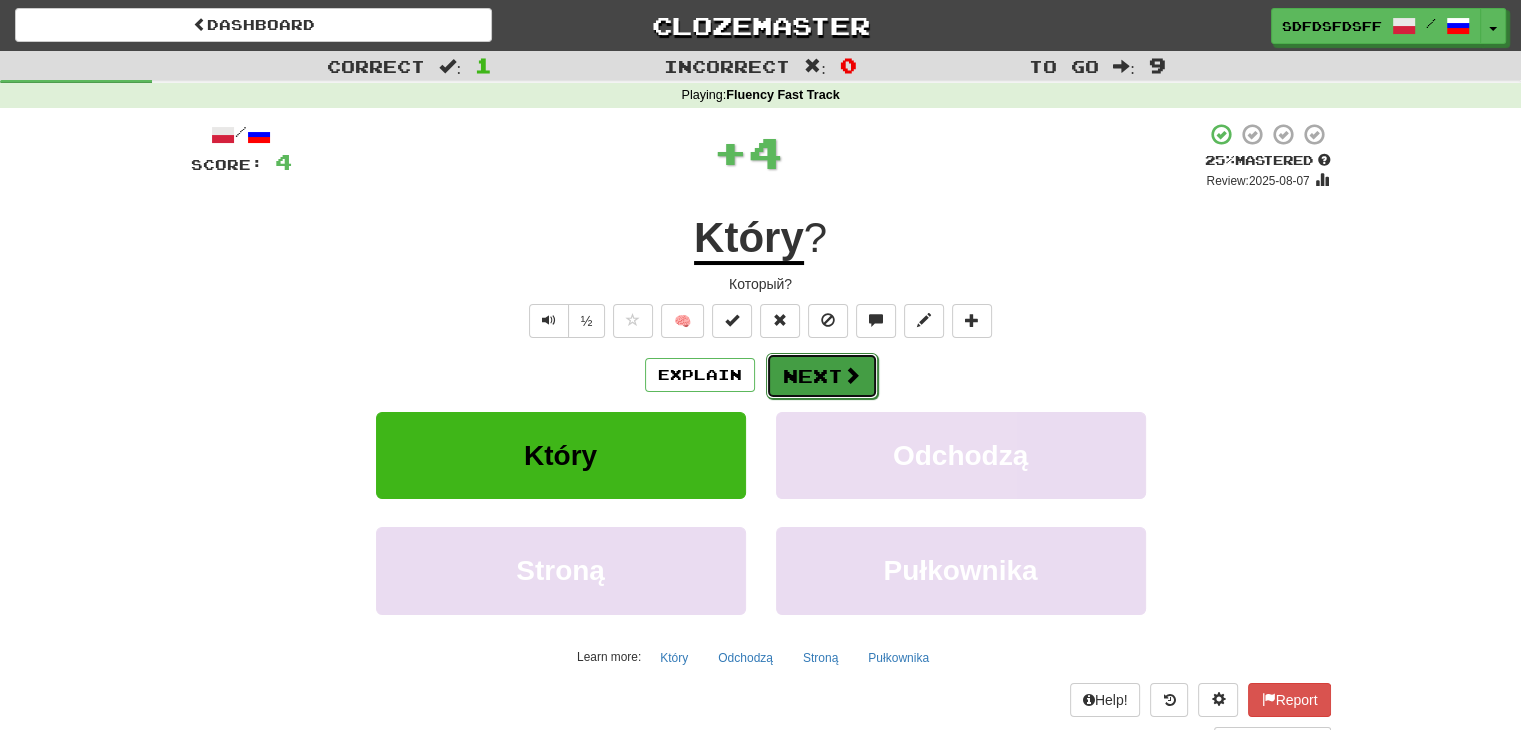 click at bounding box center [852, 375] 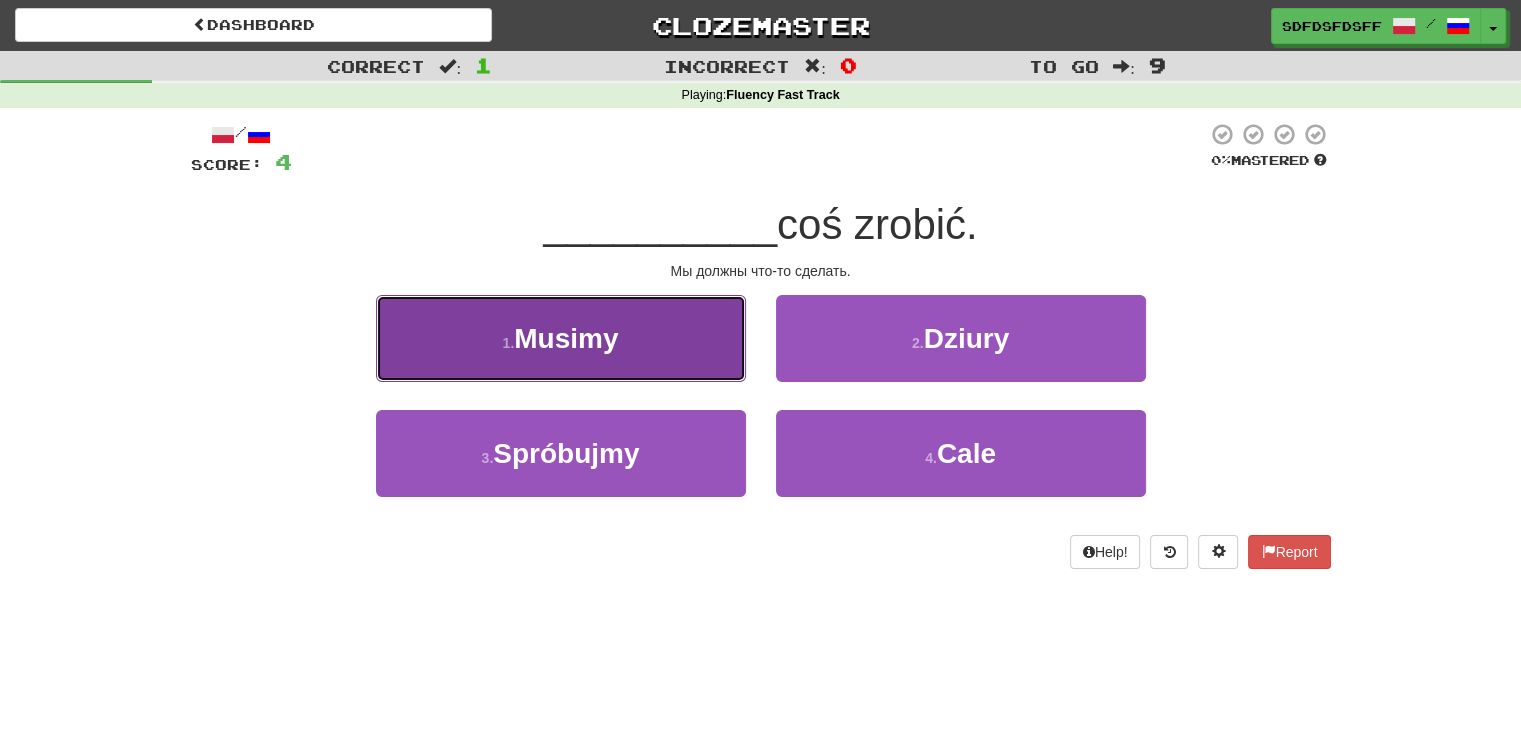 click on "1 .  Musimy" at bounding box center (561, 338) 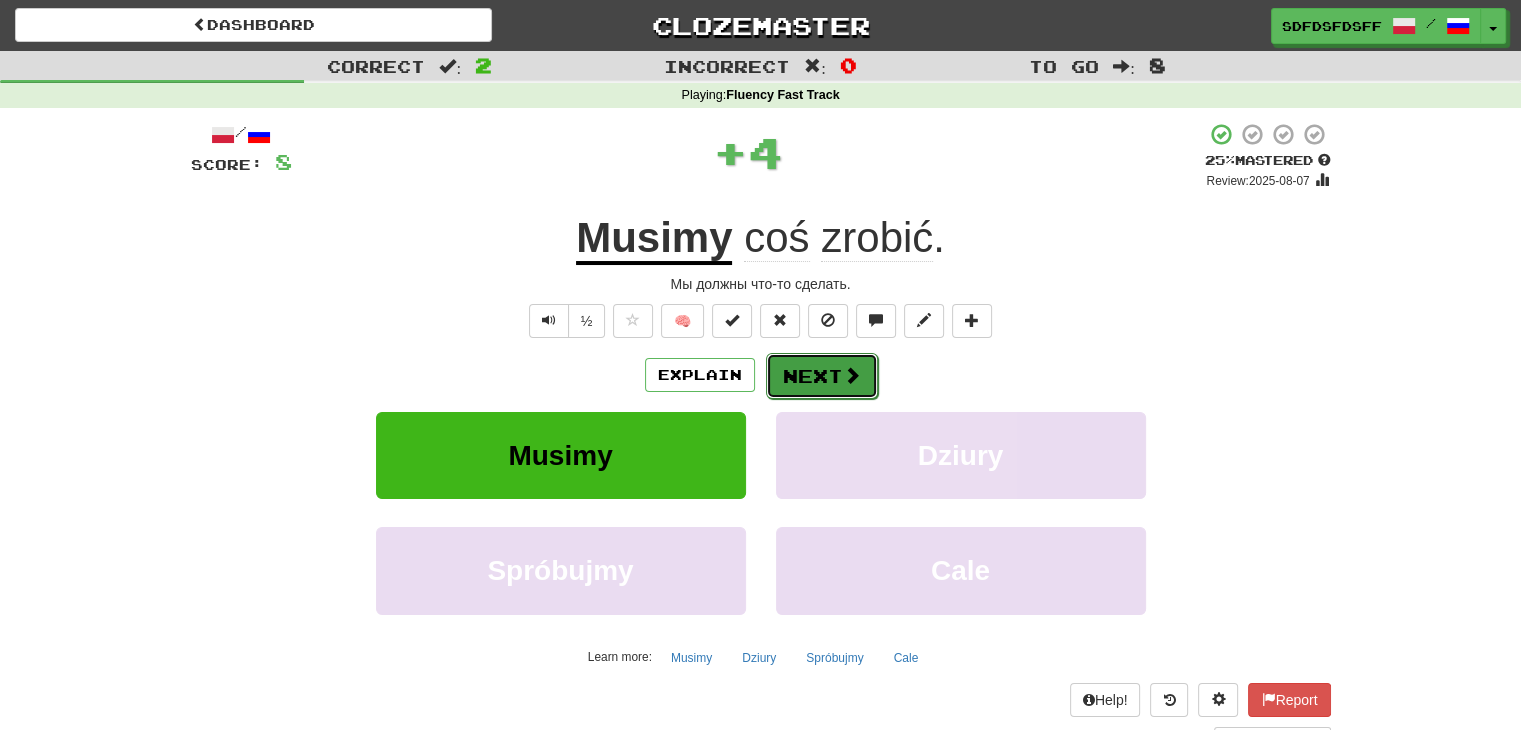 click on "Next" at bounding box center [822, 376] 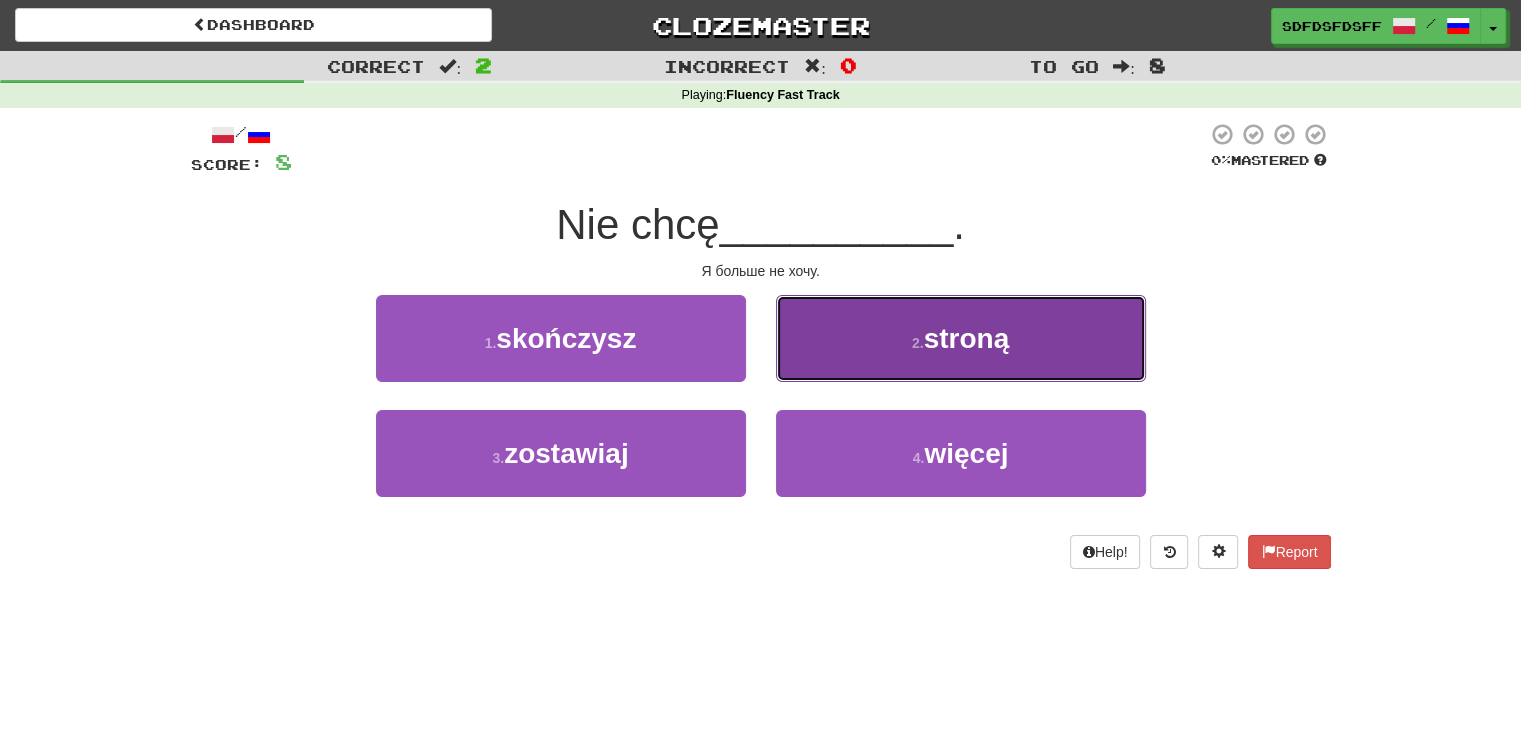 click on "2 .  stroną" at bounding box center [961, 338] 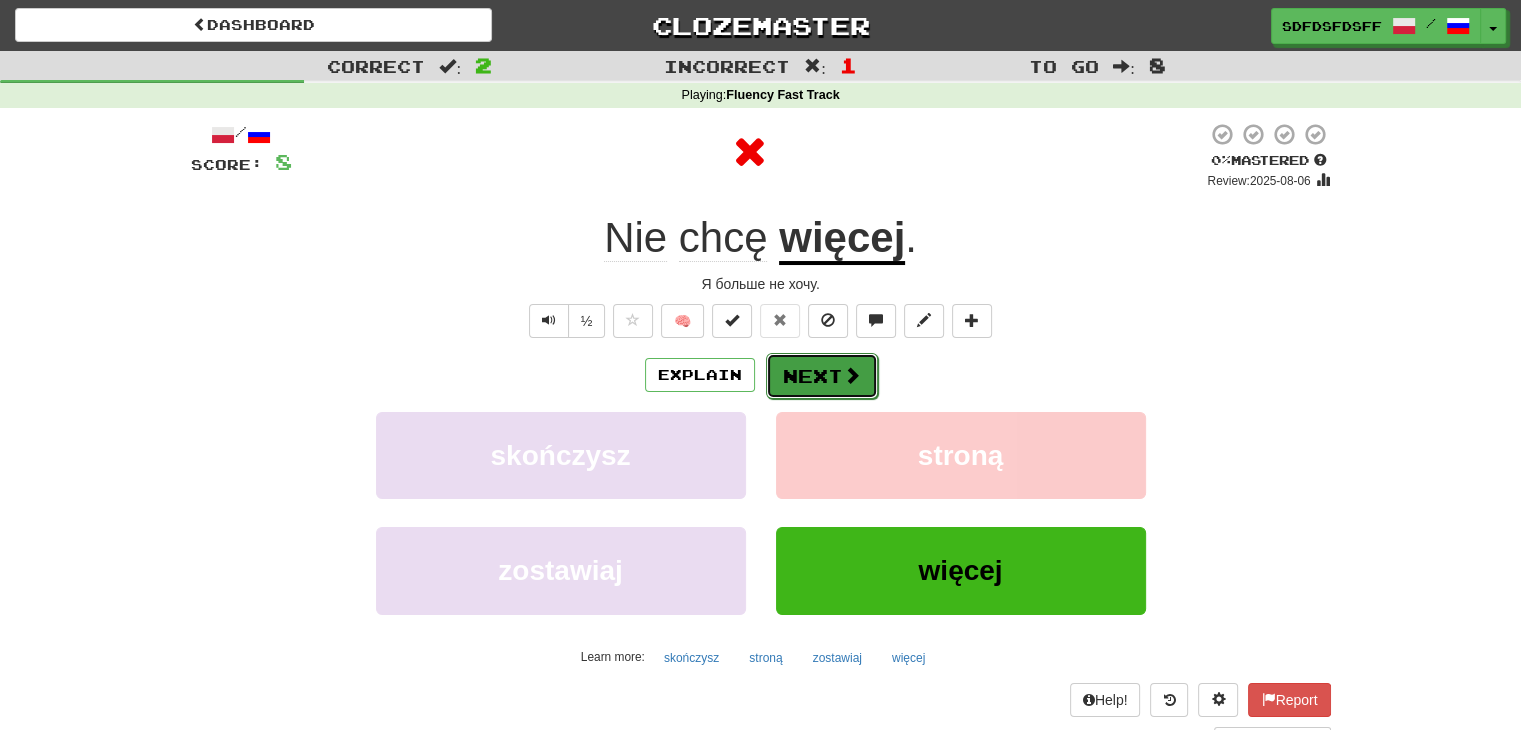 click on "Next" at bounding box center [822, 376] 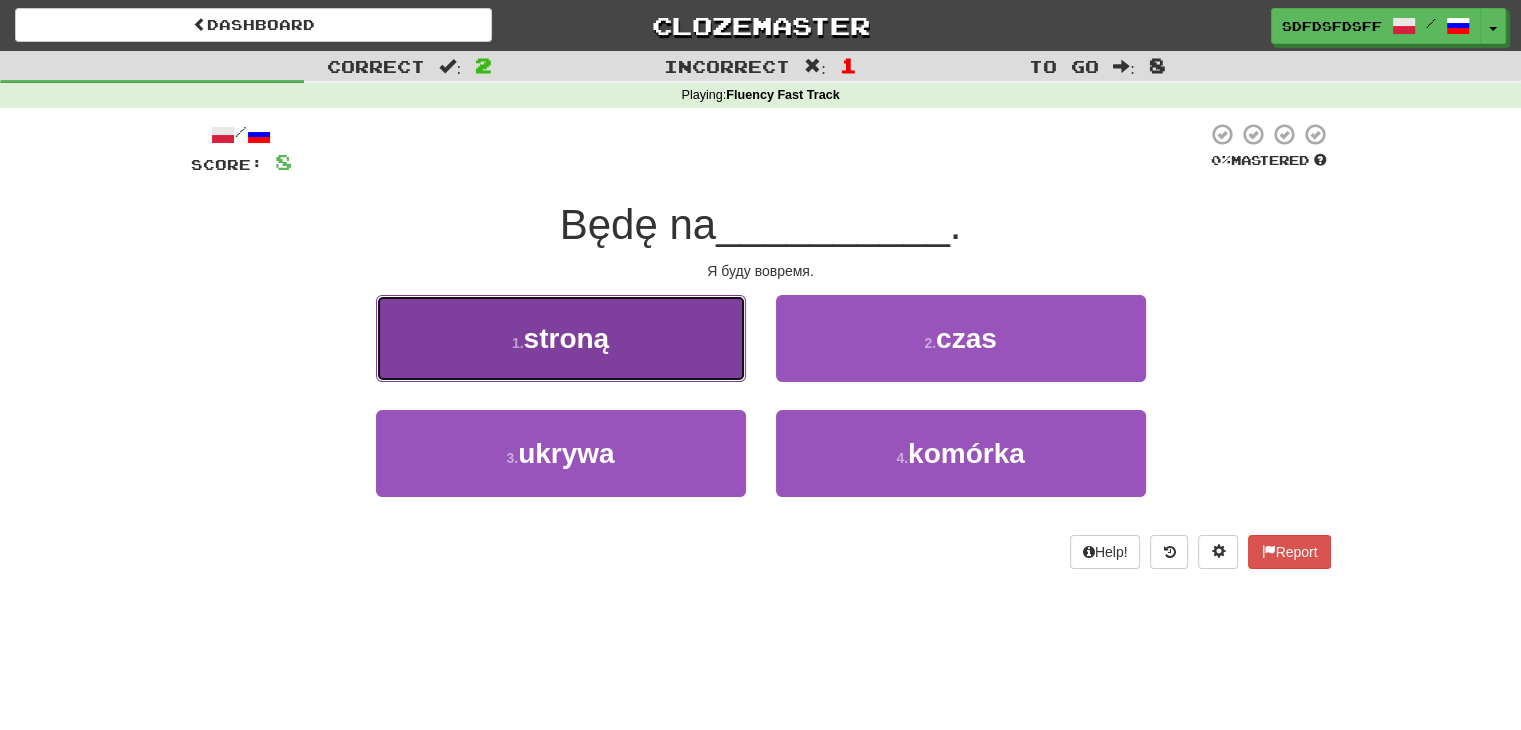 click on "1 .  stroną" at bounding box center (561, 338) 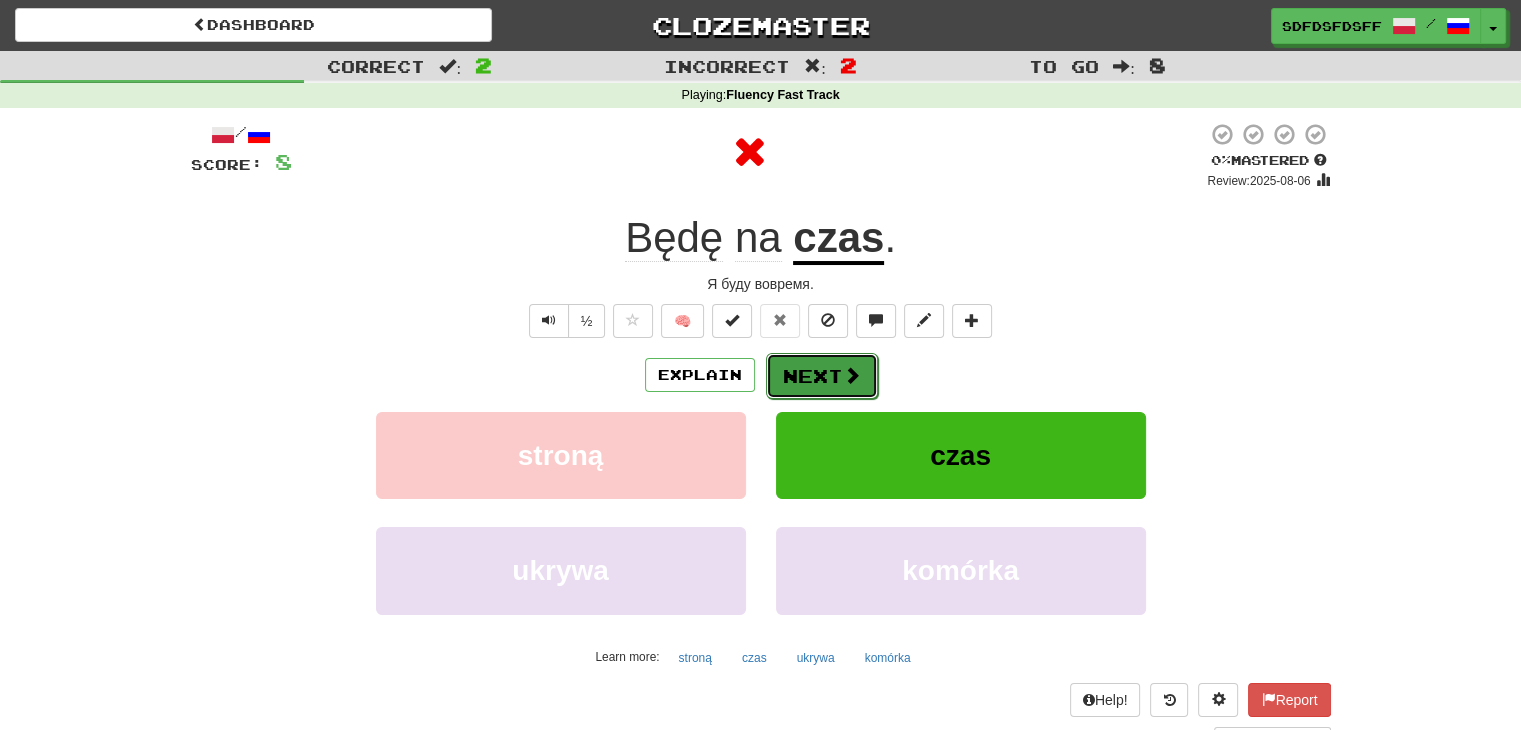 click on "Next" at bounding box center (822, 376) 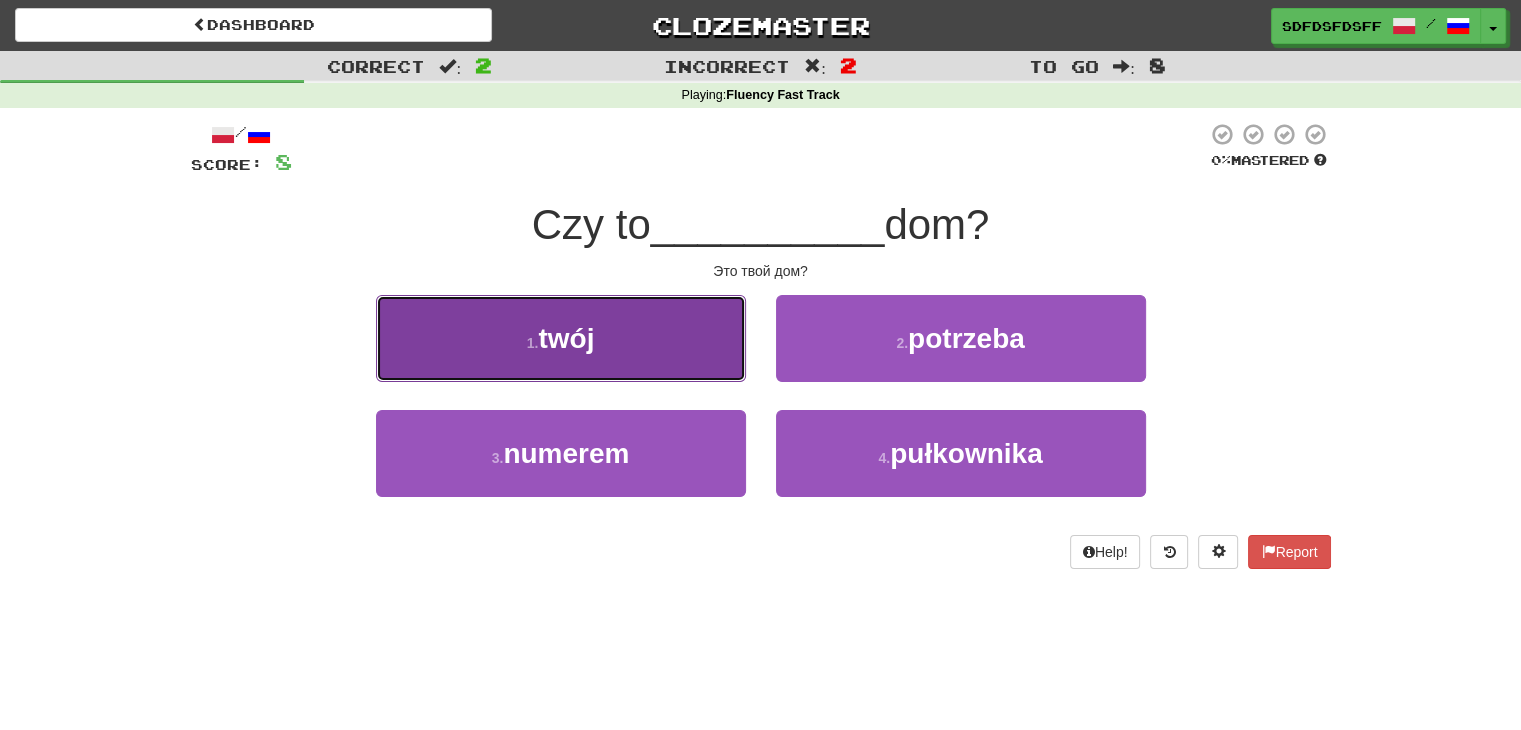 click on "1 .  twój" at bounding box center [561, 338] 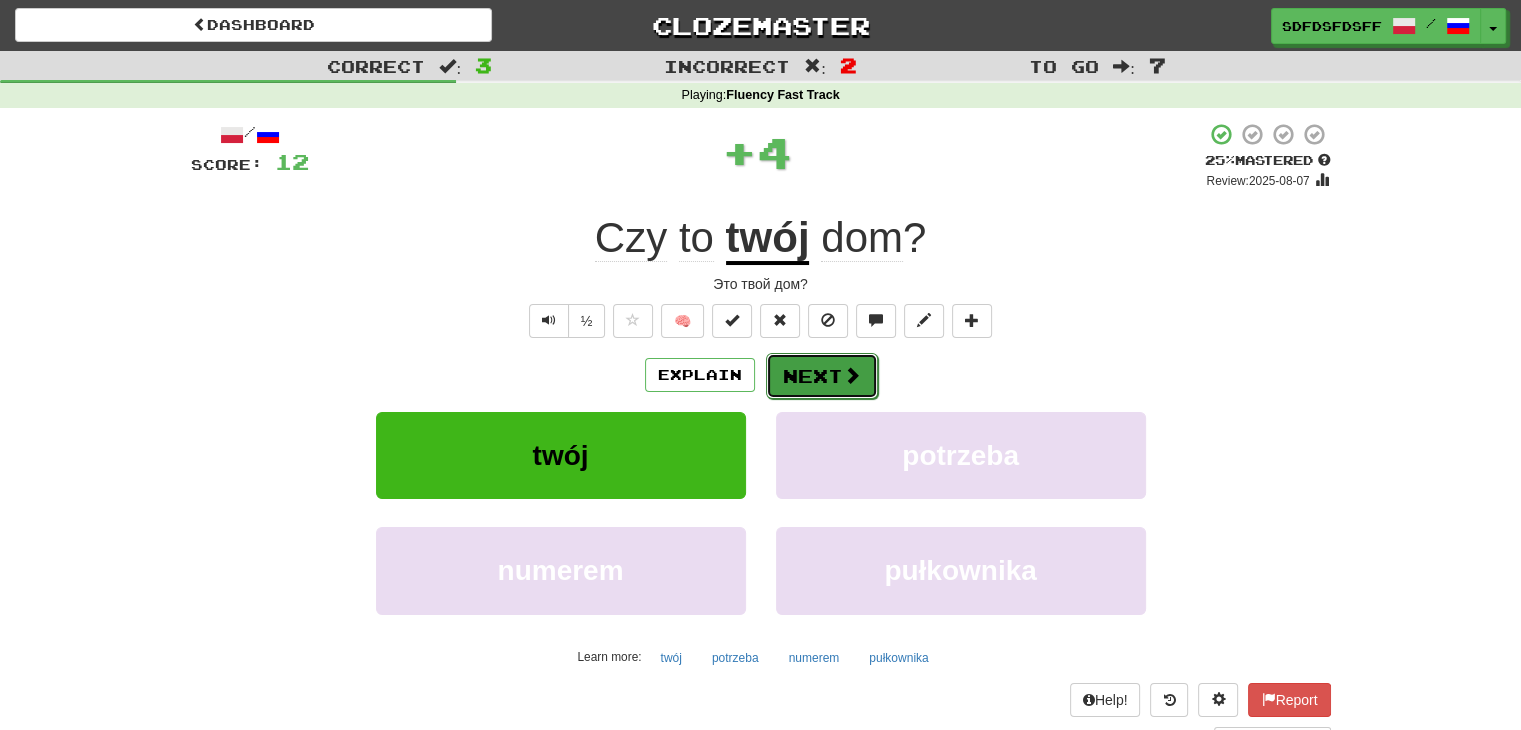 click on "Next" at bounding box center (822, 376) 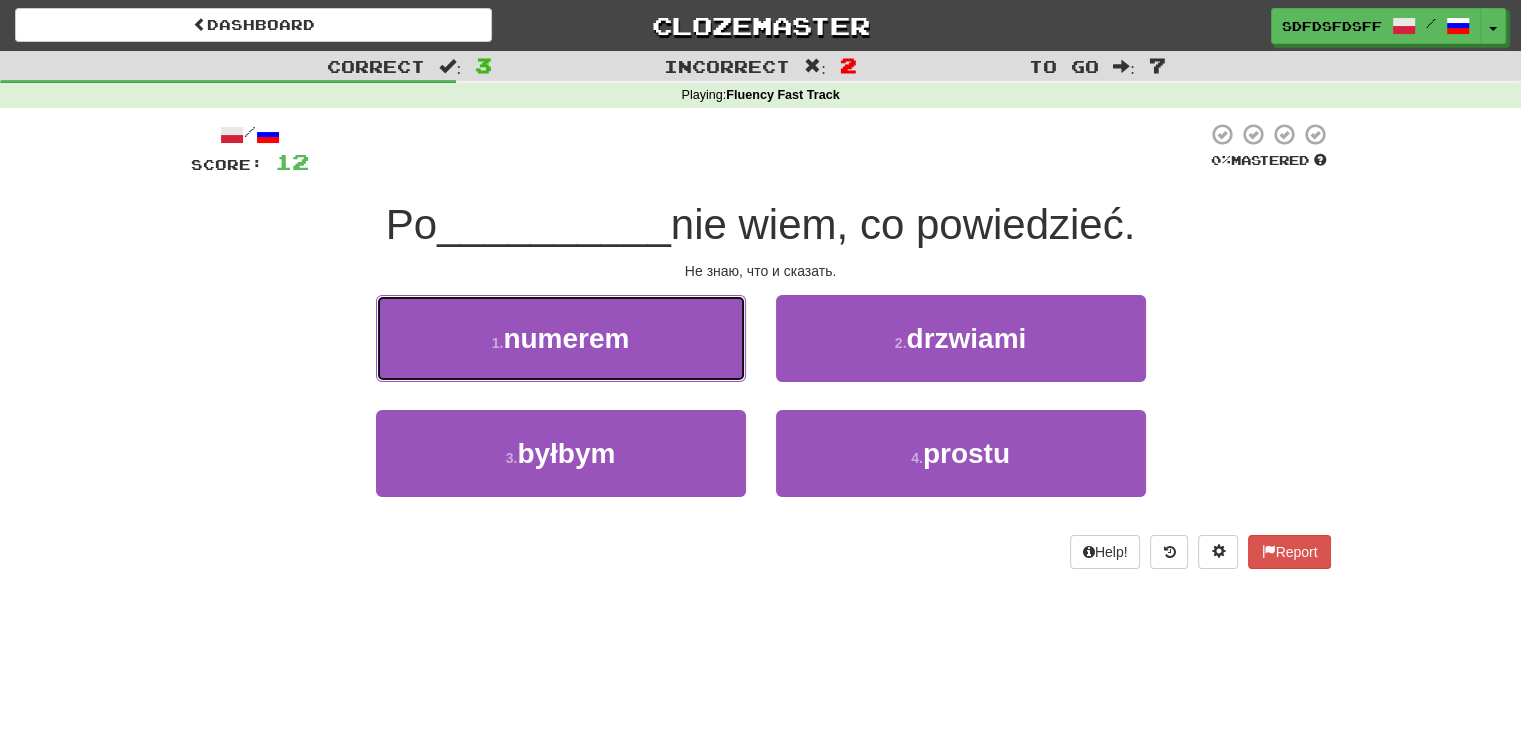 click on "numerem" at bounding box center (566, 338) 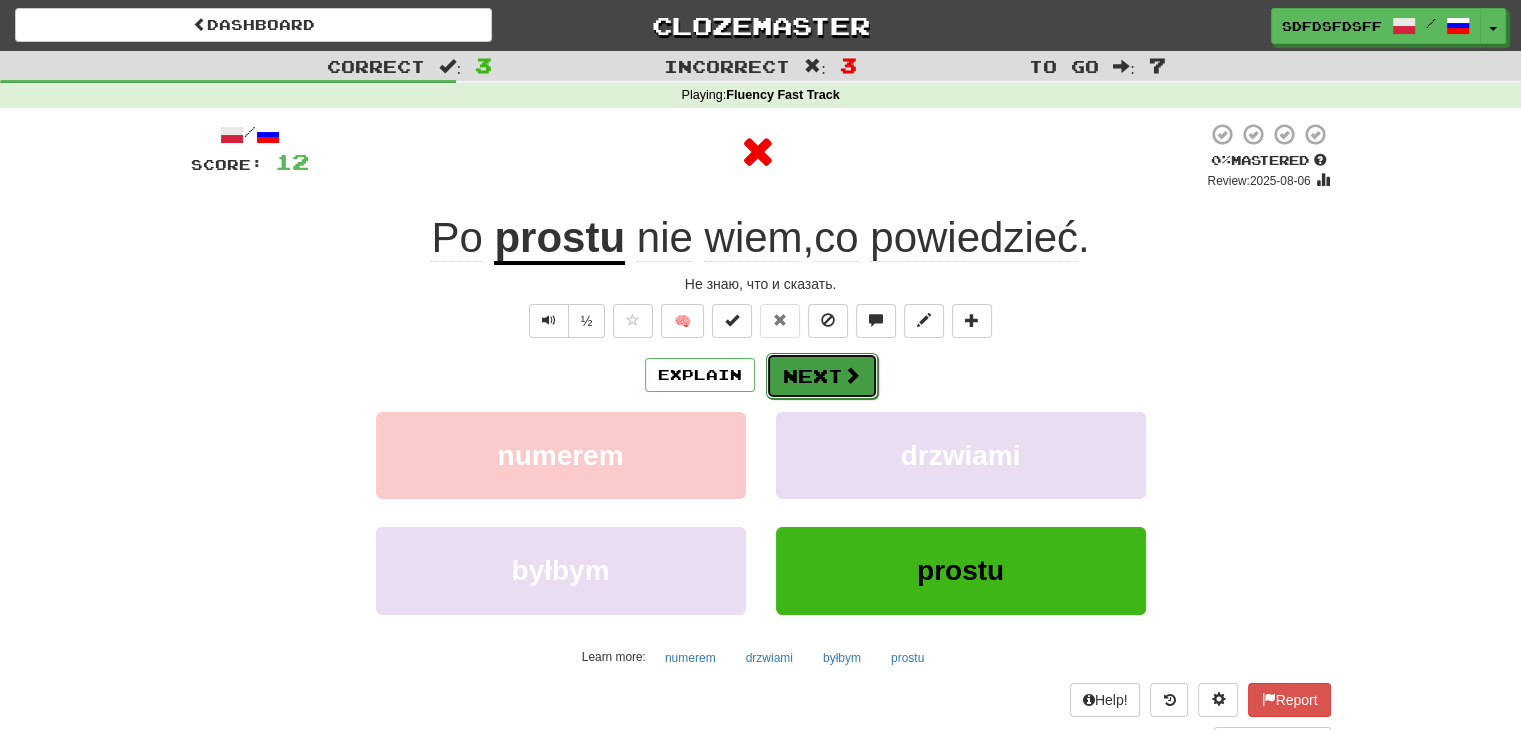 click on "Next" at bounding box center [822, 376] 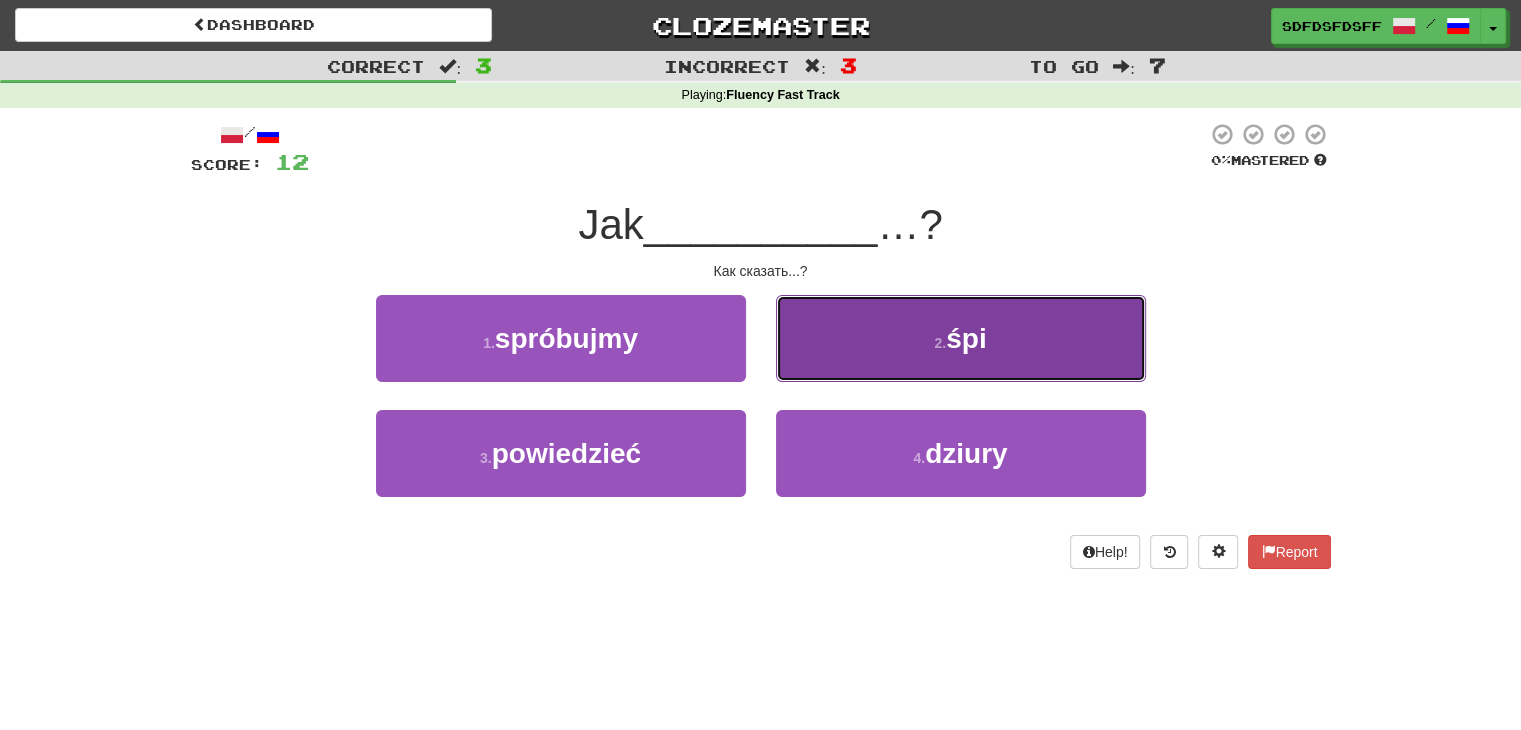 click on "2 .  śpi" at bounding box center (961, 338) 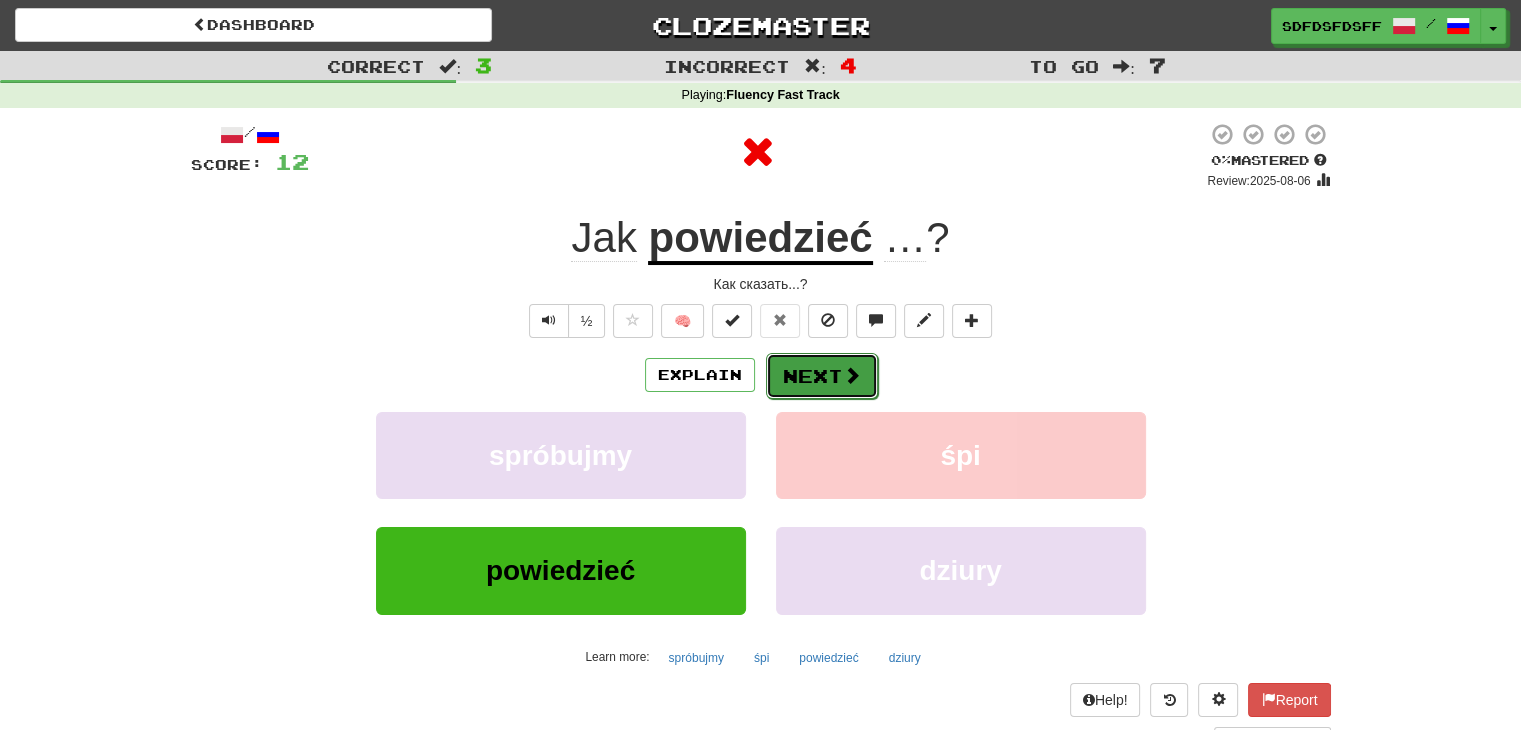 click on "Next" at bounding box center [822, 376] 